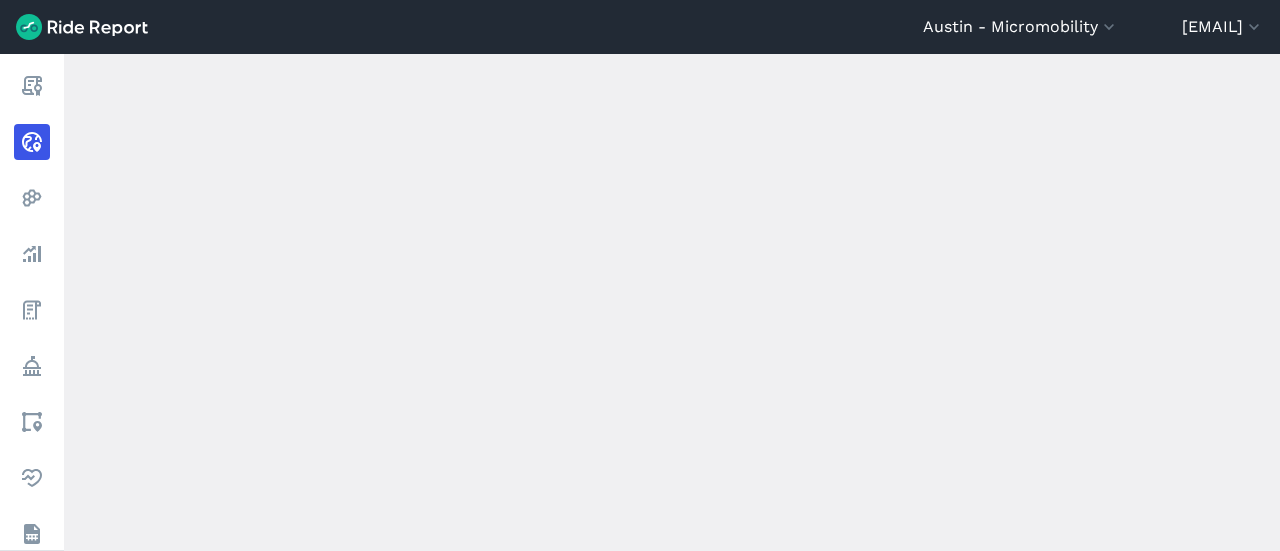 scroll, scrollTop: 0, scrollLeft: 0, axis: both 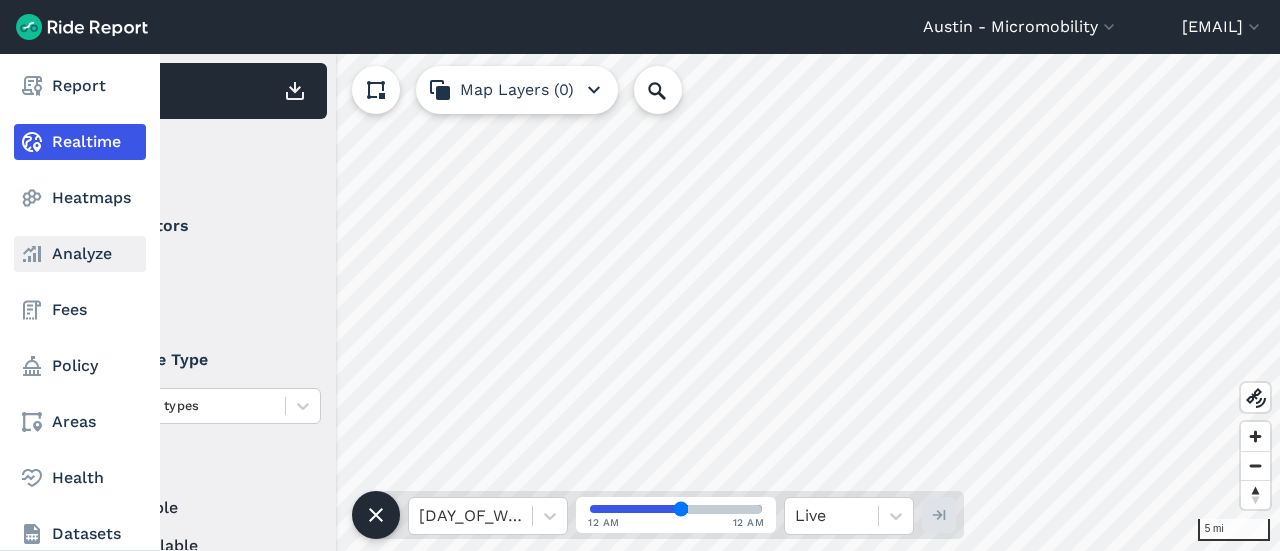 click on "Analyze" at bounding box center (80, 254) 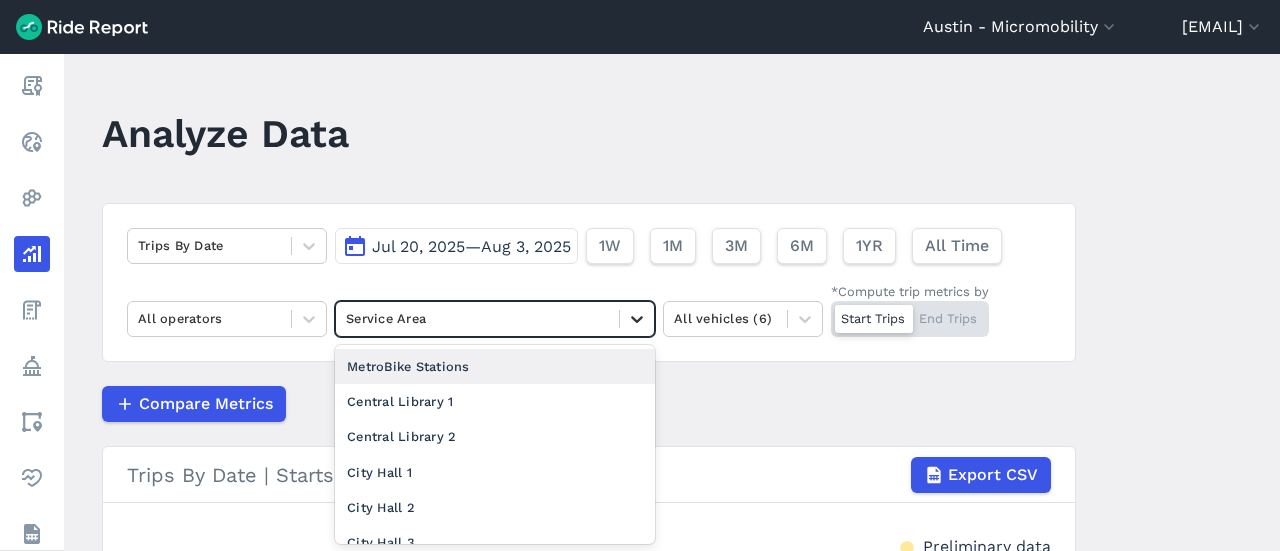 click at bounding box center [637, 319] 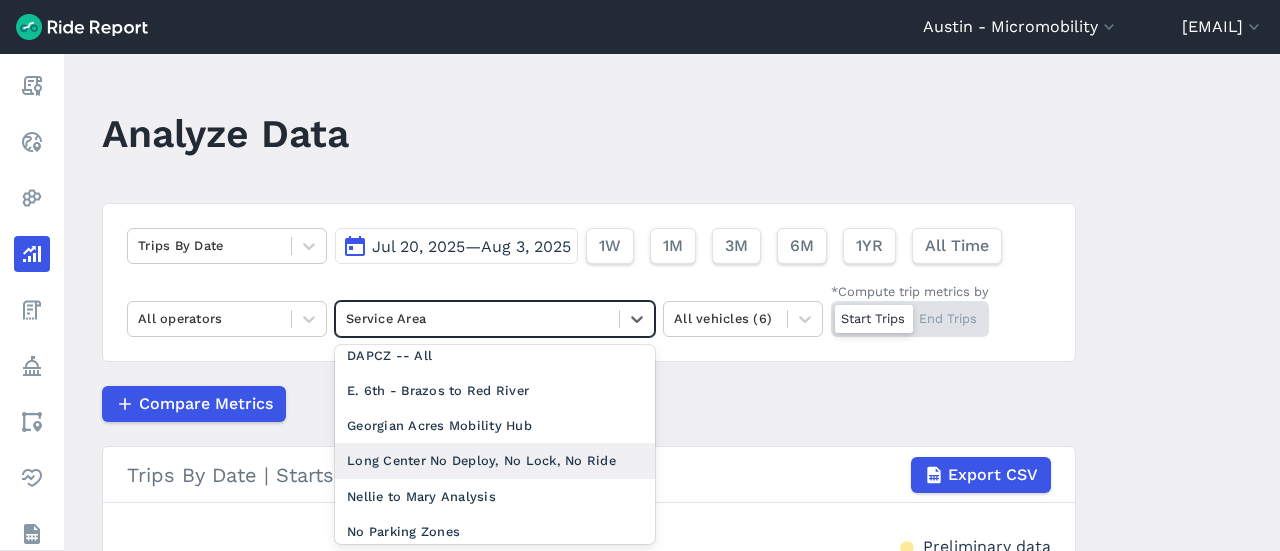 scroll, scrollTop: 1500, scrollLeft: 0, axis: vertical 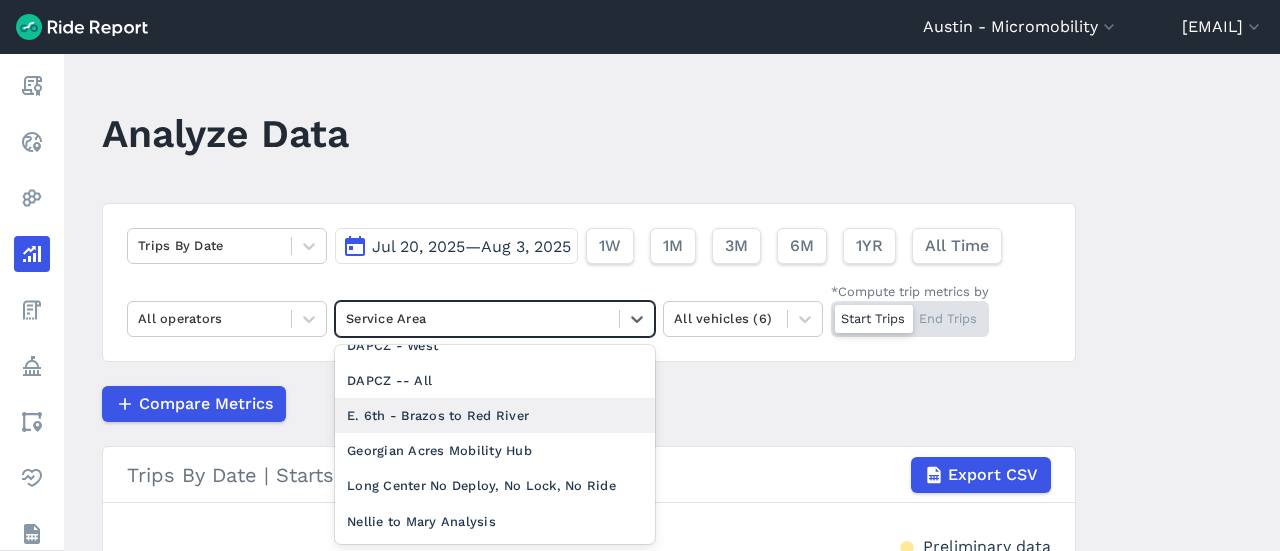 click on "E. 6th - Brazos to Red River" at bounding box center (495, 415) 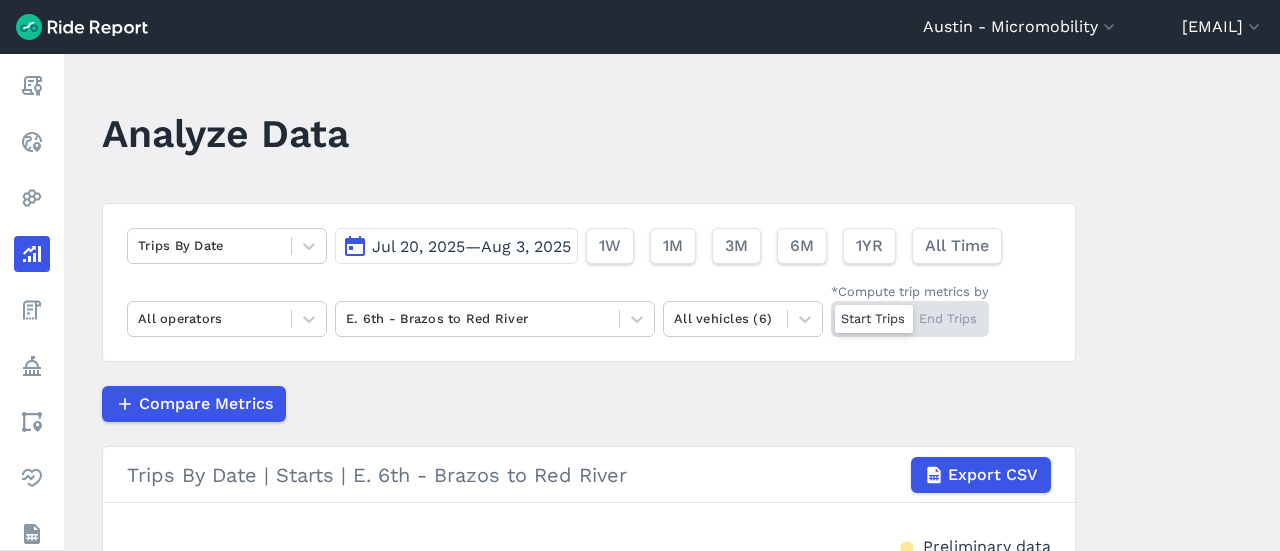click on "Analyze Data Trips By Date Jul 20, 2025—Aug 3, 2025 1W 1M 3M 6M 1YR All Time All operators E. 6th - Brazos to Red River All vehicles (6) *Compute trip metrics by Start Trips End Trips Compare Metrics Trips By Date | Starts | E. 6th - Brazos to Red River Export CSV Preliminary data Jul 20 Jul 22 Jul 24 Jul 26 Jul 28 Jul 30 Aug 1 Aug 2 Aug 3 0 trips 55  110  165  220  Trips By Date   | Starts | E. 6th - Brazos to Red River Total 1,653 trips Median Per Day 102 trips" at bounding box center [672, 302] 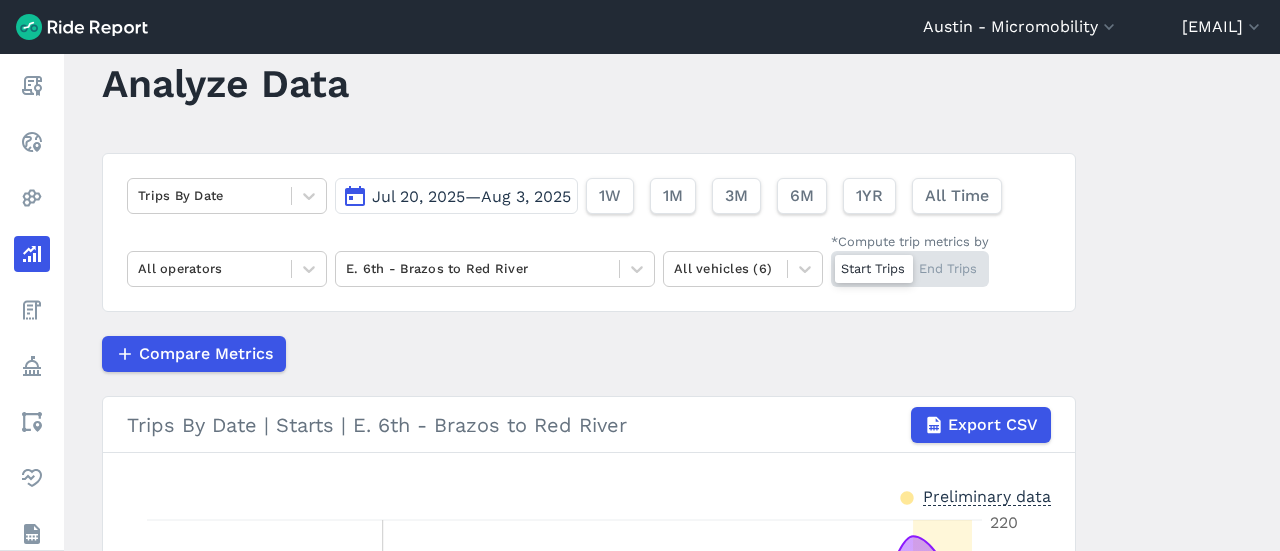 scroll, scrollTop: 0, scrollLeft: 0, axis: both 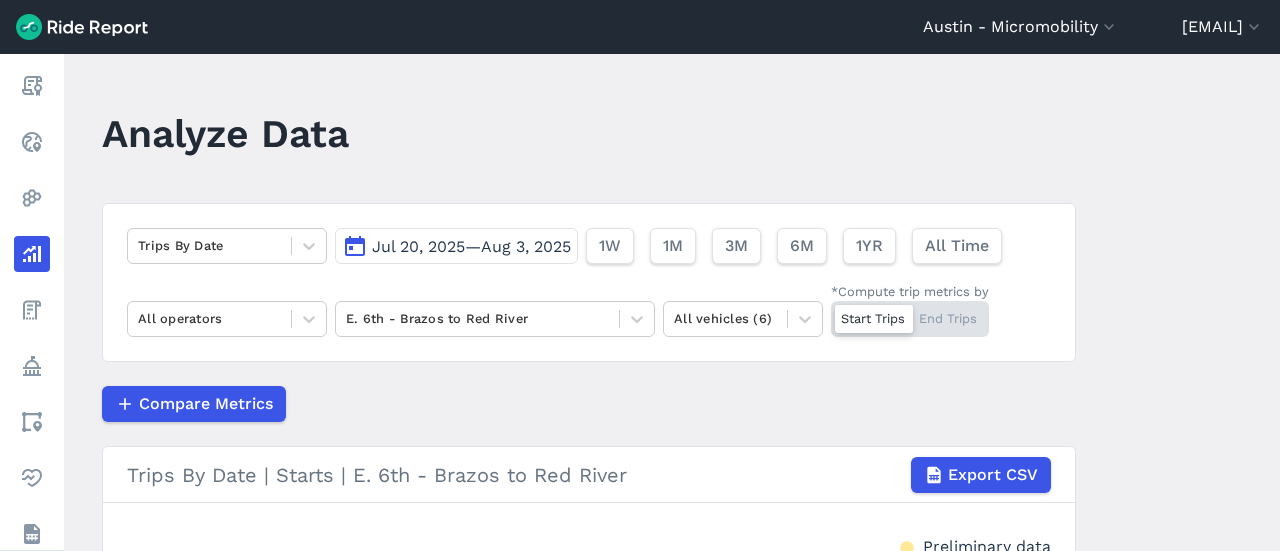 click on "Jul 20, 2025—Aug 3, 2025" at bounding box center [471, 246] 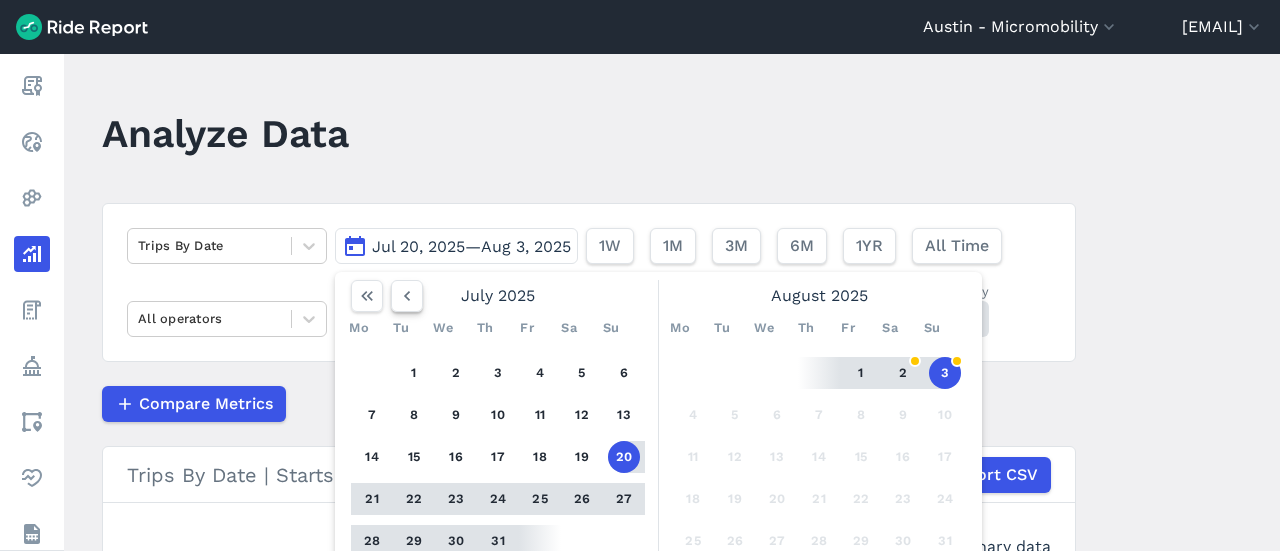 click 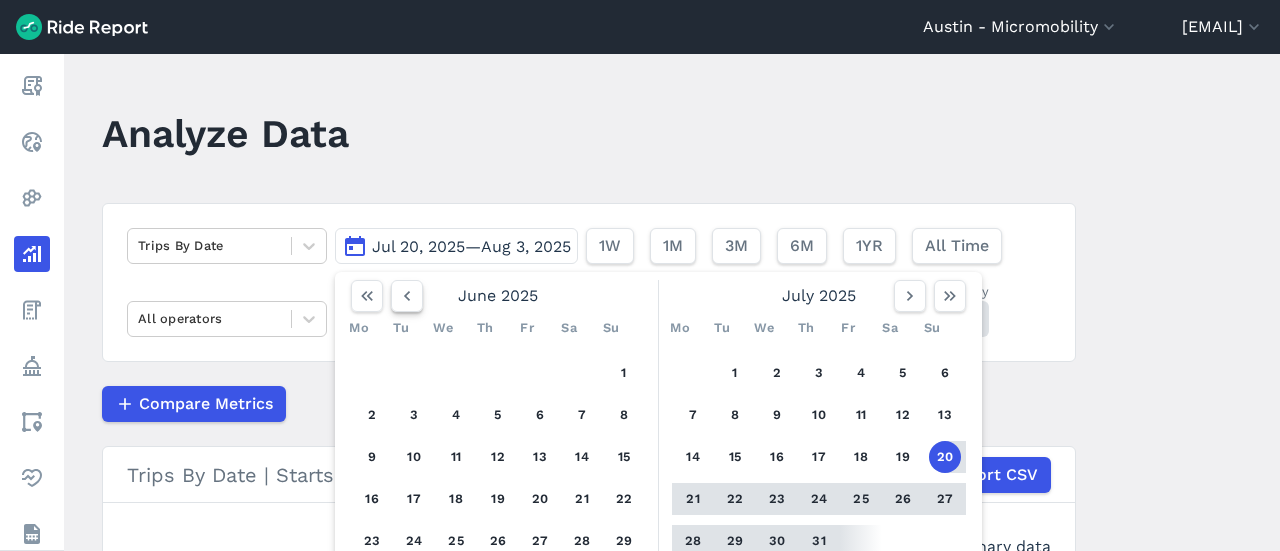 click 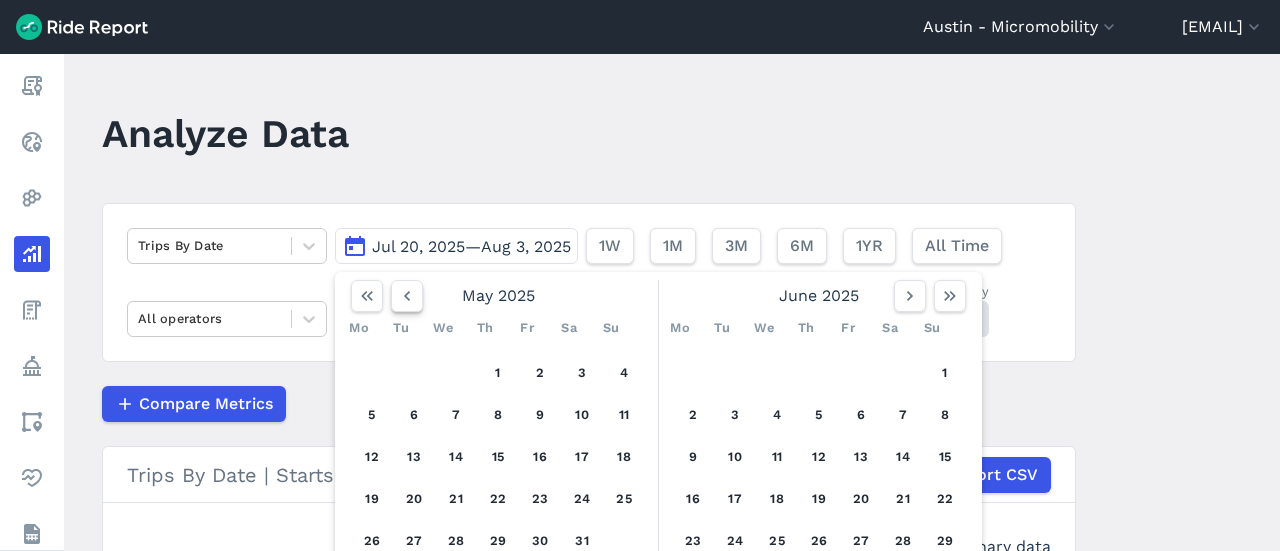 click 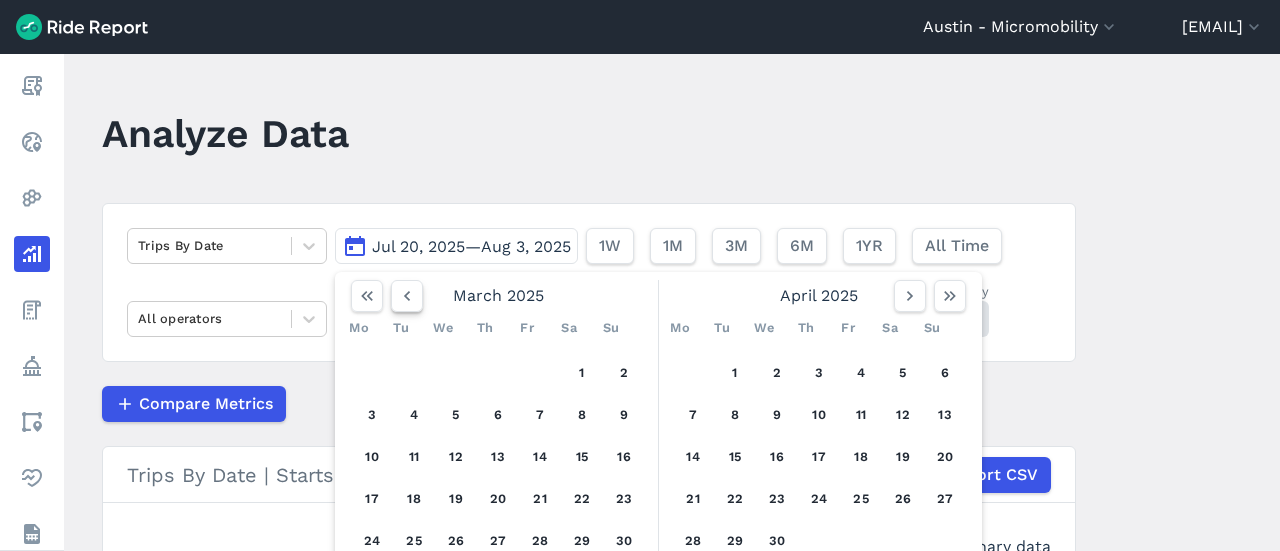 click 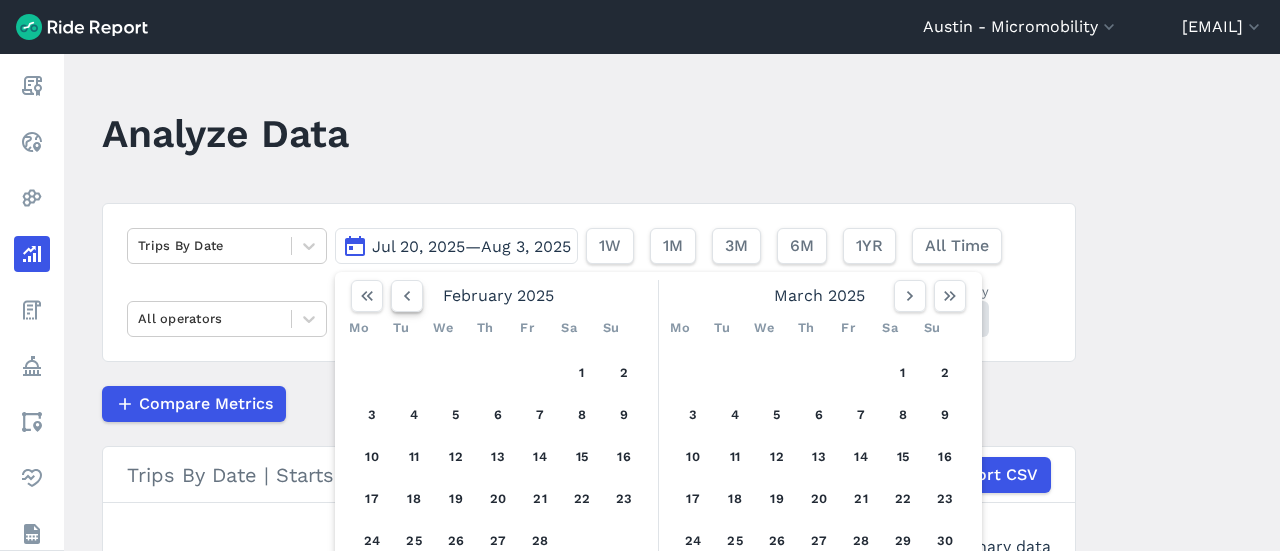 click 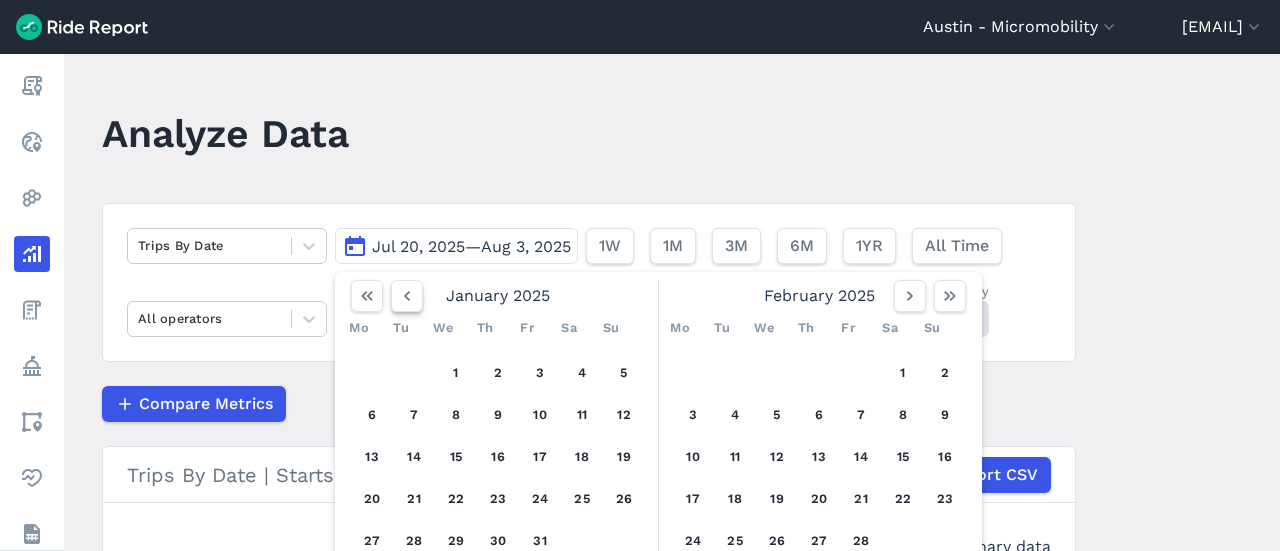 click 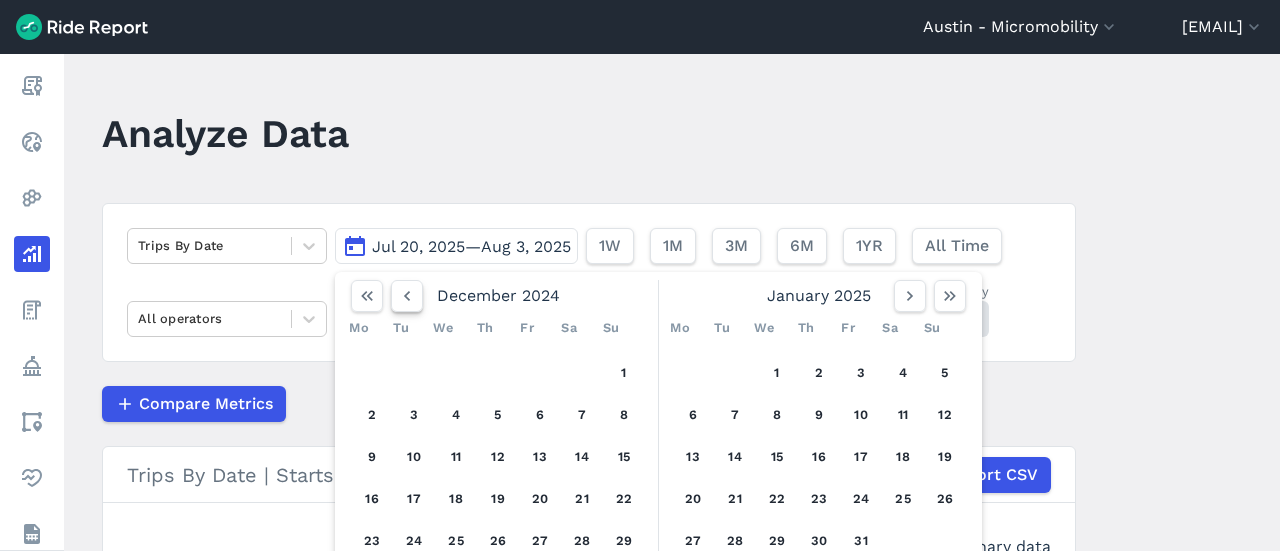click 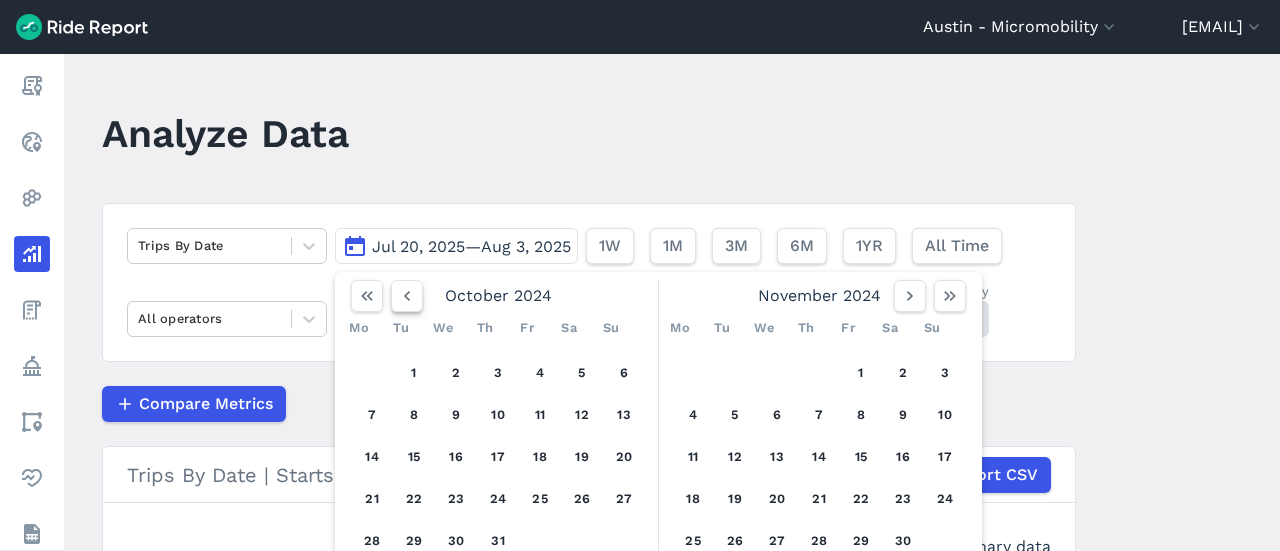 click 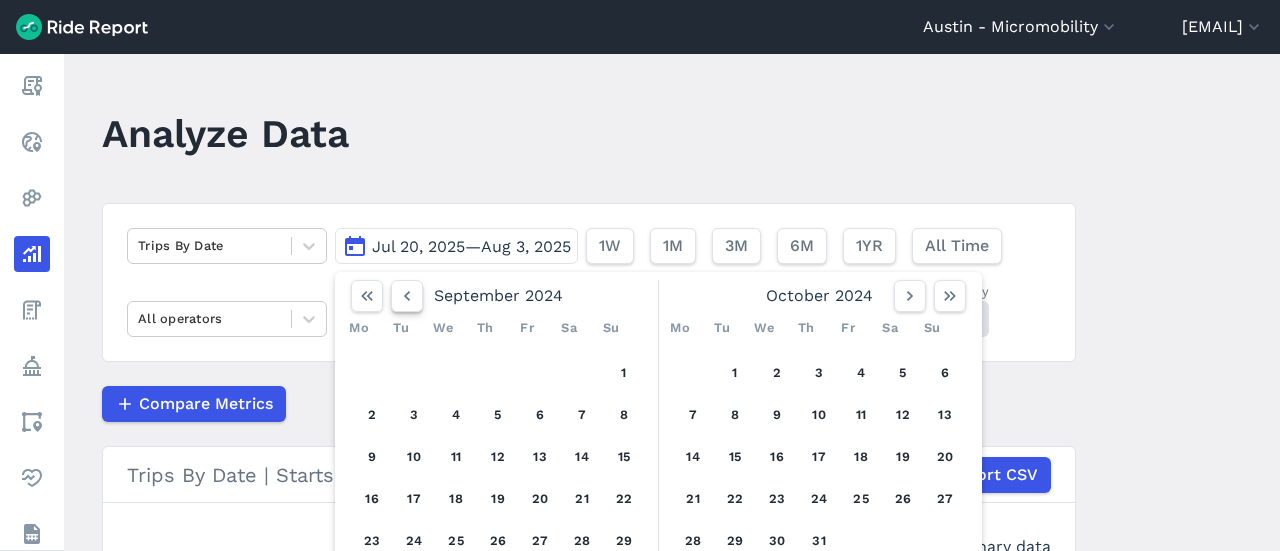 click 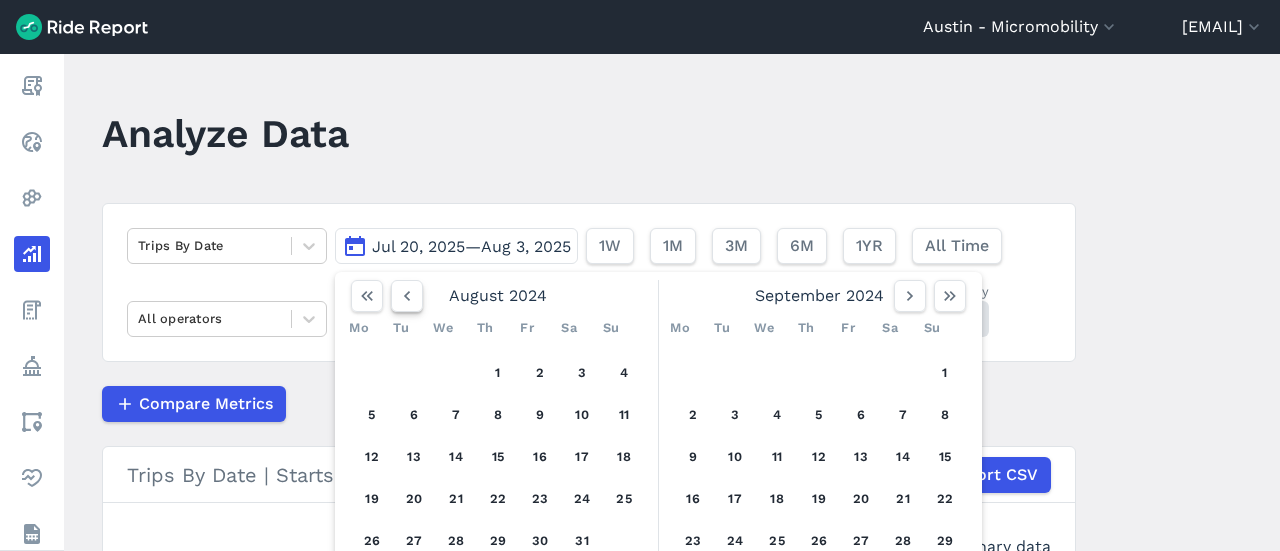 click 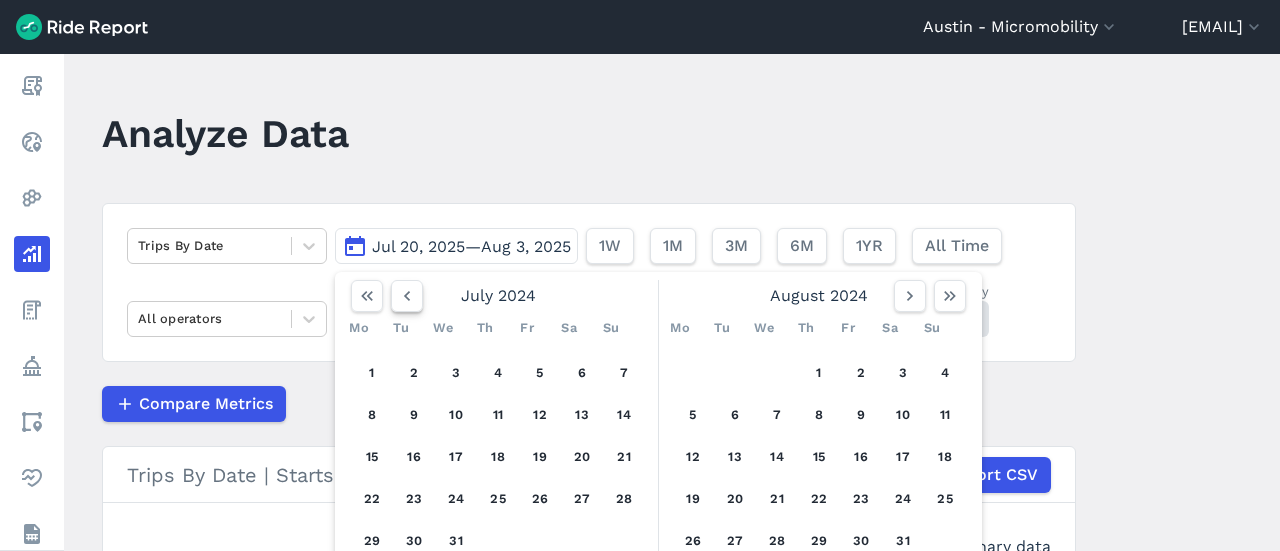 click 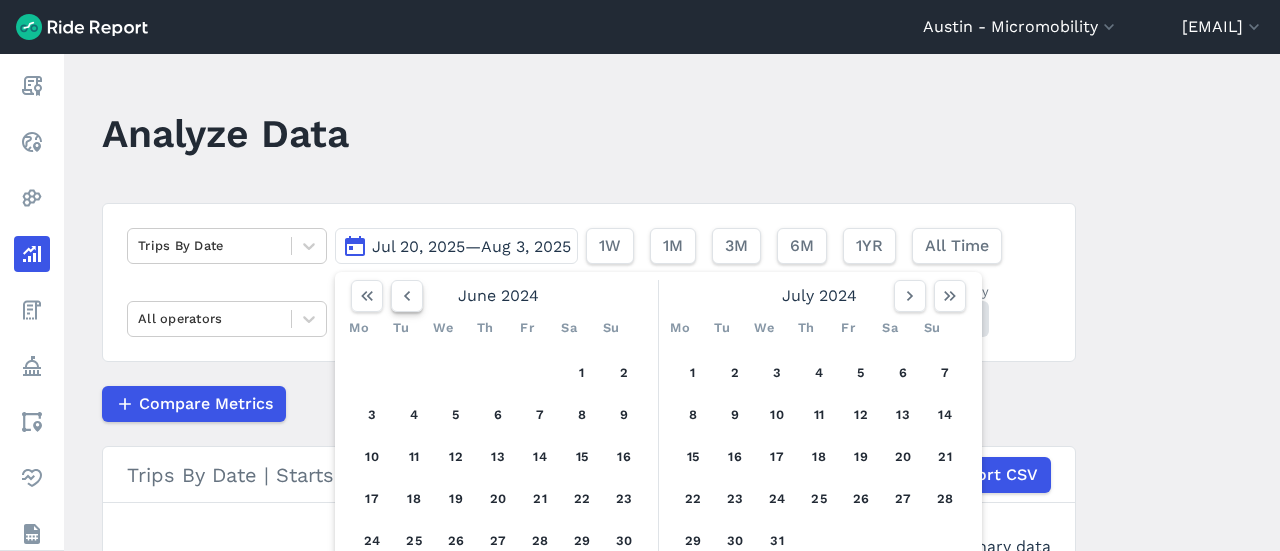 click 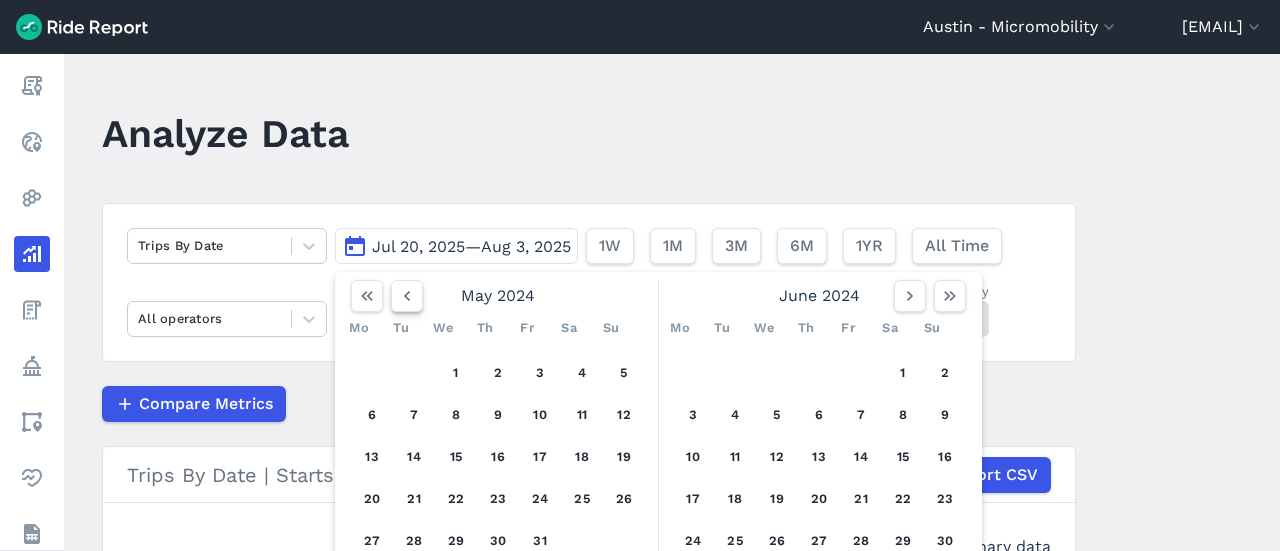 click 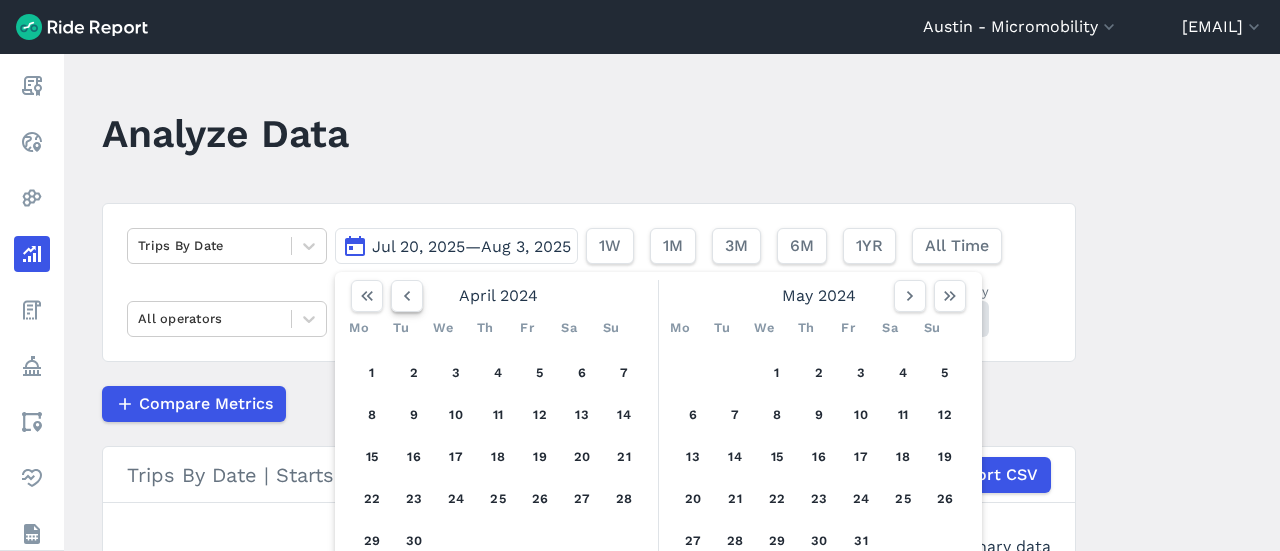 click 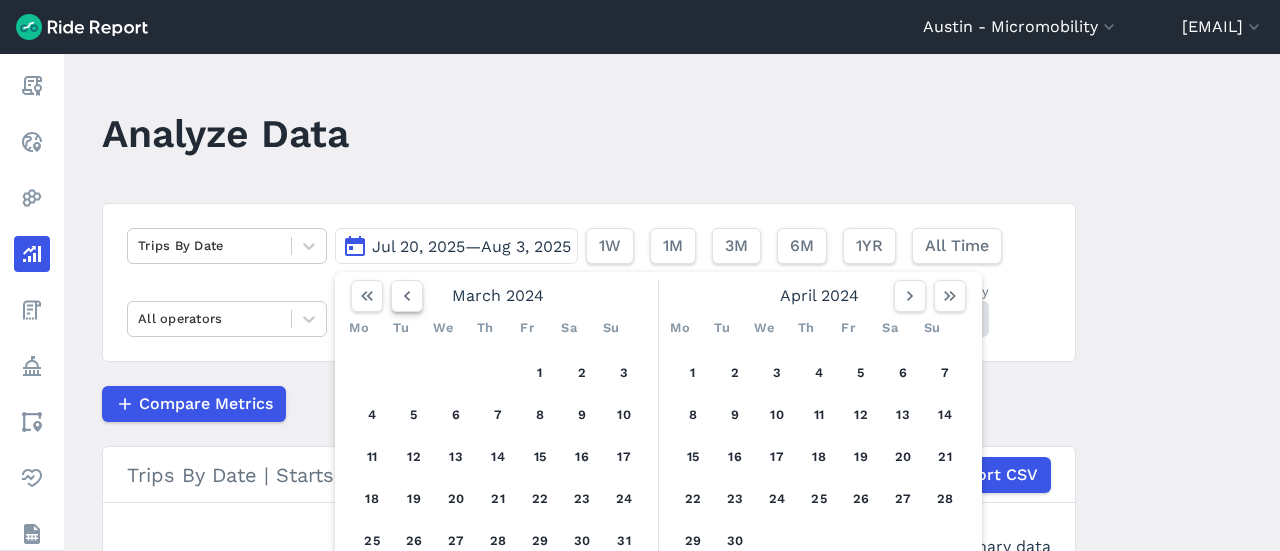 click 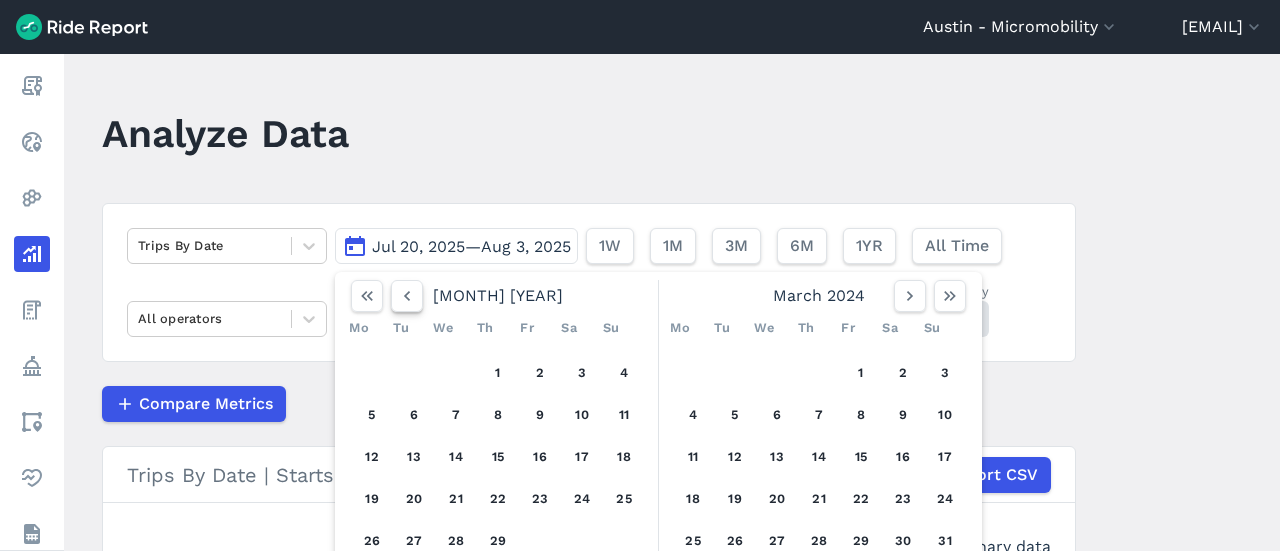 click 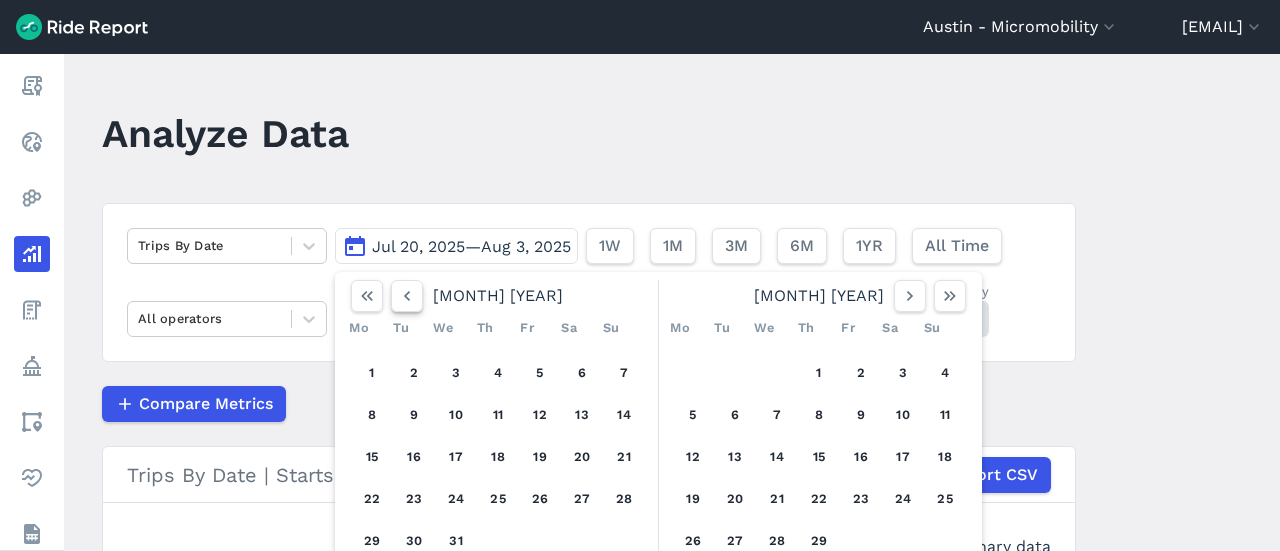 click 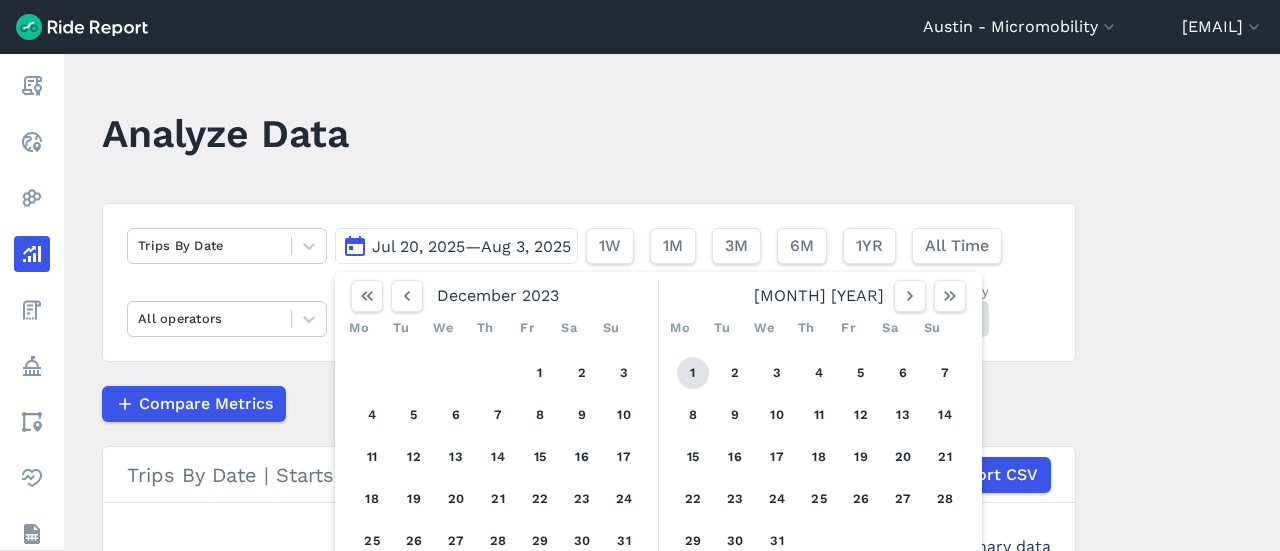 click on "1" at bounding box center [693, 373] 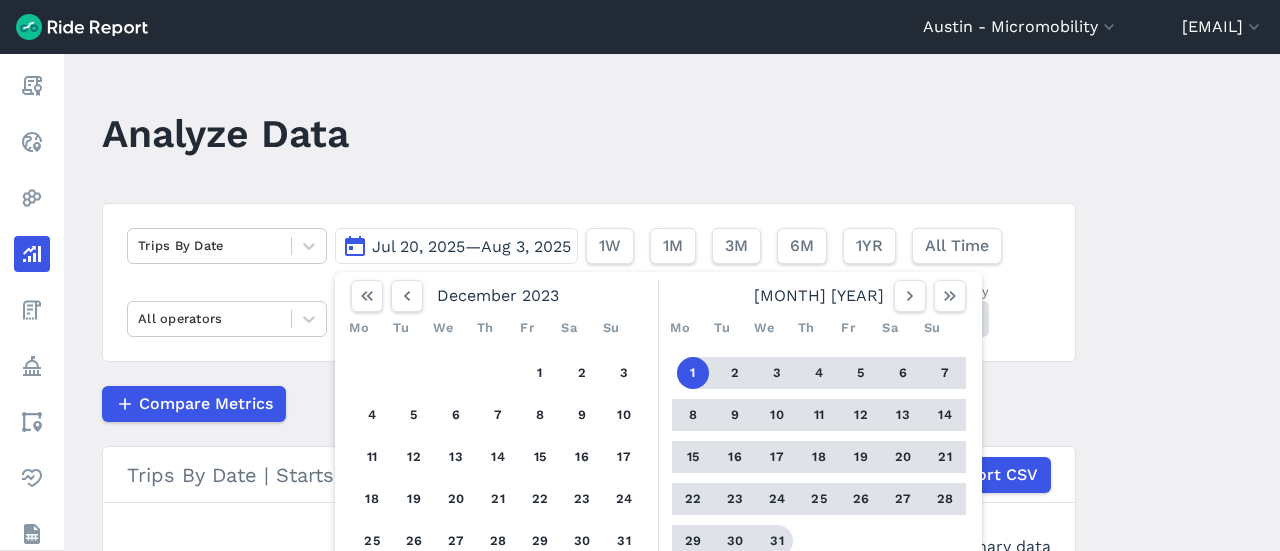 click on "31" at bounding box center [777, 541] 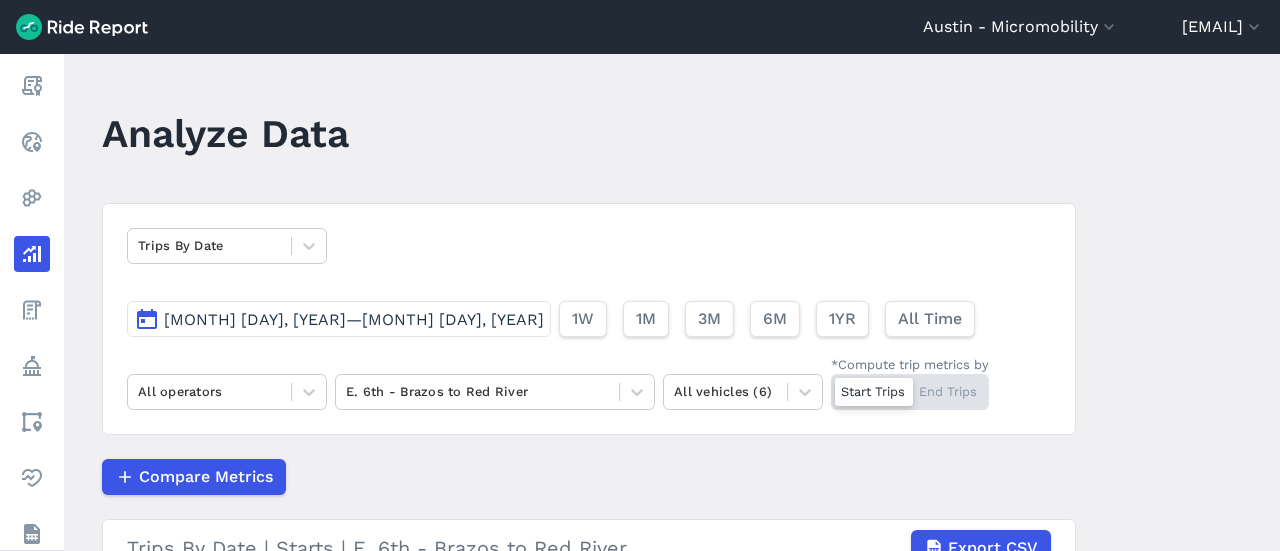 click on "Analyze Data Trips By Date Jan 1, 2024—Jan 31, 2024 1W 1M 3M 6M 1YR All Time All operators E. 6th - Brazos to Red River All vehicles (6) *Compute trip metrics by Start Trips End Trips Compare Metrics Trips By Date | Starts | E. 6th - Brazos to Red River Export CSV Preliminary data Jan 1 Jan 4 Jan 7 Jan 10 Jan 13 Jan 16 Jan 19 Jan 22 Jan 25 Jan 28 Jan 31 0 trips 45  90  135  180  Trips By Date   | Starts | E. 6th - Brazos to Red River Total 1,550 trips Median Per Day 40 trips" at bounding box center (672, 302) 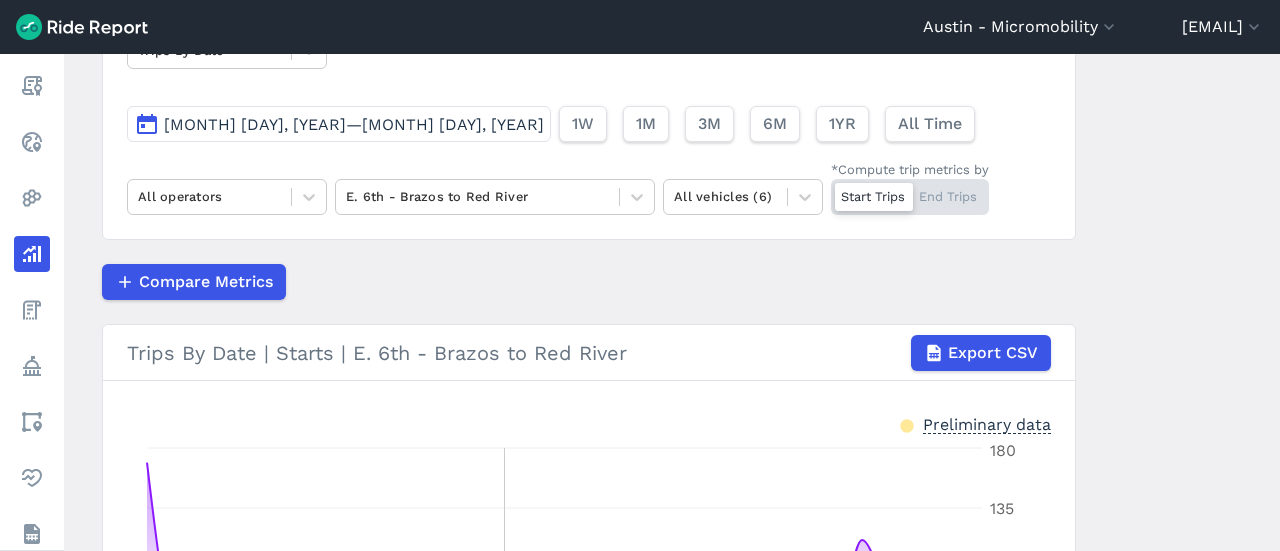scroll, scrollTop: 84, scrollLeft: 0, axis: vertical 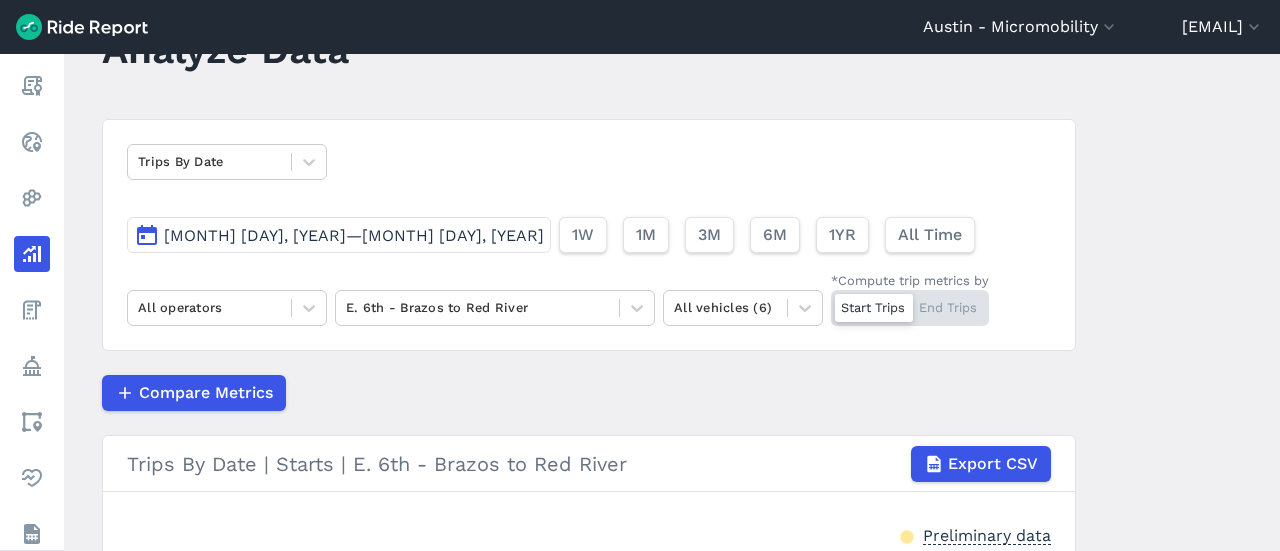 click on "Jan 1, 2024—Jan 31, 2024" at bounding box center [354, 235] 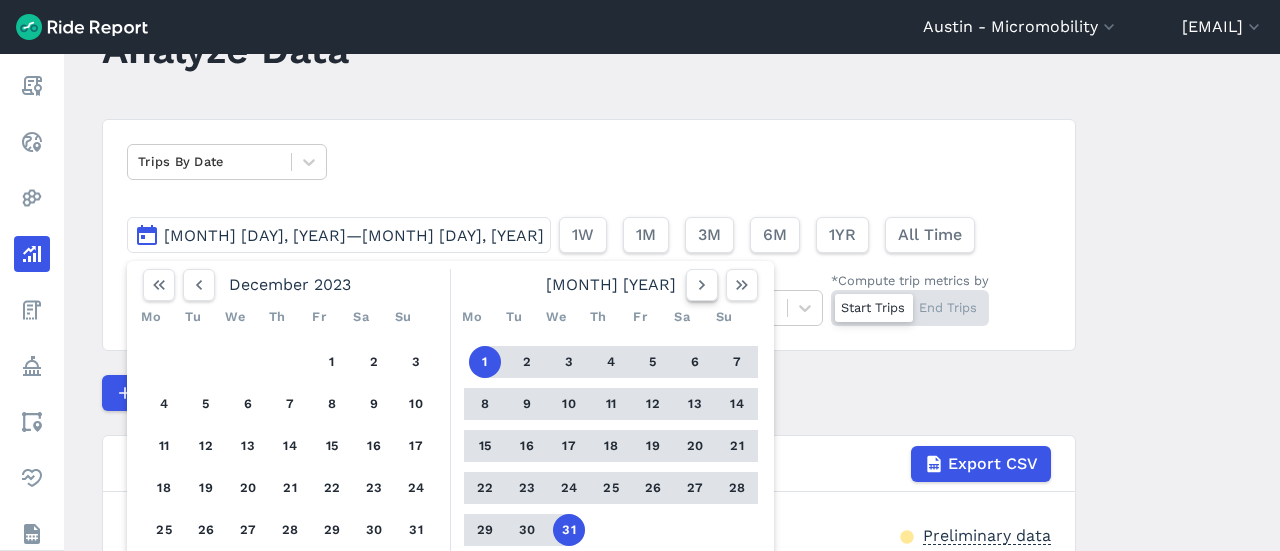 click 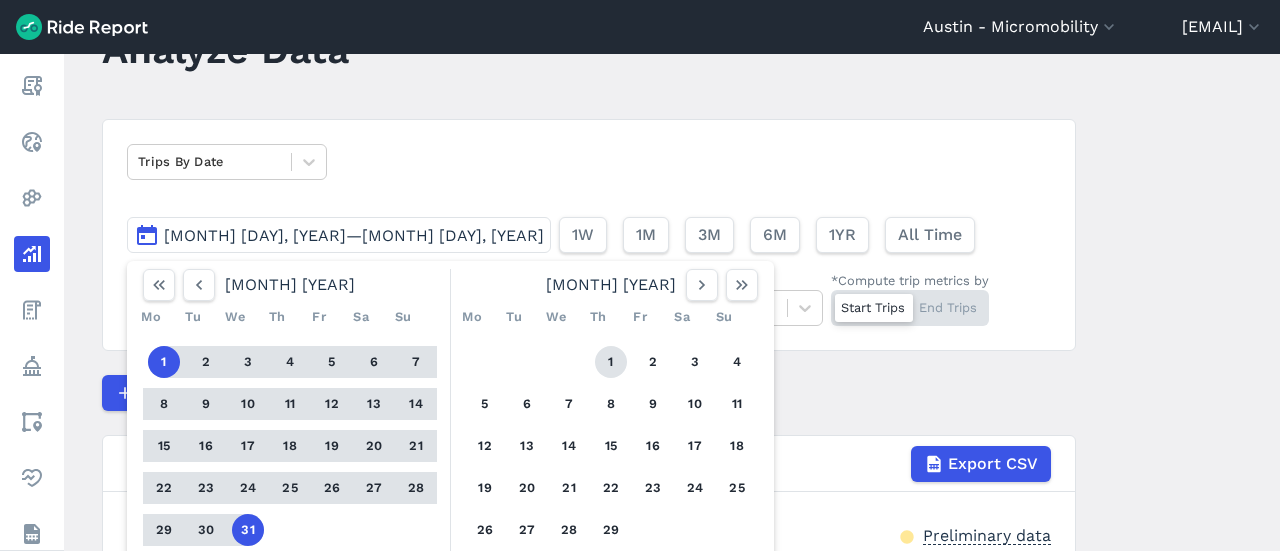 click on "1" at bounding box center (611, 362) 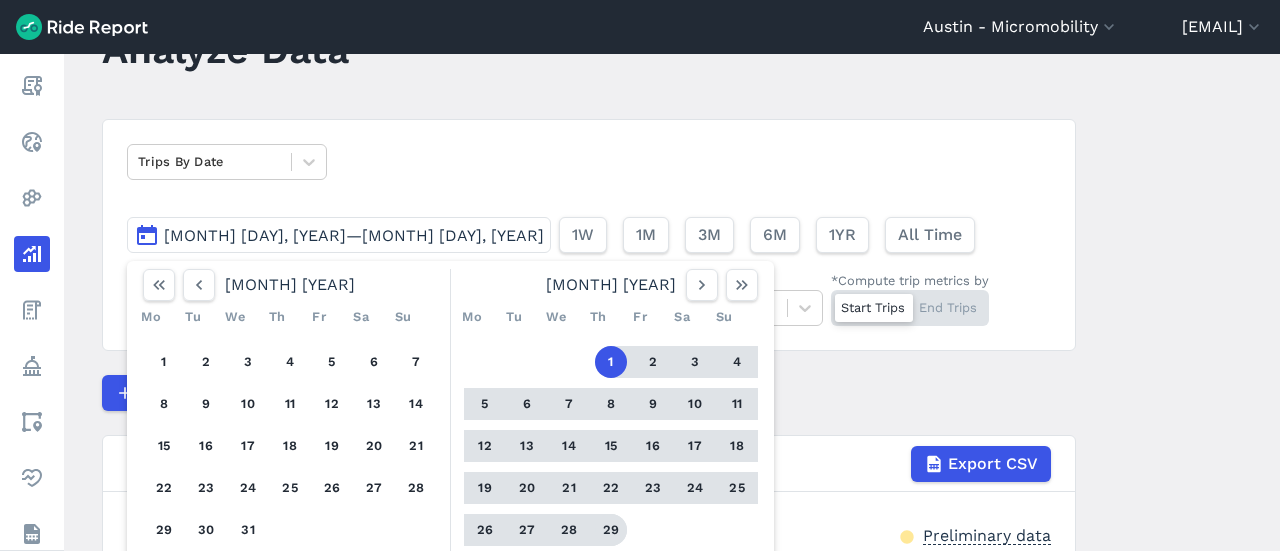 click on "29" at bounding box center (611, 530) 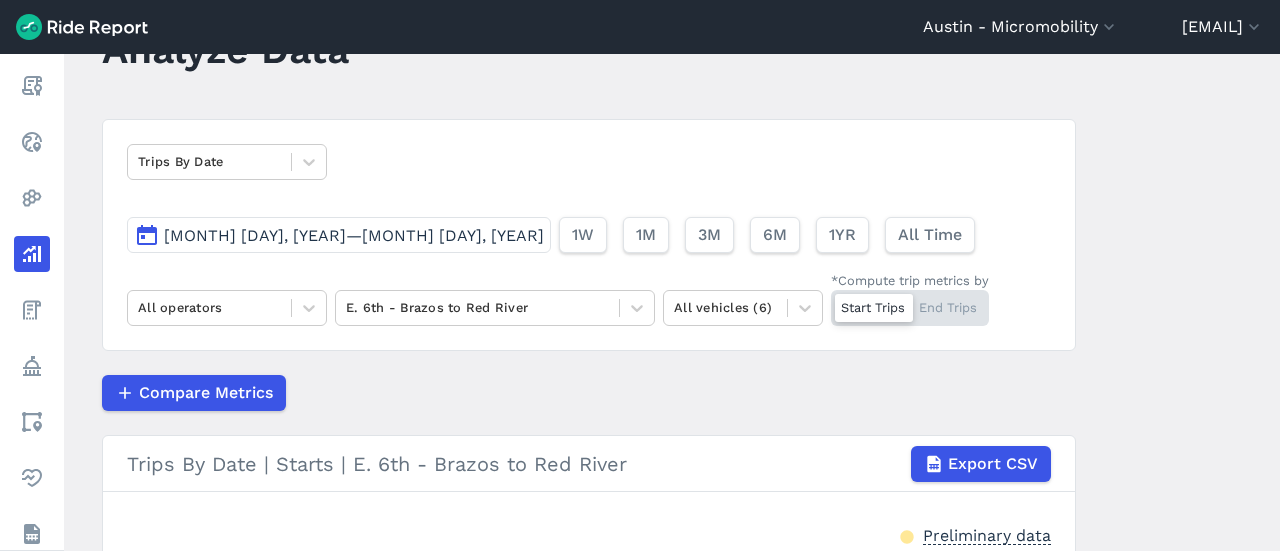 click on "Compare Metrics" at bounding box center [589, 393] 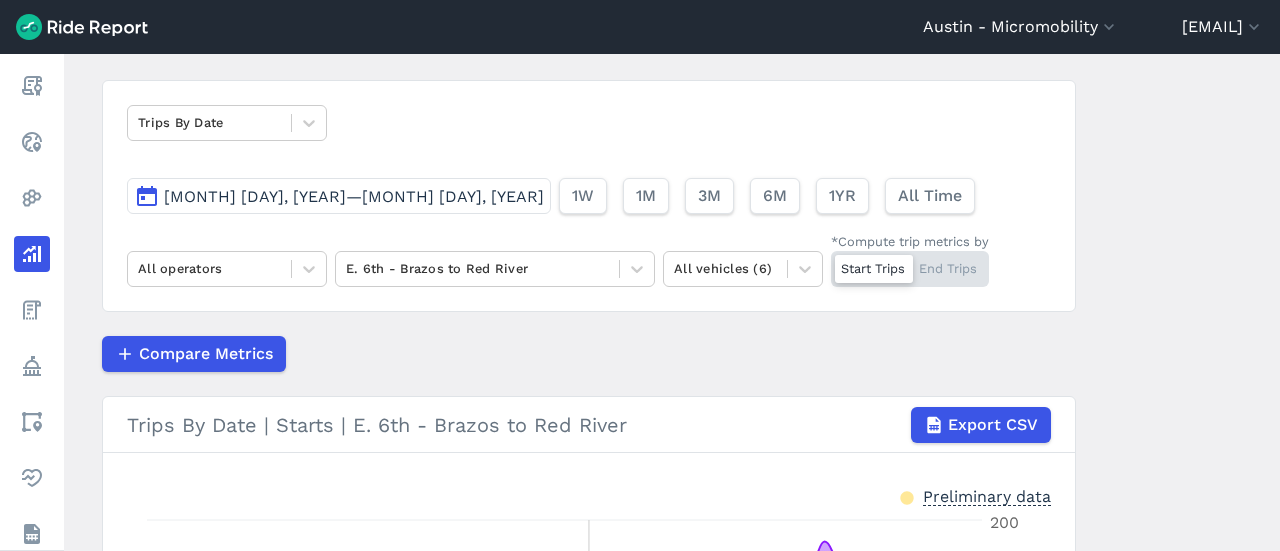 scroll, scrollTop: 84, scrollLeft: 0, axis: vertical 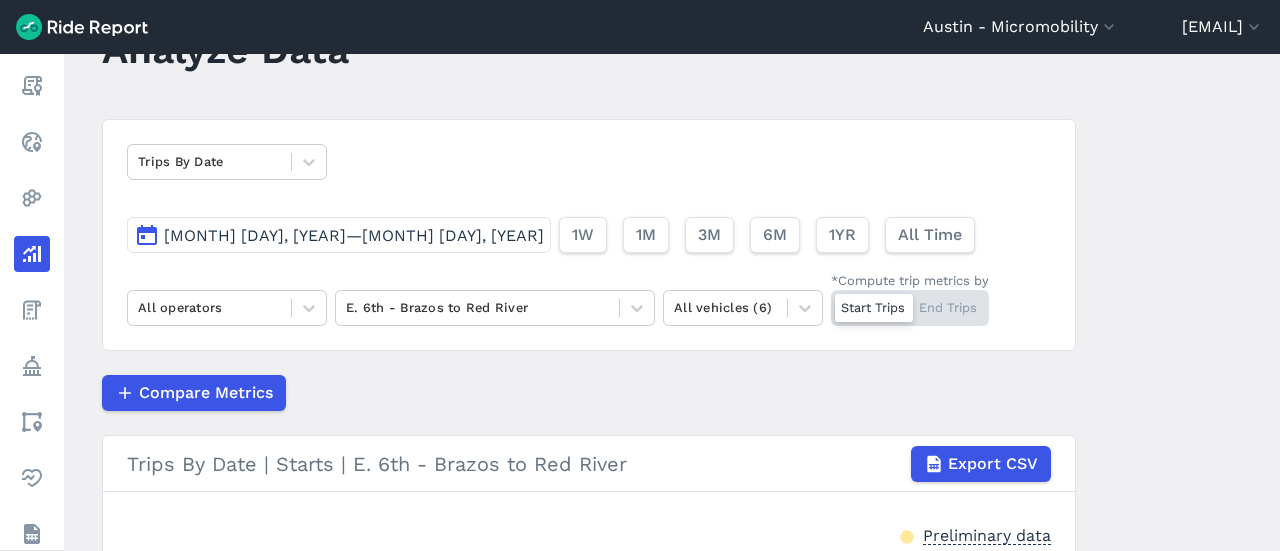 click on "Feb 1, 2024—Feb 29, 2024" at bounding box center (354, 235) 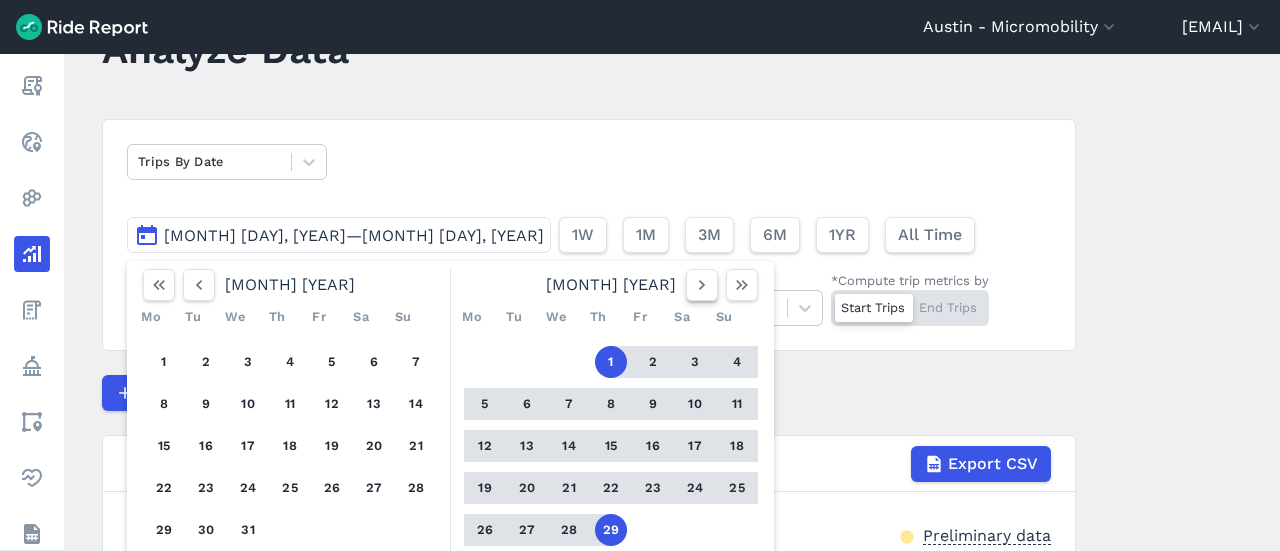 click at bounding box center [702, 285] 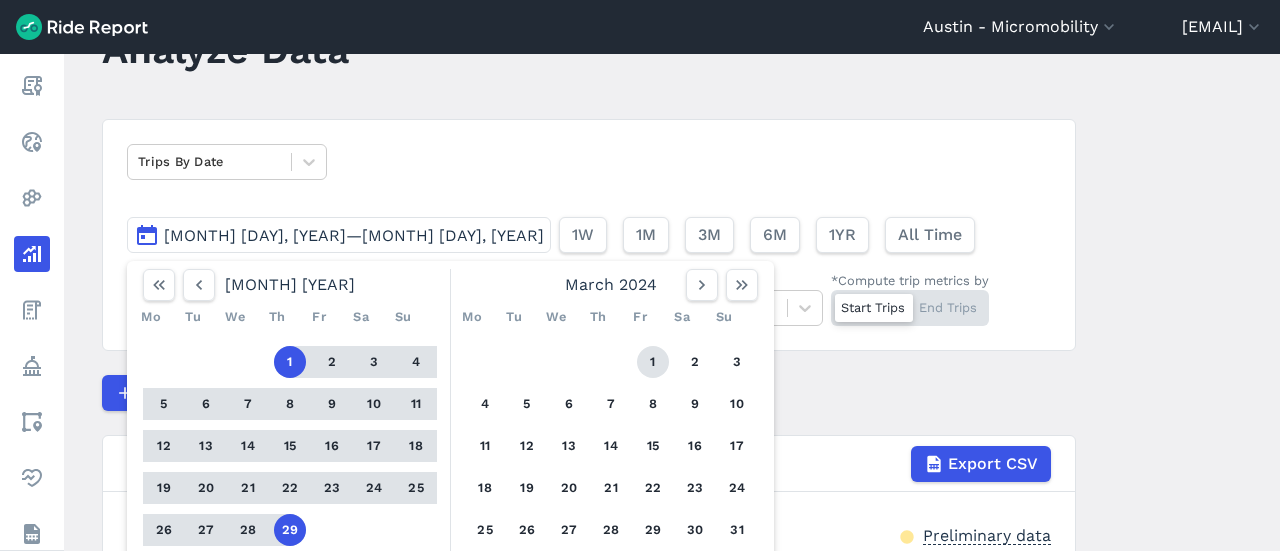 click on "1" at bounding box center [653, 362] 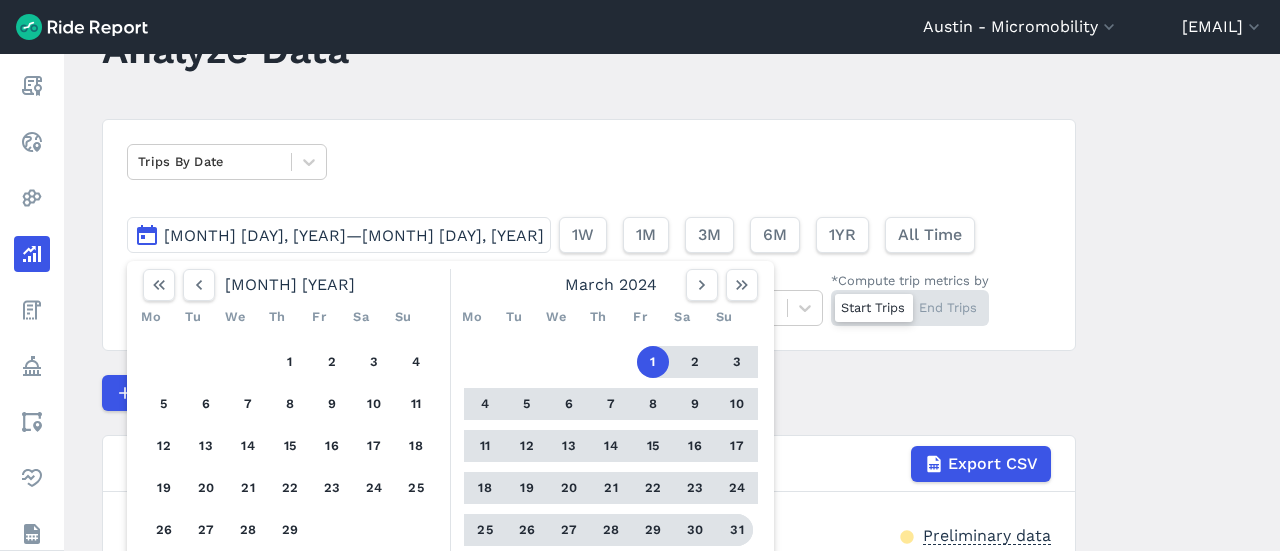 click on "31" at bounding box center (737, 530) 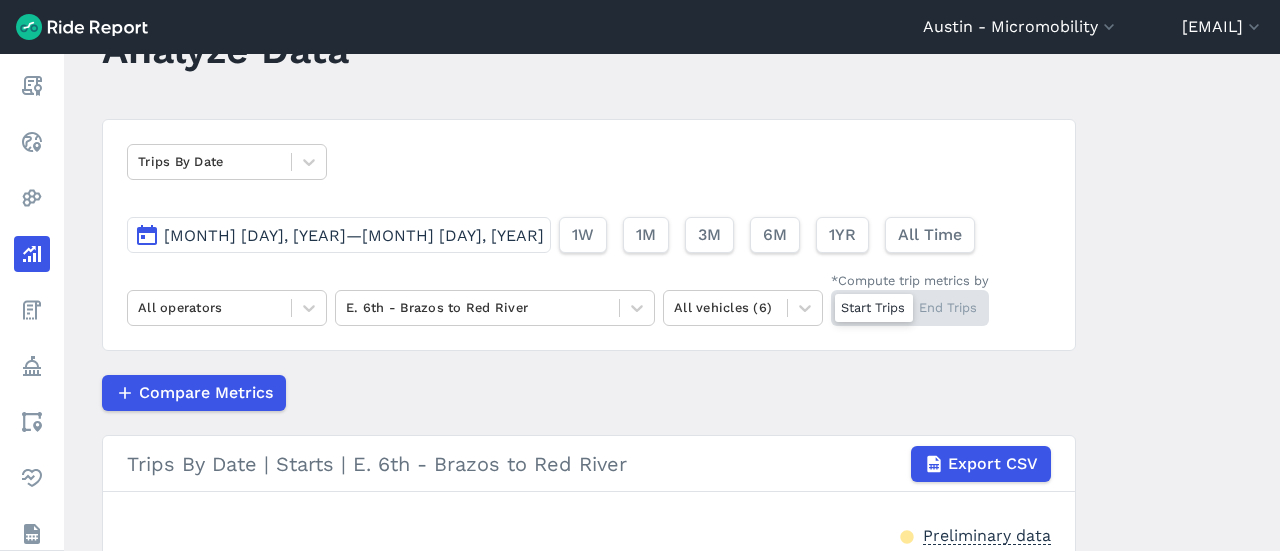 click on "Analyze Data Trips By Date Mar 1, 2024—Mar 31, 2024 1W 1M 3M 6M 1YR All Time All operators E. 6th - Brazos to Red River All vehicles (6) *Compute trip metrics by Start Trips End Trips Compare Metrics Trips By Date | Starts | E. 6th - Brazos to Red River Export CSV Preliminary data Mar 1 Mar 4 Mar 7 Mar 10 Mar 13 Mar 16 Mar 19 Mar 22 Mar 25 Mar 28 Mar 31 0 trips 55  110  165  220  Trips By Date   | Starts | E. 6th - Brazos to Red River Total 3,670 trips Median Per Day 120 trips" at bounding box center [672, 302] 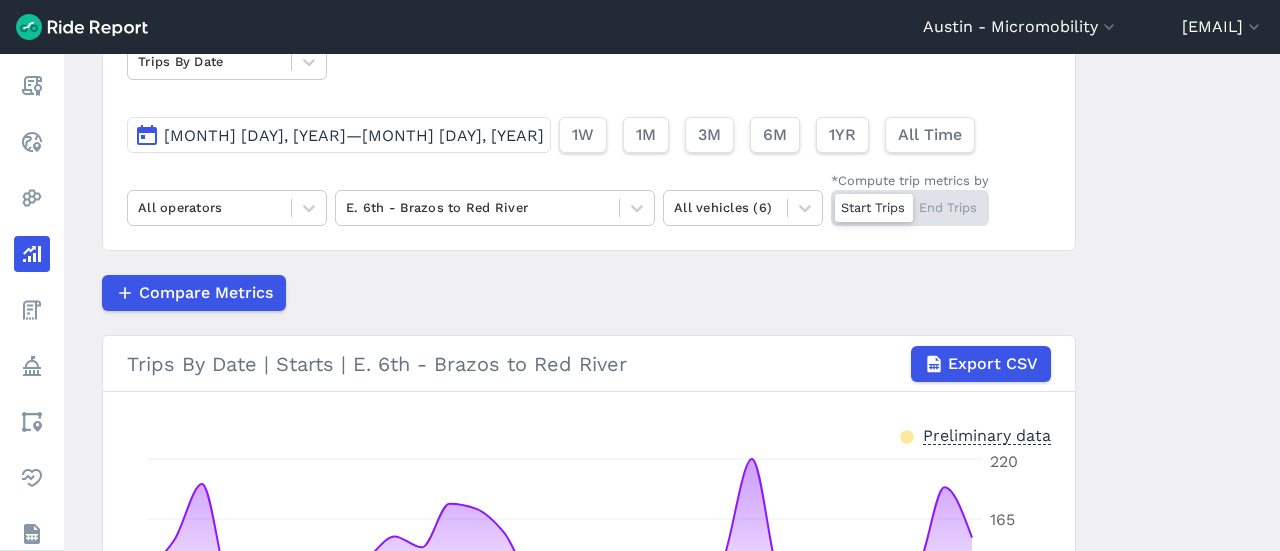 scroll, scrollTop: 84, scrollLeft: 0, axis: vertical 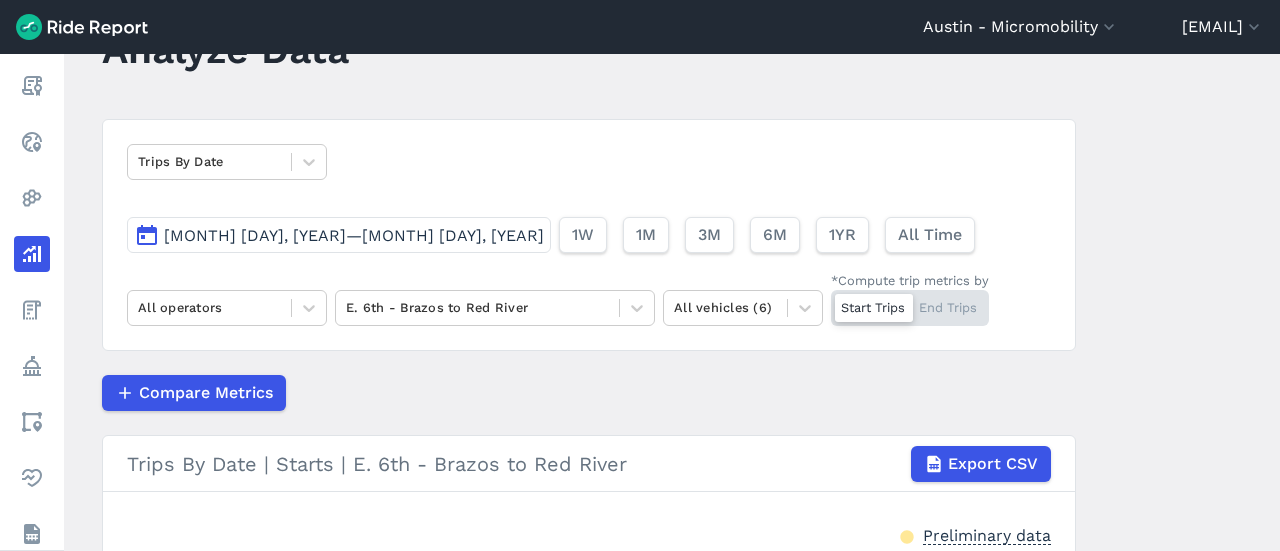 click on "Mar 1, 2024—Mar 31, 2024" at bounding box center [339, 235] 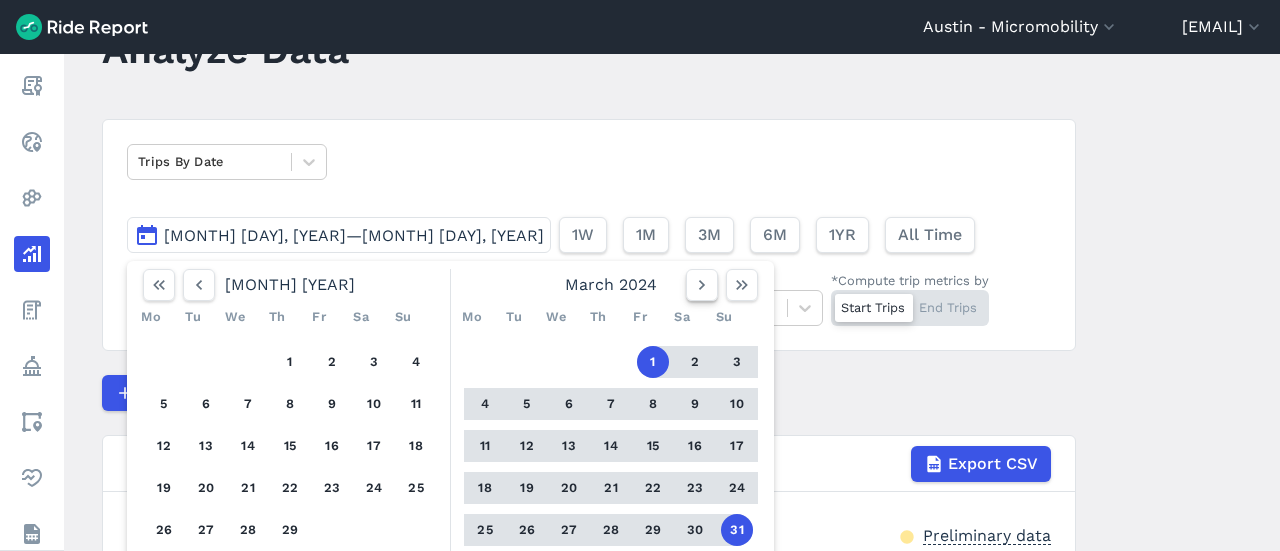 click 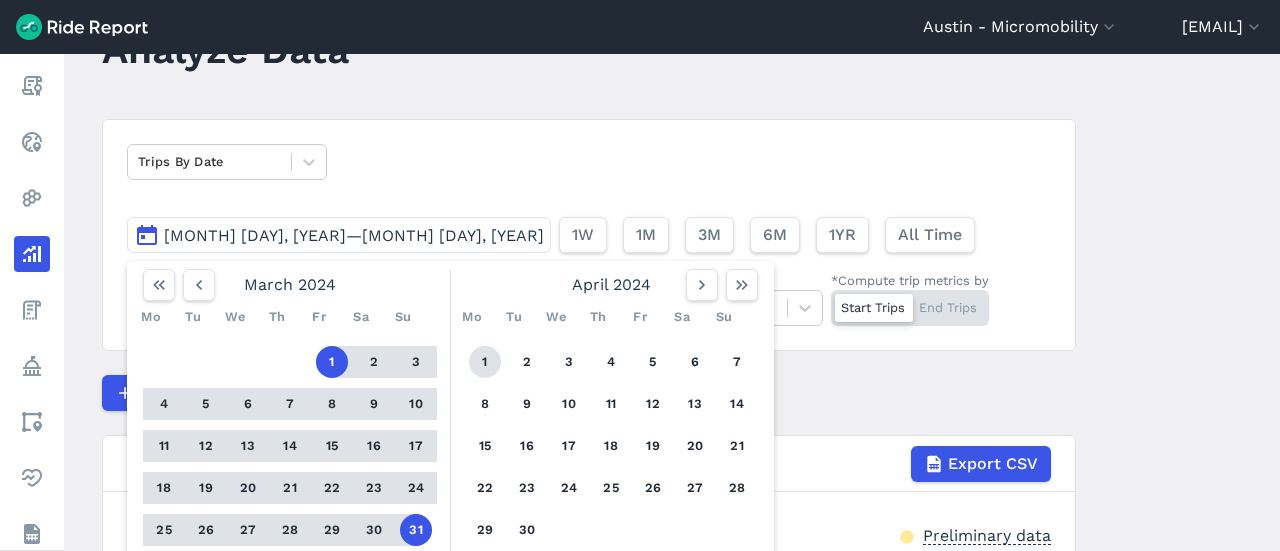 click on "1" at bounding box center [485, 362] 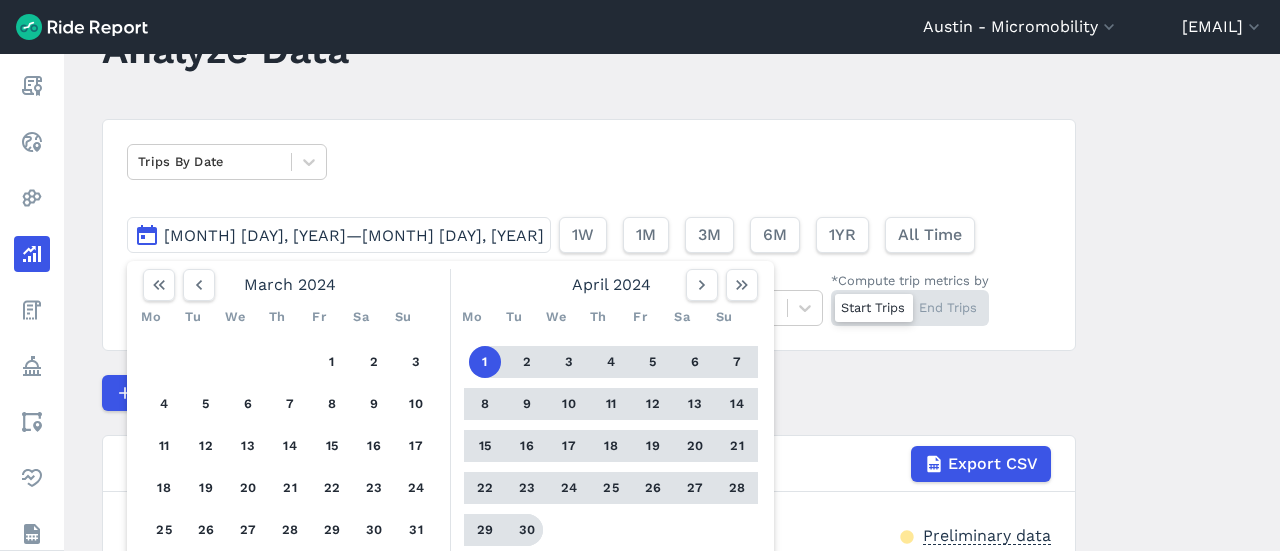 click on "30" at bounding box center (527, 530) 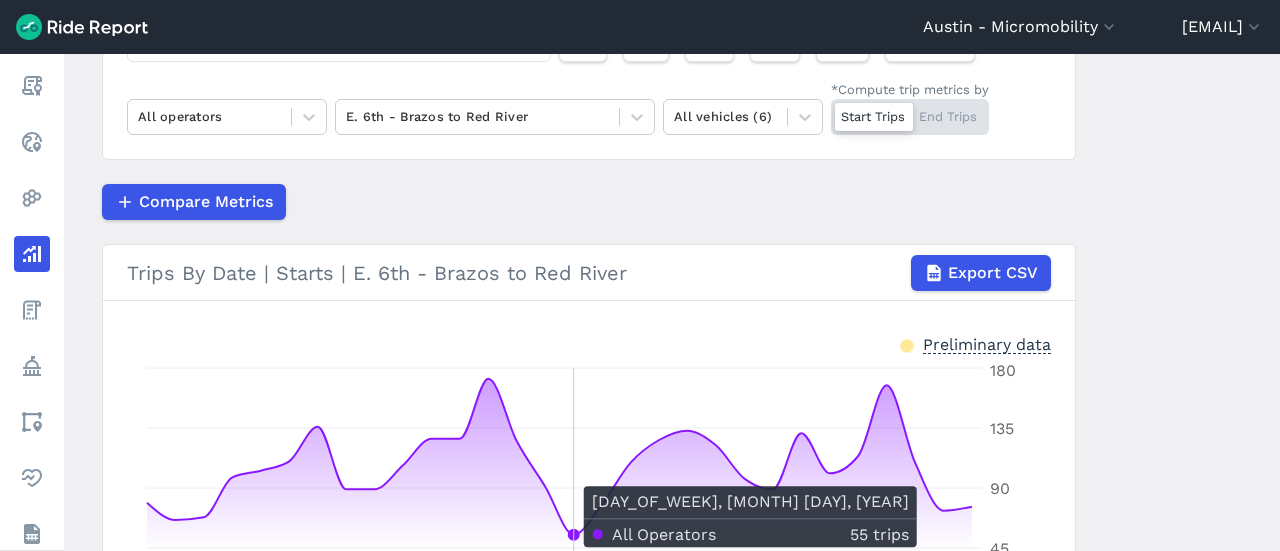 scroll, scrollTop: 84, scrollLeft: 0, axis: vertical 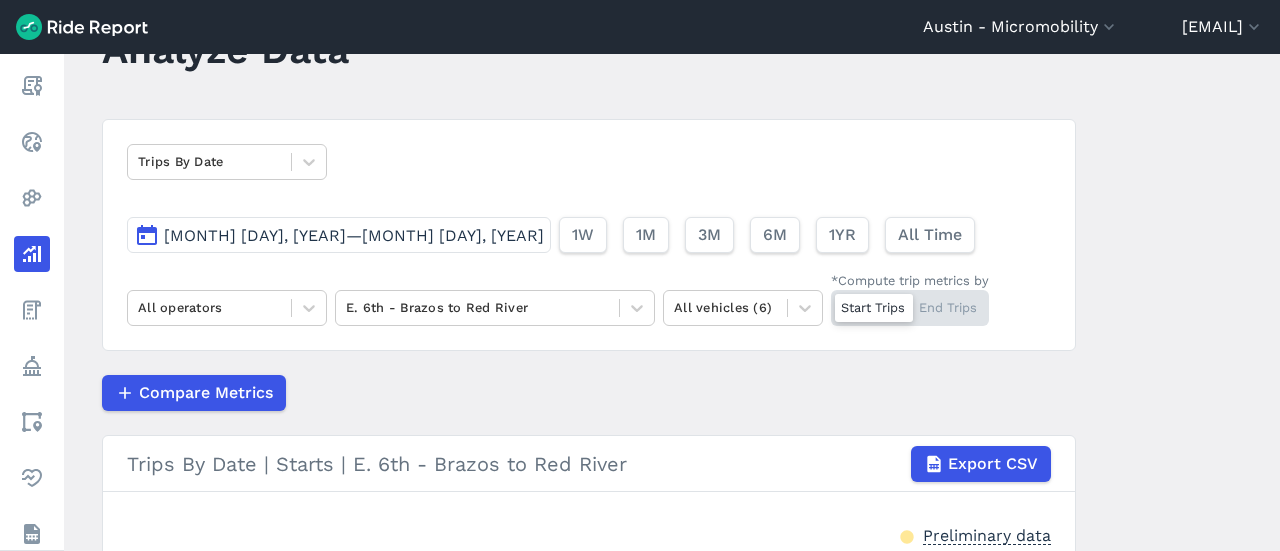 click on "Apr 1, 2024—Apr 30, 2024" at bounding box center [354, 235] 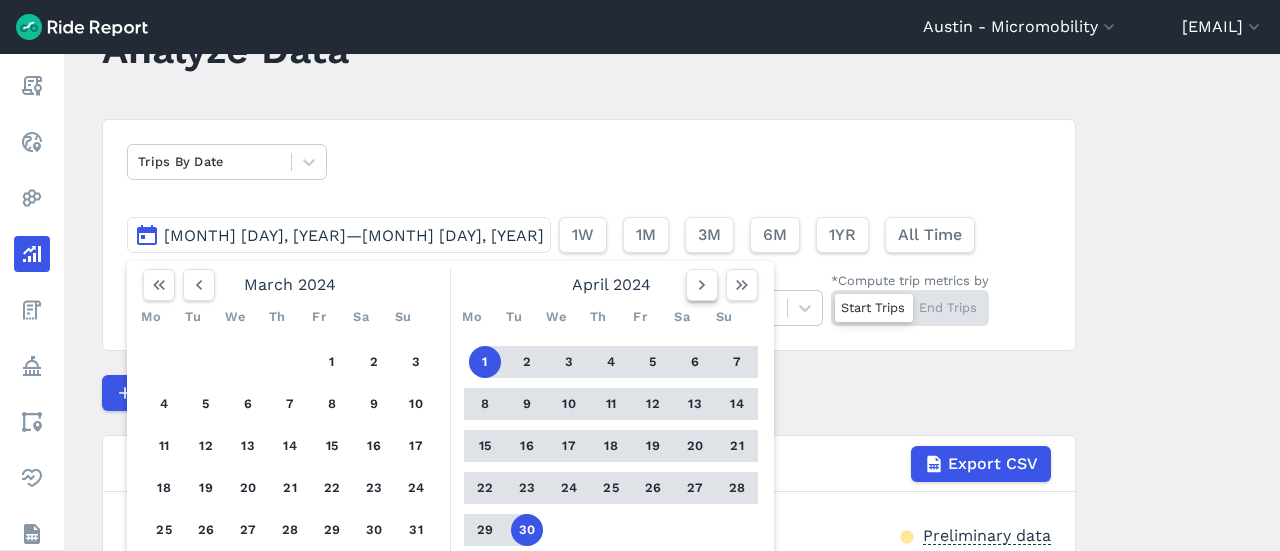 click 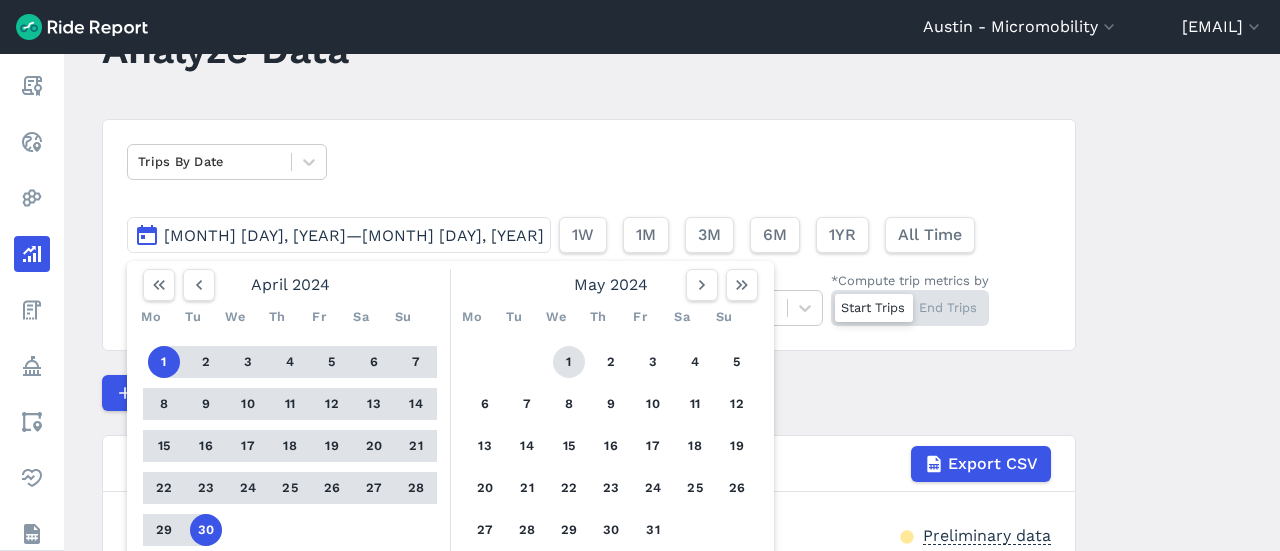click on "1" at bounding box center [569, 362] 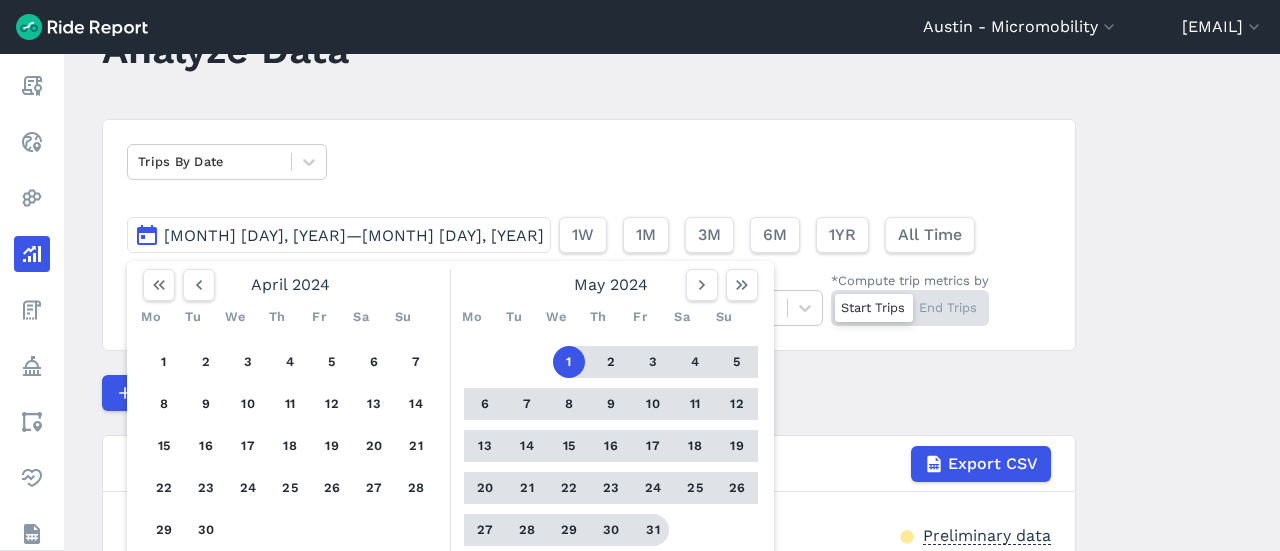 click on "31" at bounding box center [653, 530] 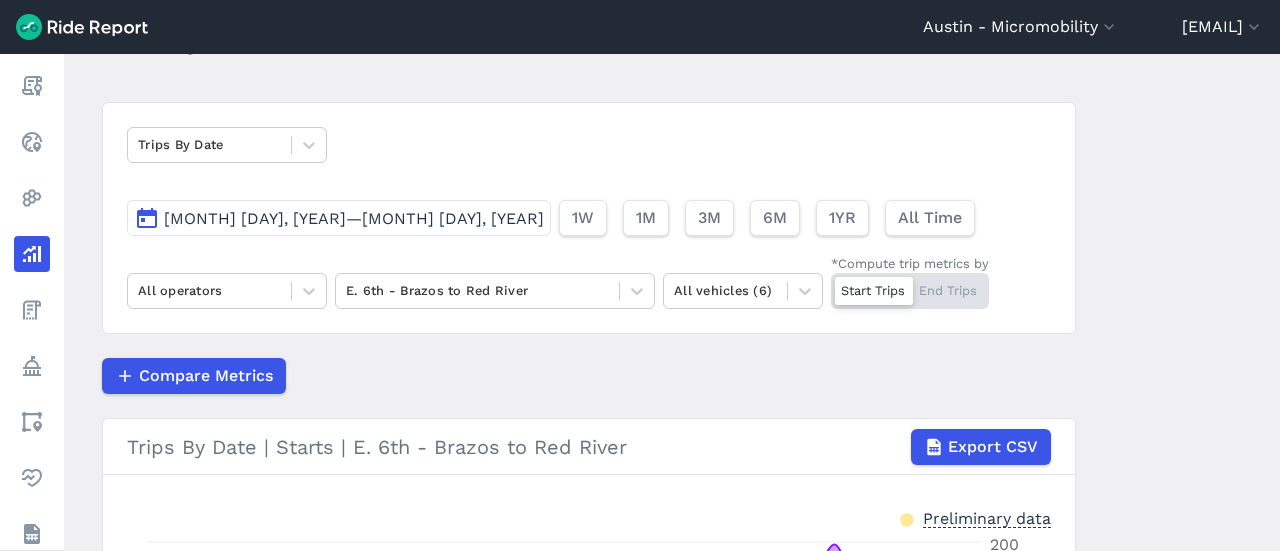 scroll, scrollTop: 84, scrollLeft: 0, axis: vertical 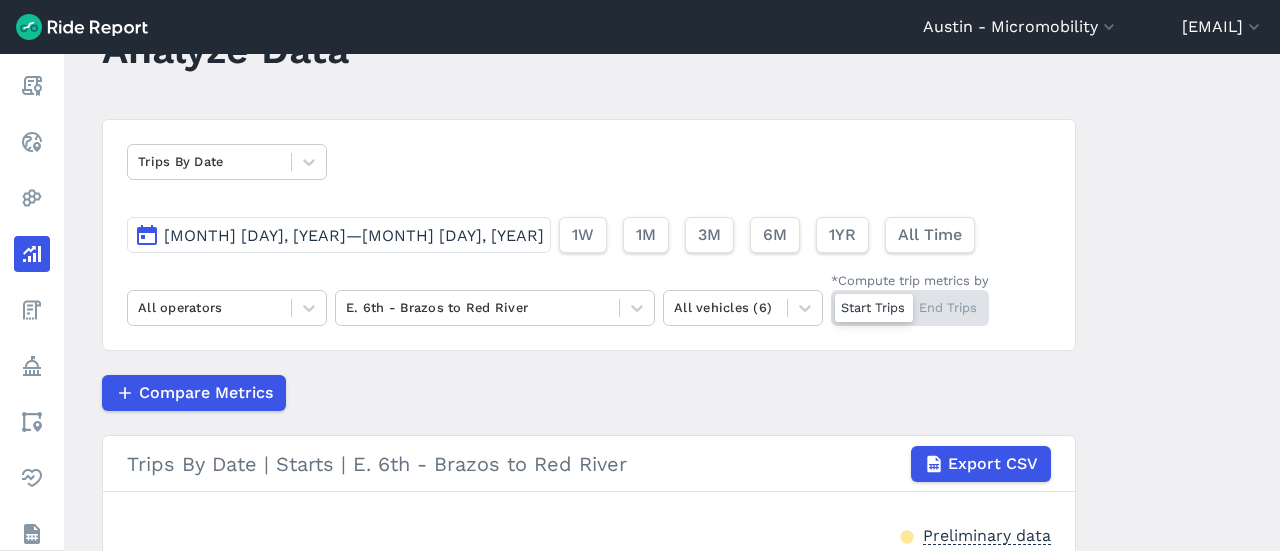 click on "May 1, 2024—May 31, 2024" at bounding box center (354, 235) 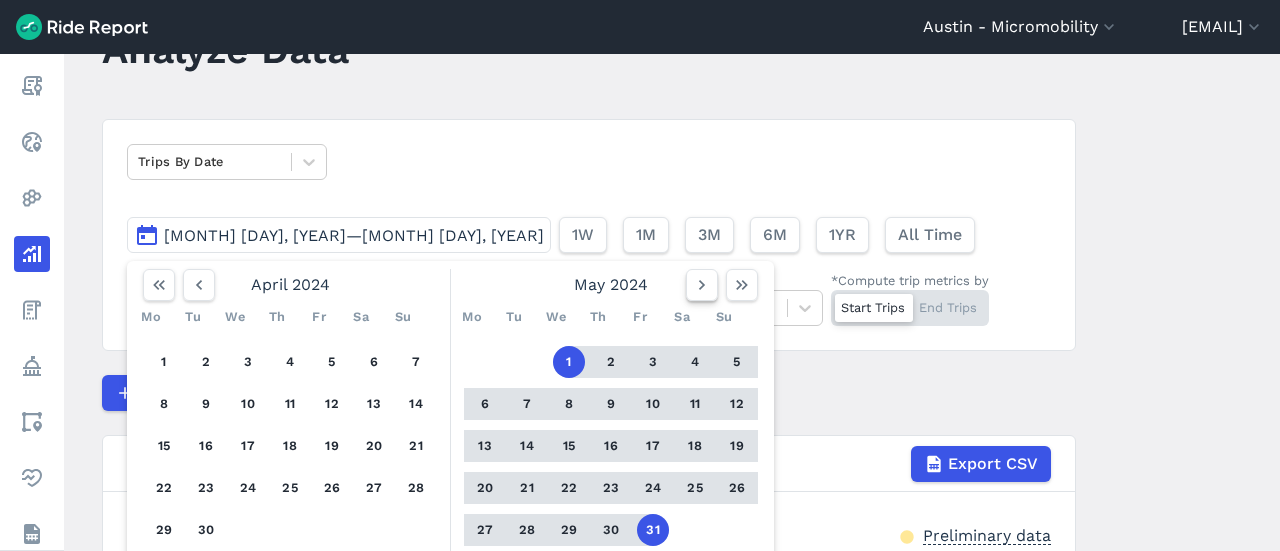 click at bounding box center [702, 285] 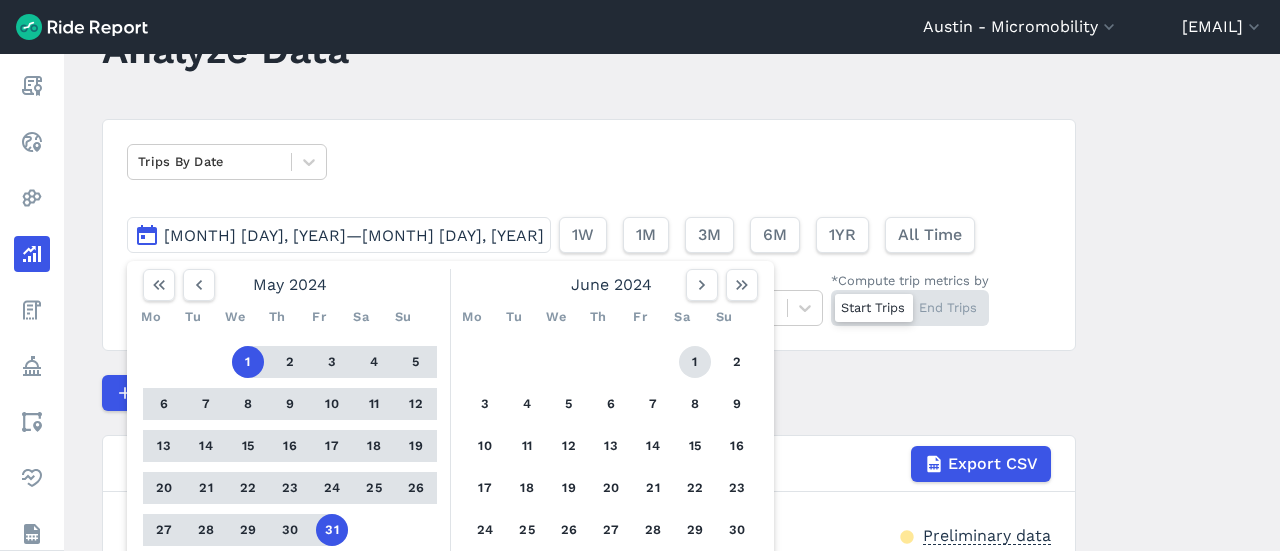 click on "1" at bounding box center [695, 362] 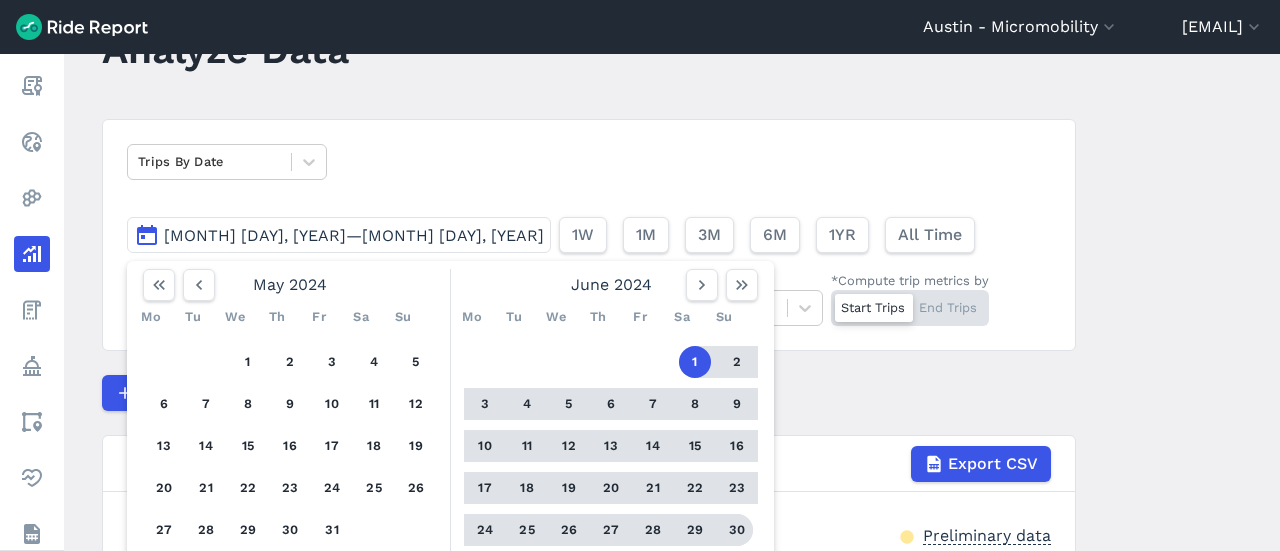 click on "30" at bounding box center (737, 530) 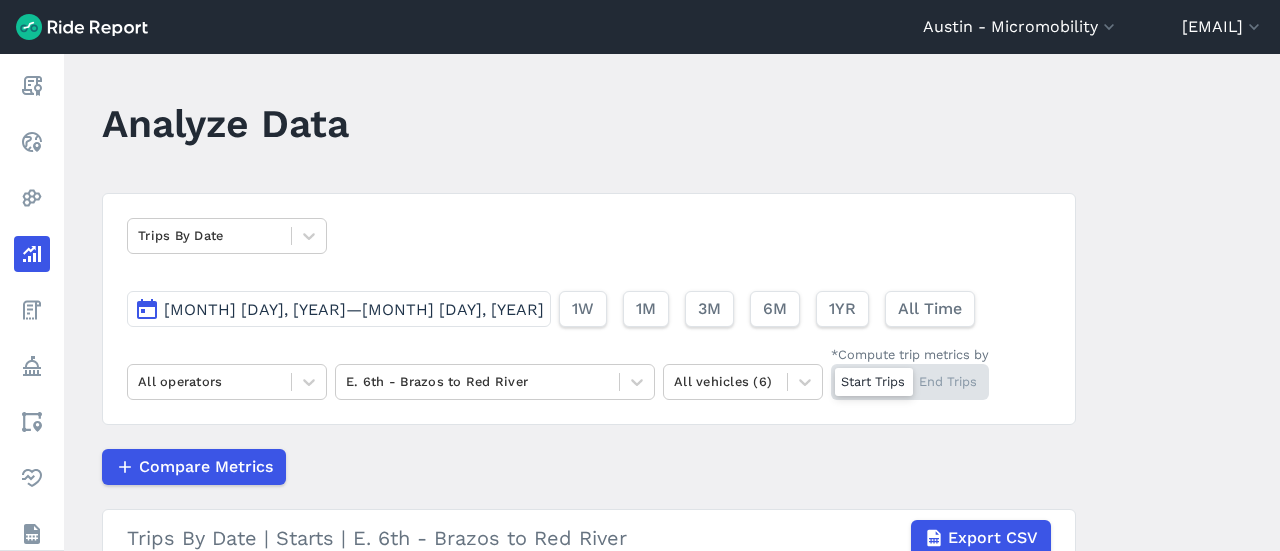 scroll, scrollTop: 0, scrollLeft: 0, axis: both 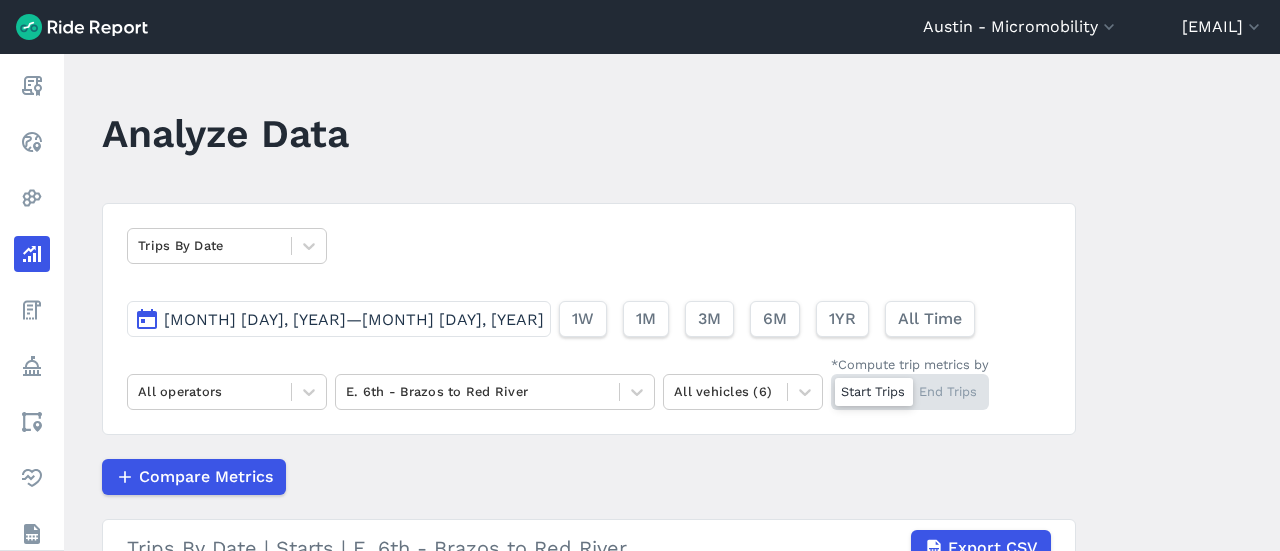 click on "Jun 1, 2024—Jun 30, 2024" at bounding box center [354, 319] 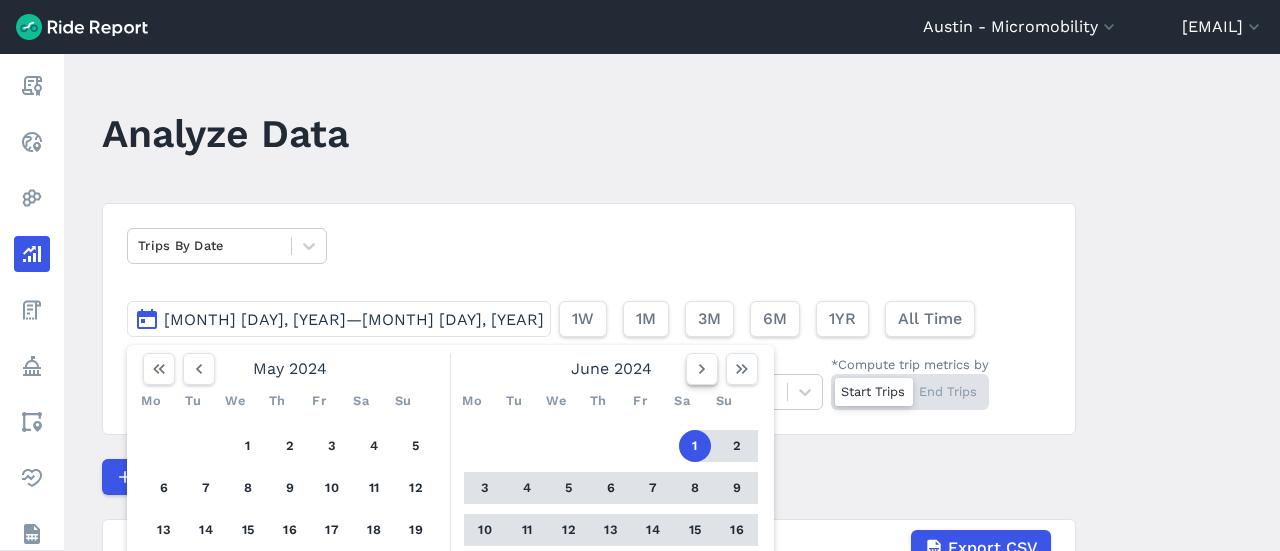 click 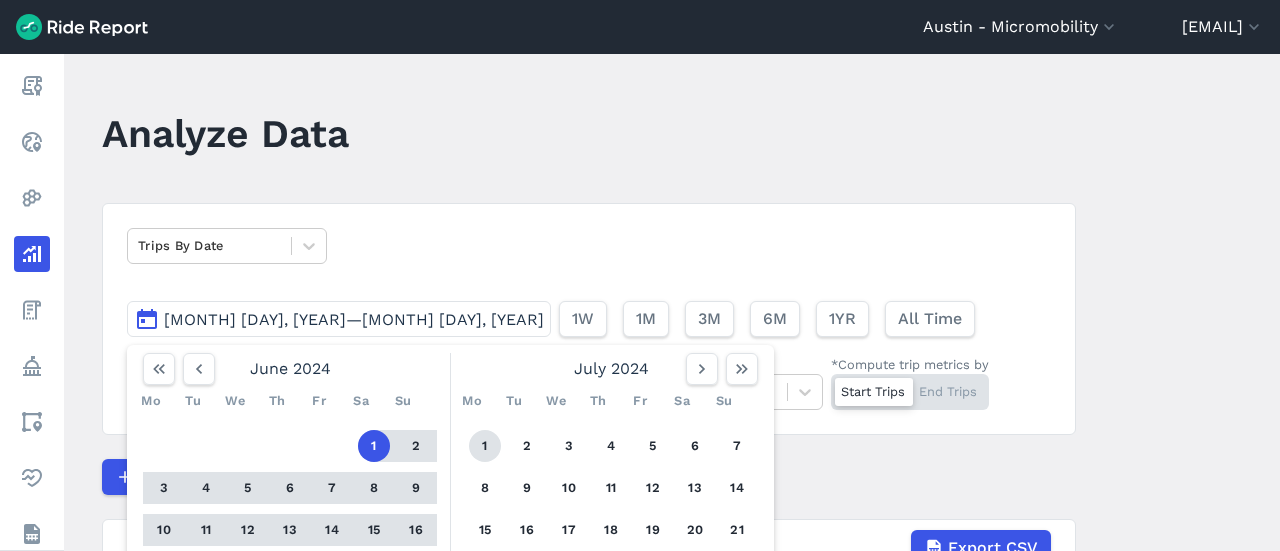 click on "1" at bounding box center (485, 446) 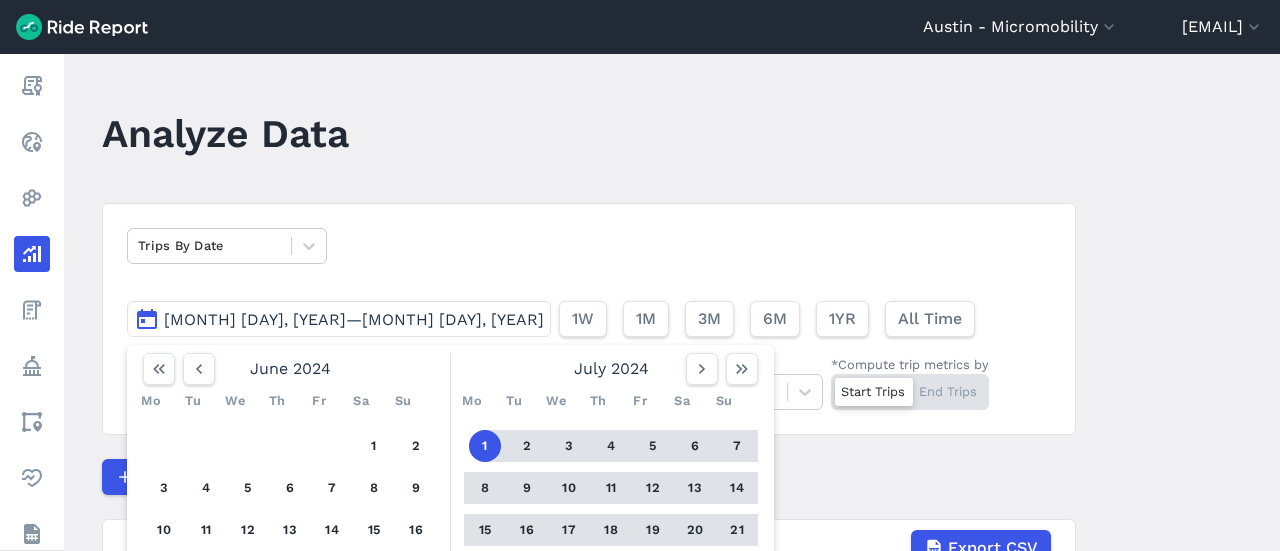 click on "31" at bounding box center (569, 614) 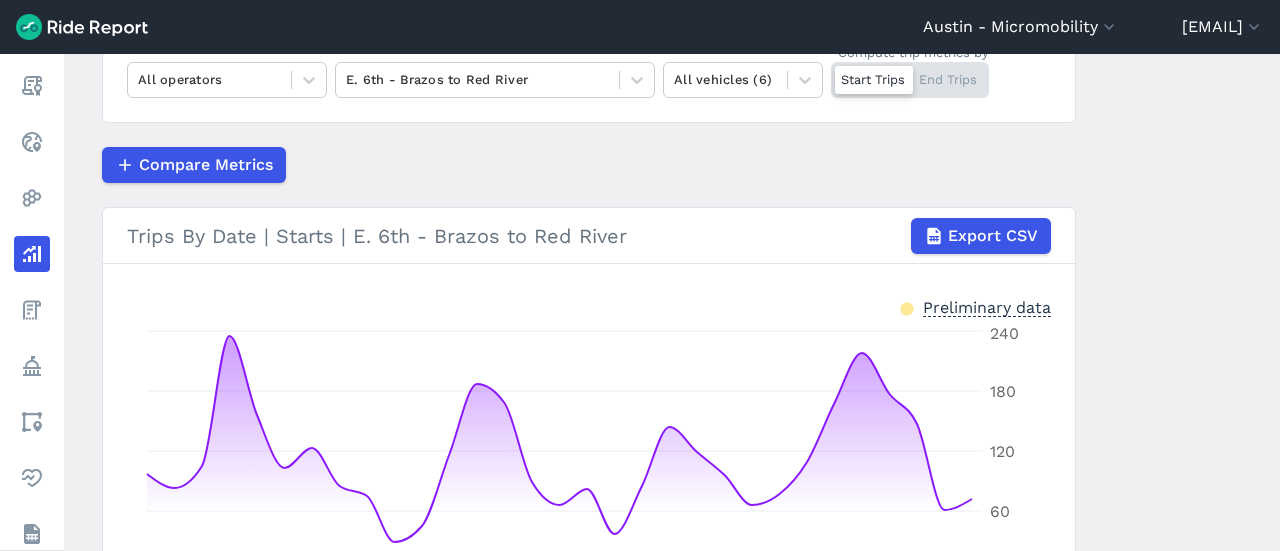 scroll, scrollTop: 84, scrollLeft: 0, axis: vertical 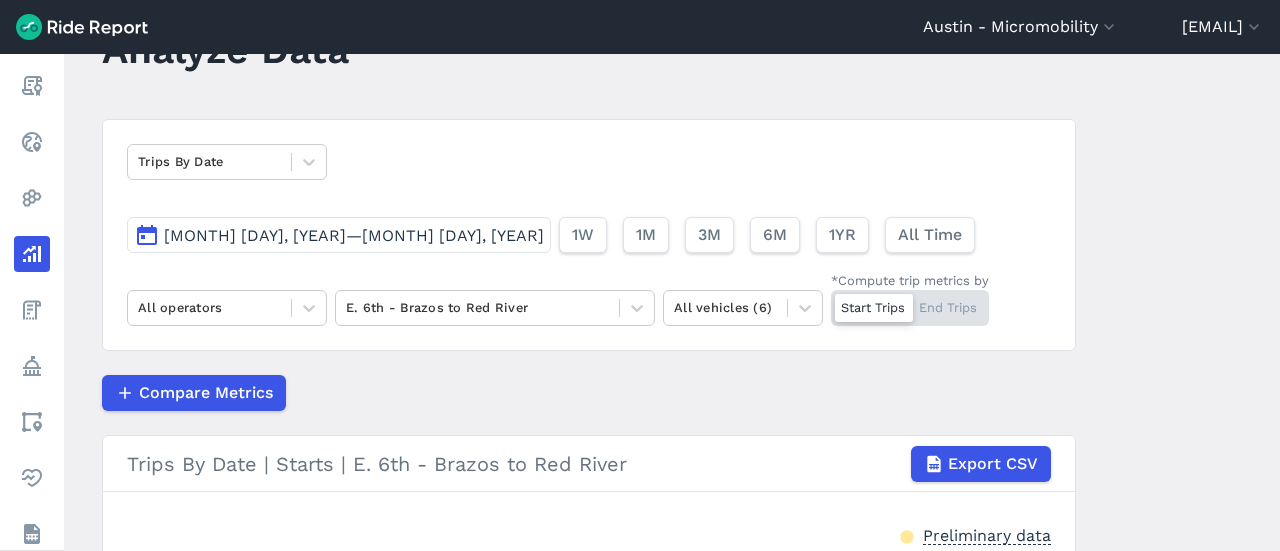 click on "Jul 1, 2024—Jul 31, 2024" at bounding box center [339, 235] 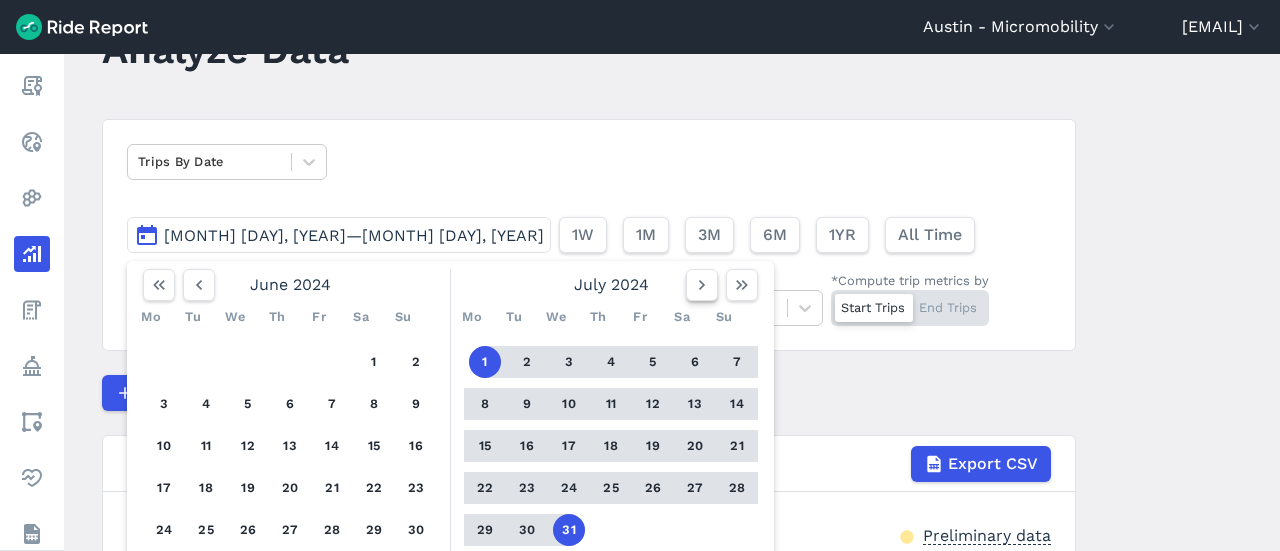 click at bounding box center (702, 285) 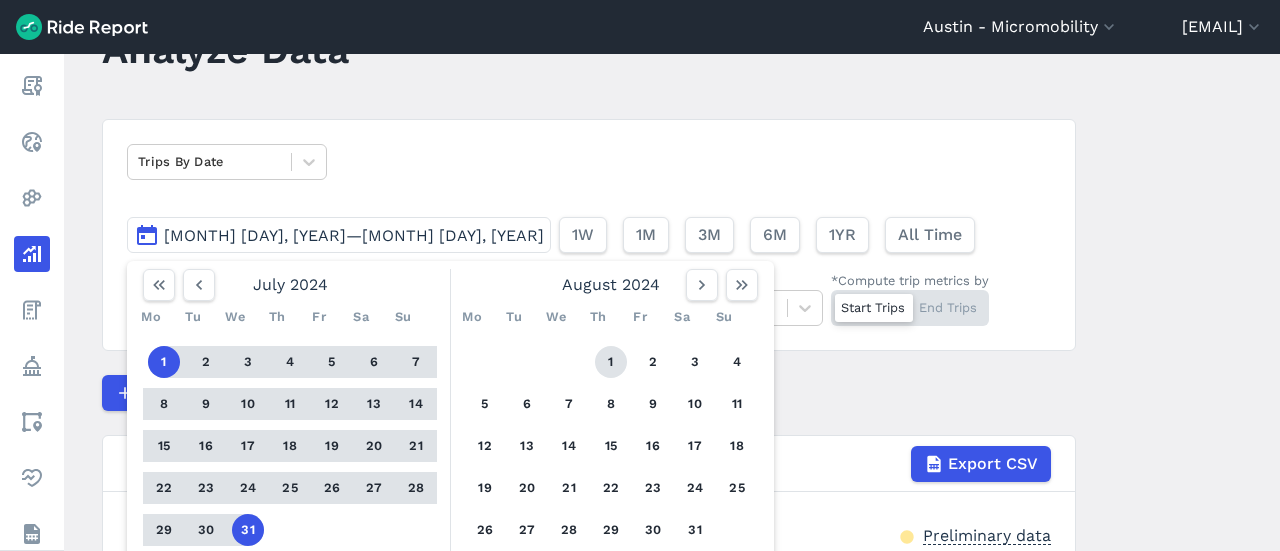 click on "1" at bounding box center [611, 362] 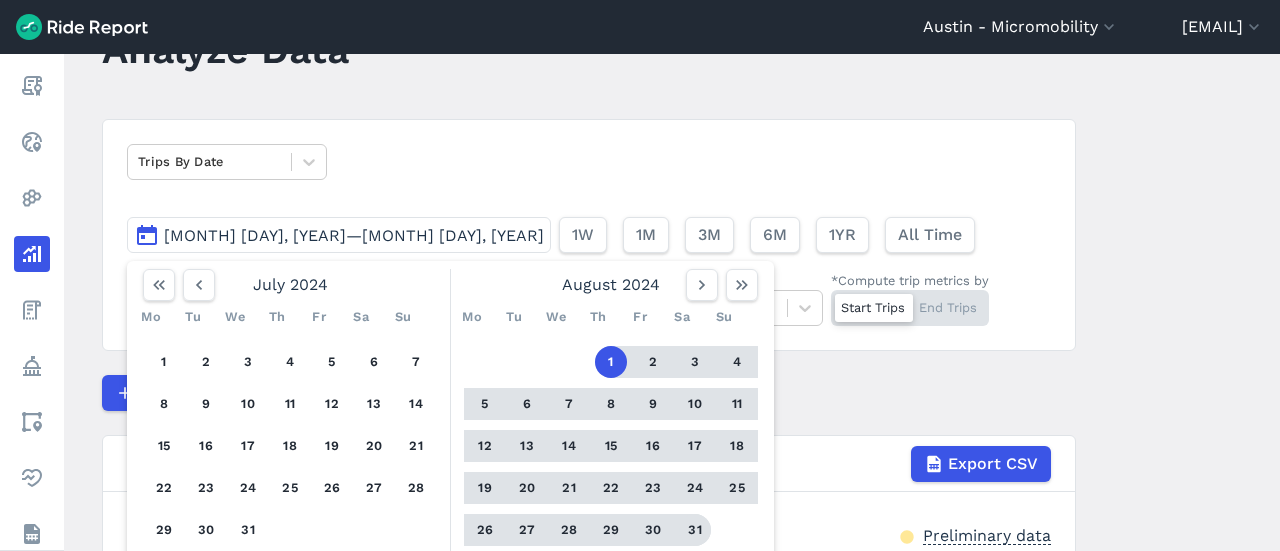 click on "31" at bounding box center [695, 530] 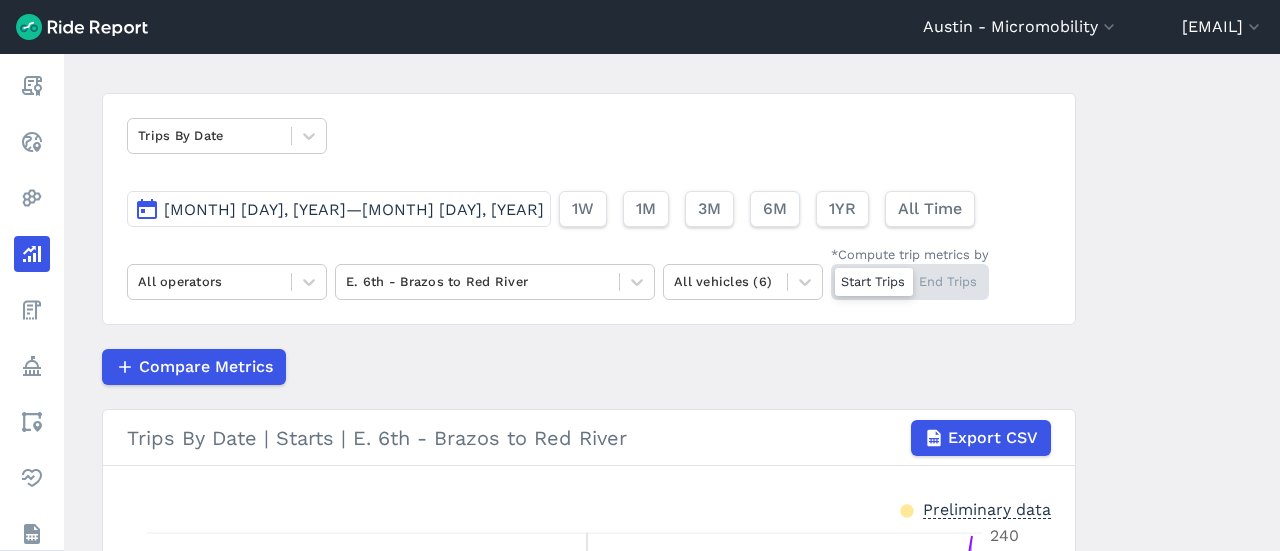 scroll, scrollTop: 84, scrollLeft: 0, axis: vertical 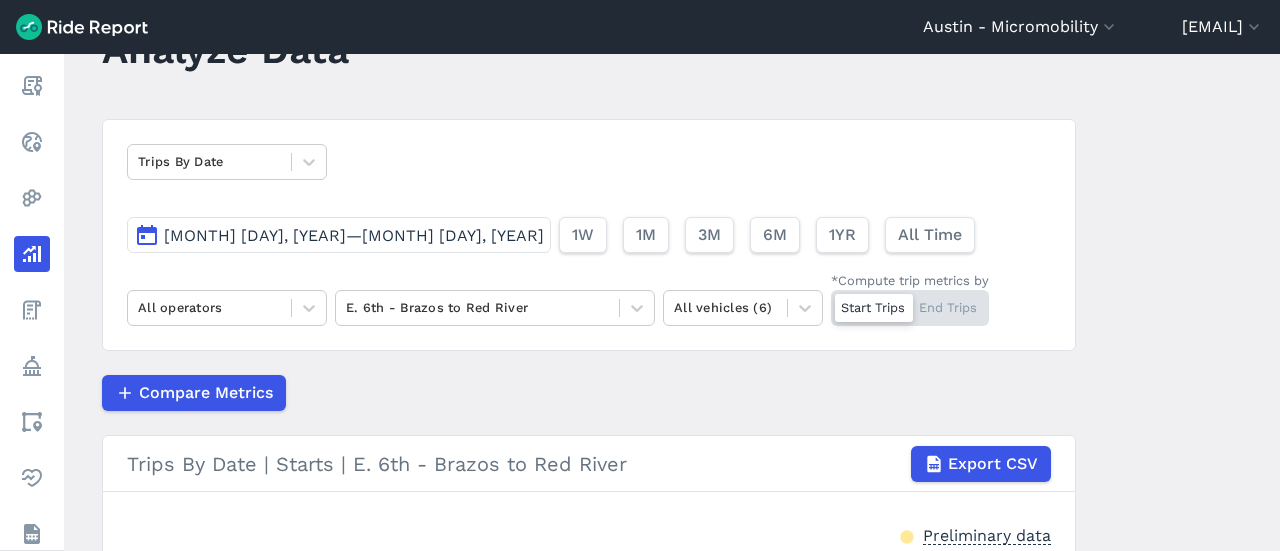 click on "Aug 1, 2024—Aug 31, 2024" at bounding box center (339, 235) 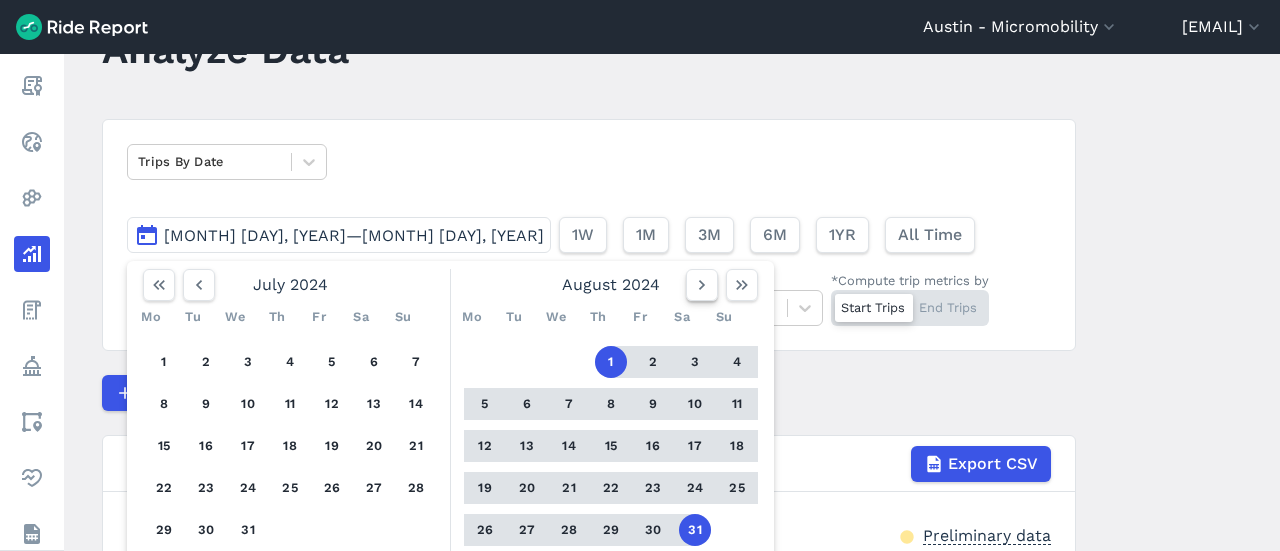 click 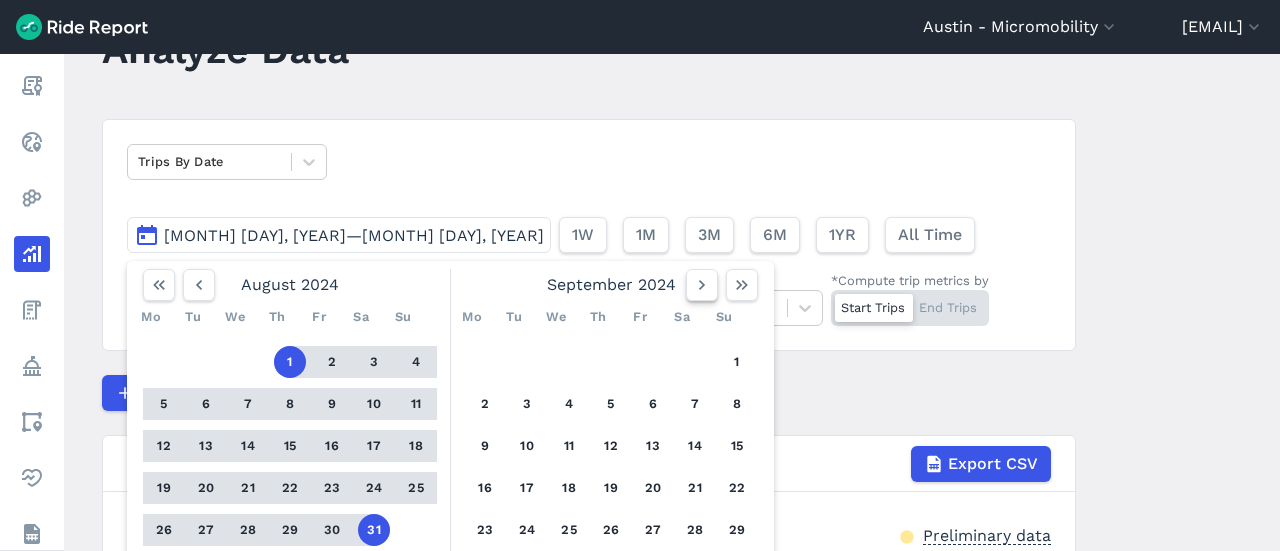 click 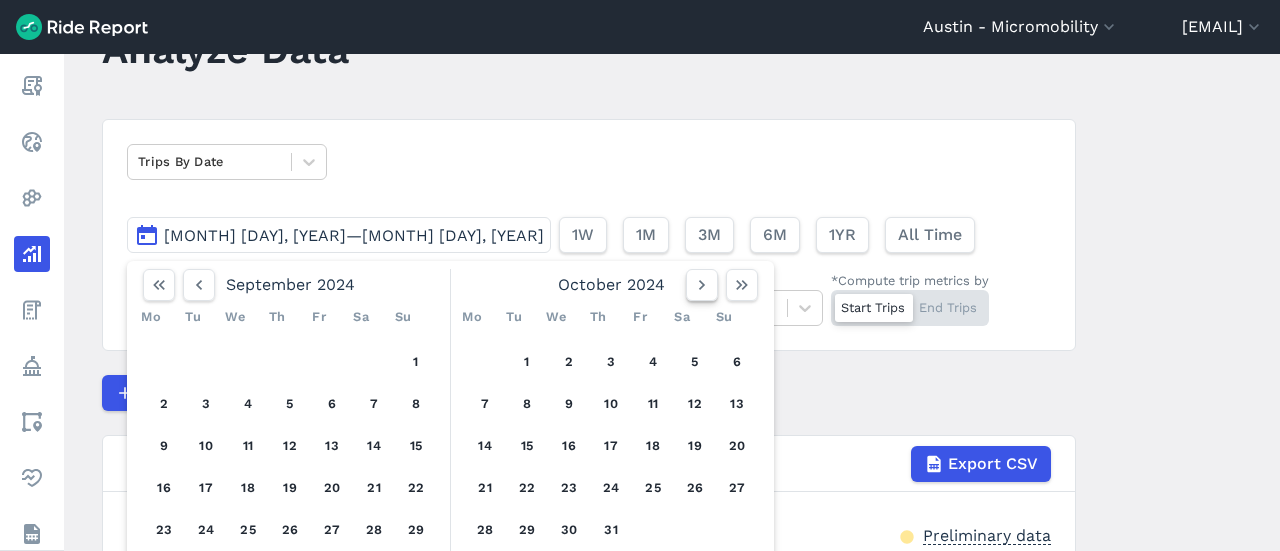click 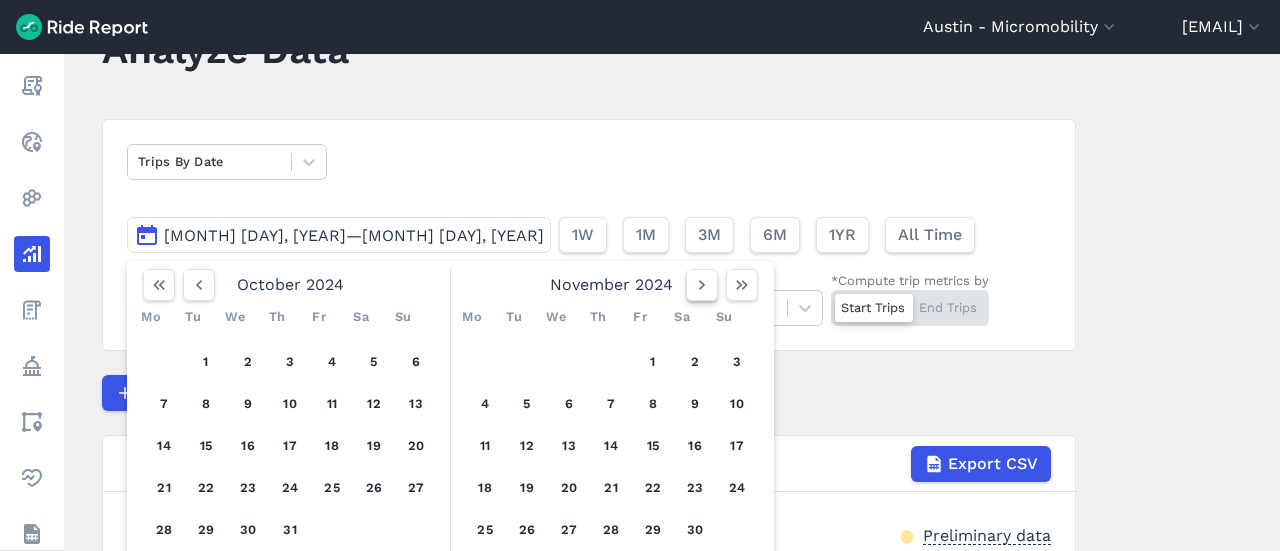 click 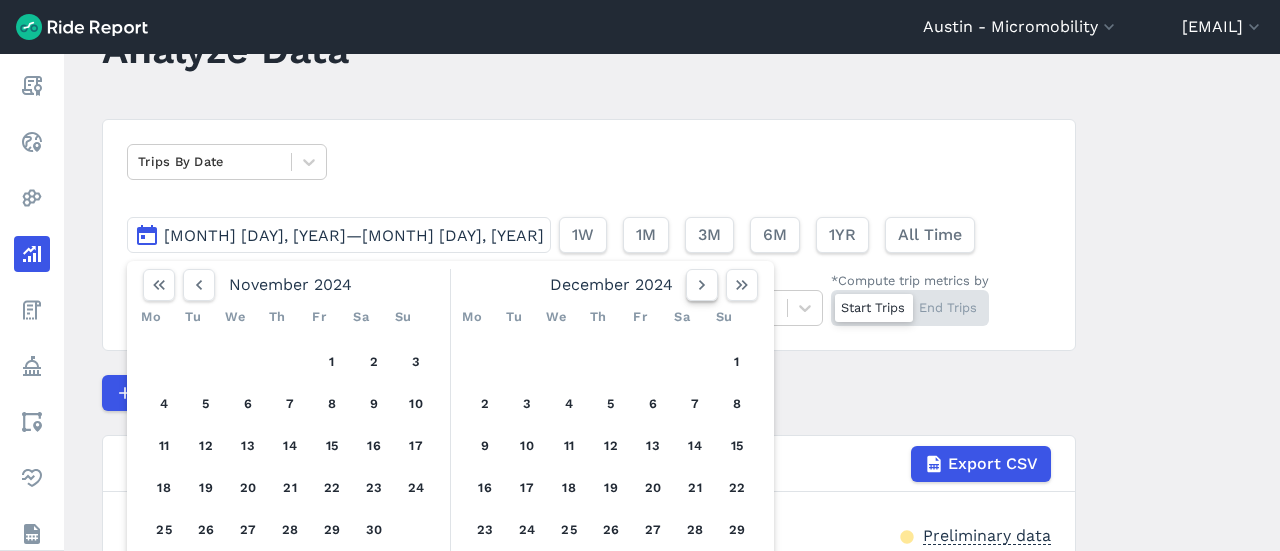 click 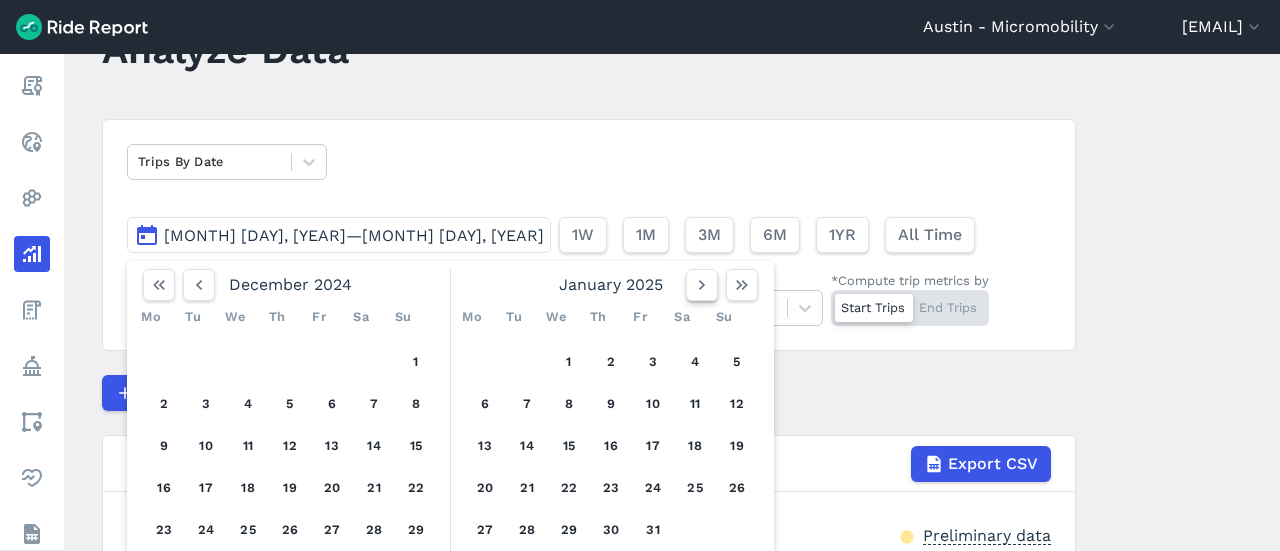 click 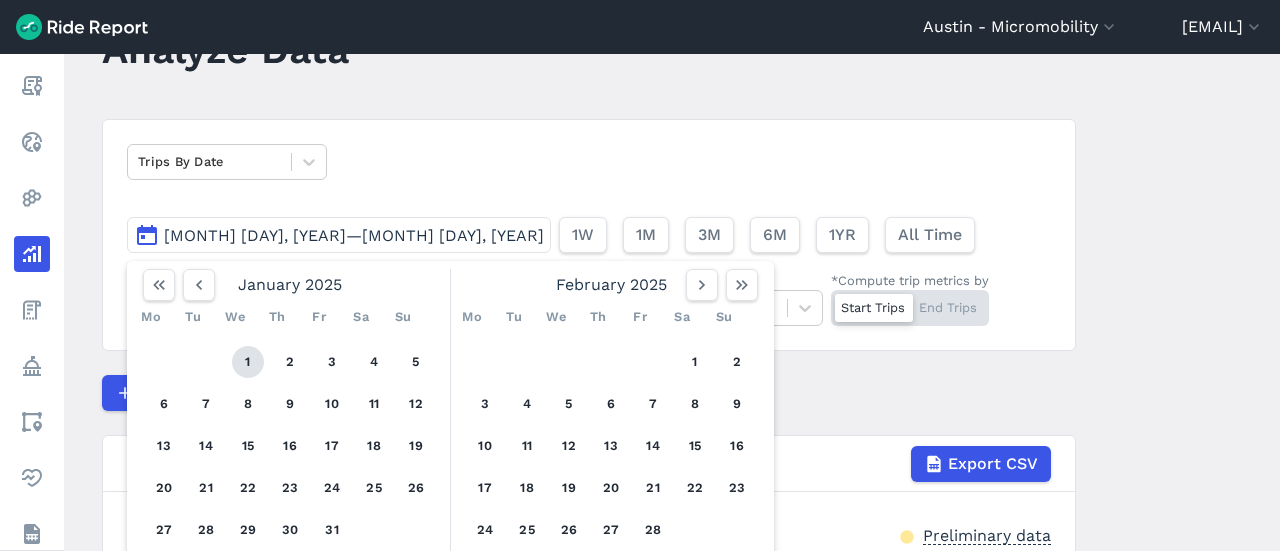 click on "1" at bounding box center (248, 362) 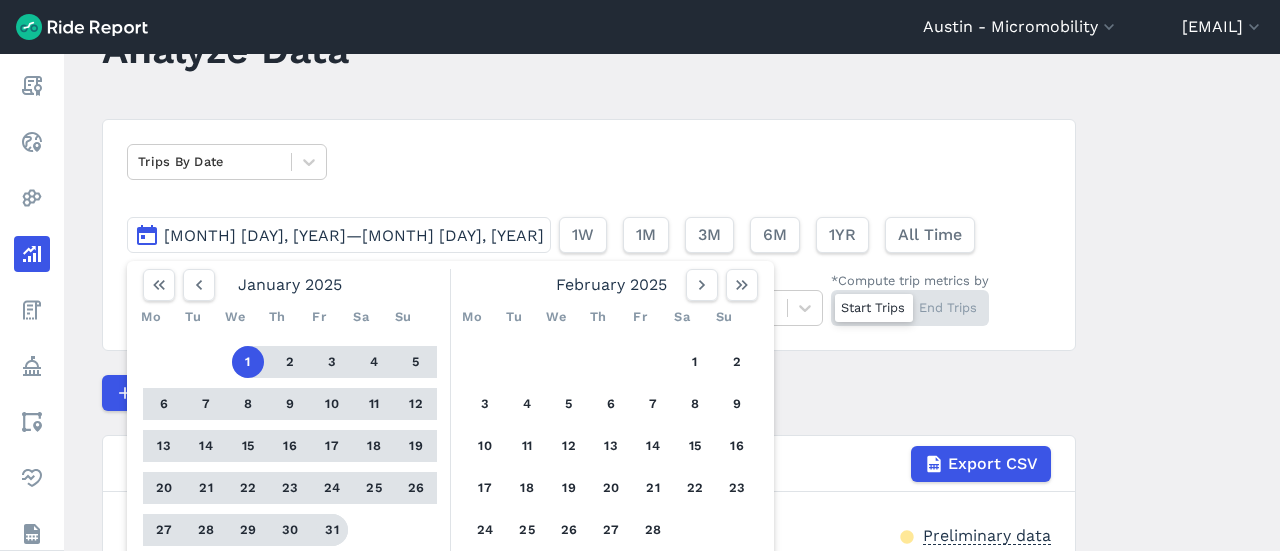 click on "31" at bounding box center (332, 530) 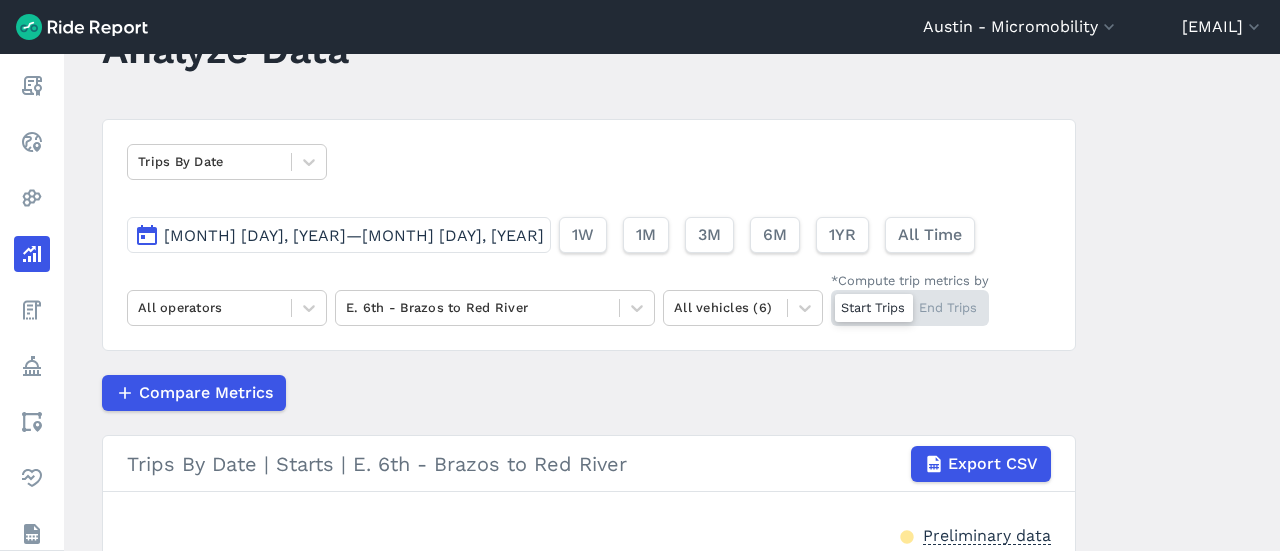 click on "Compare Metrics" at bounding box center (589, 393) 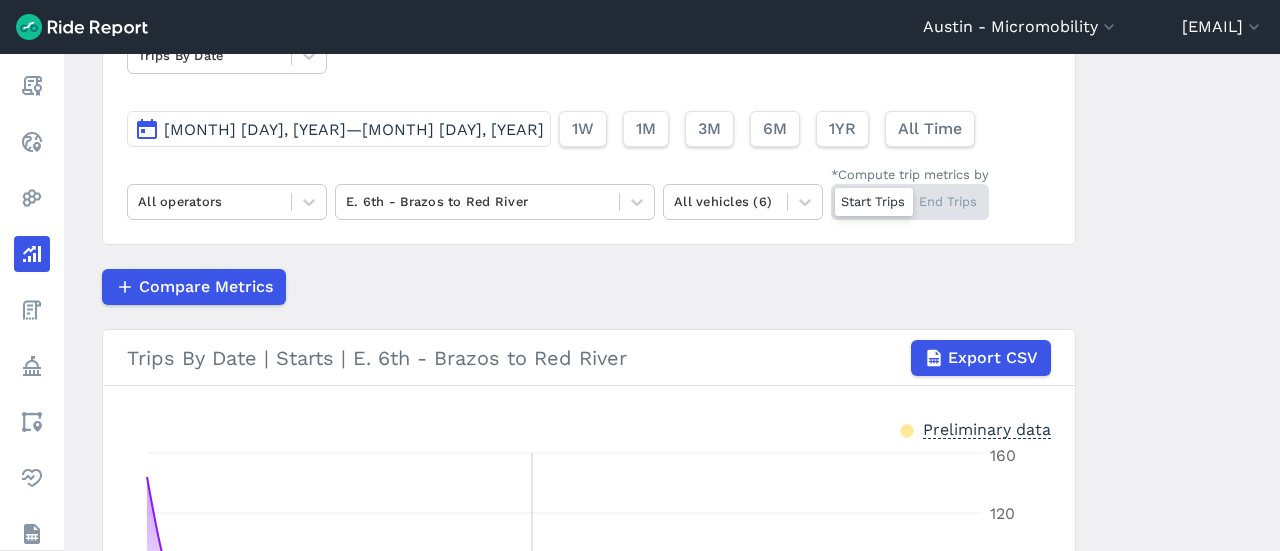 scroll, scrollTop: 84, scrollLeft: 0, axis: vertical 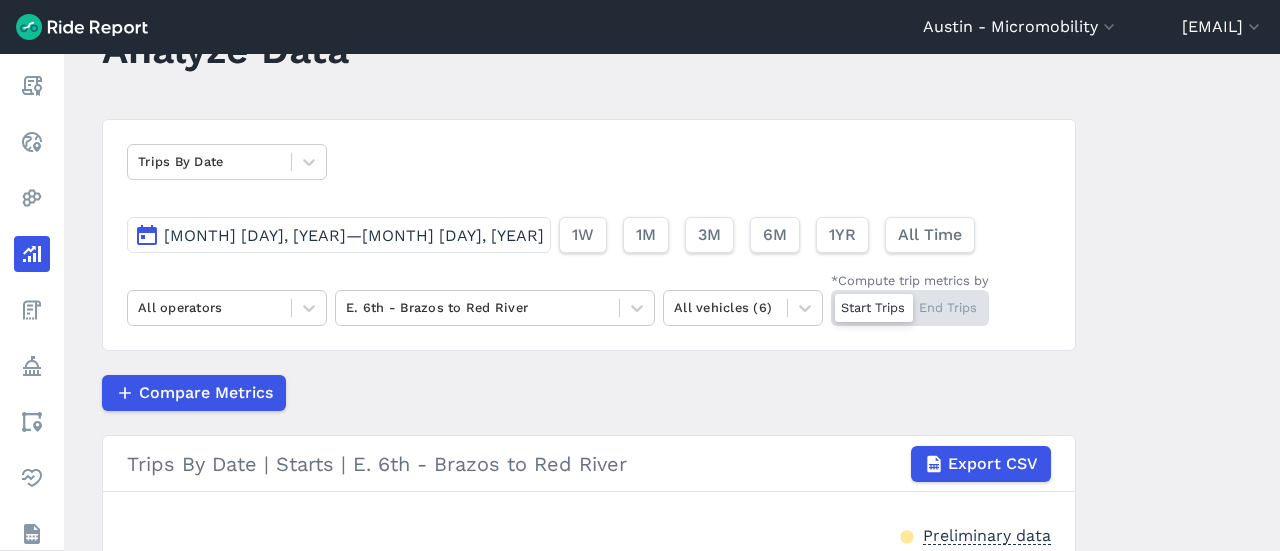 click on "Jan 1, 2025—Jan 31, 2025" at bounding box center [354, 235] 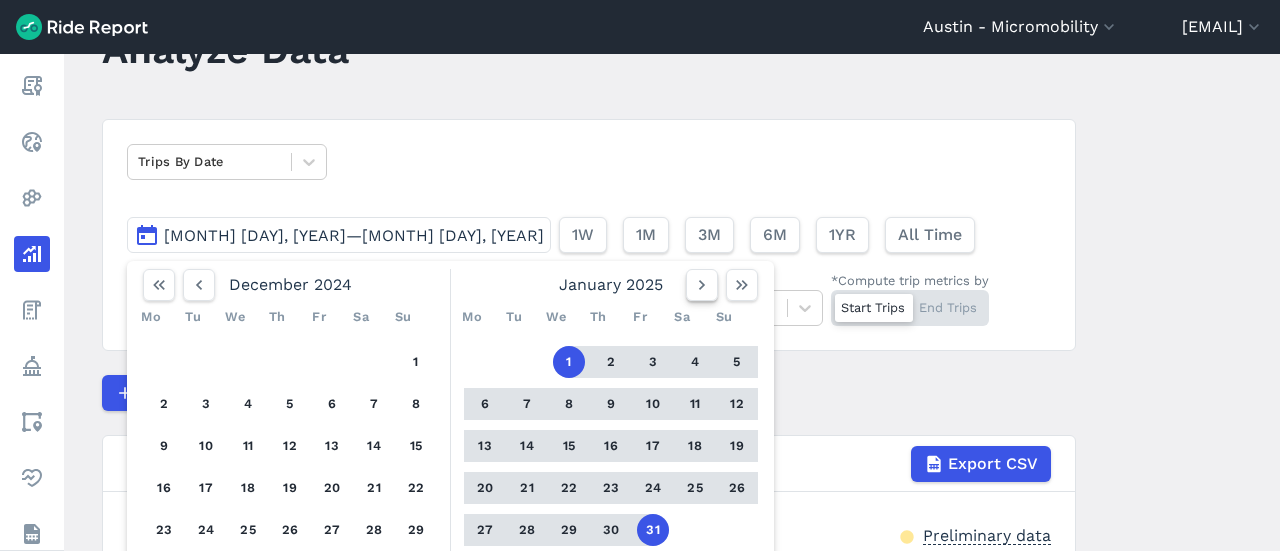 click at bounding box center [702, 285] 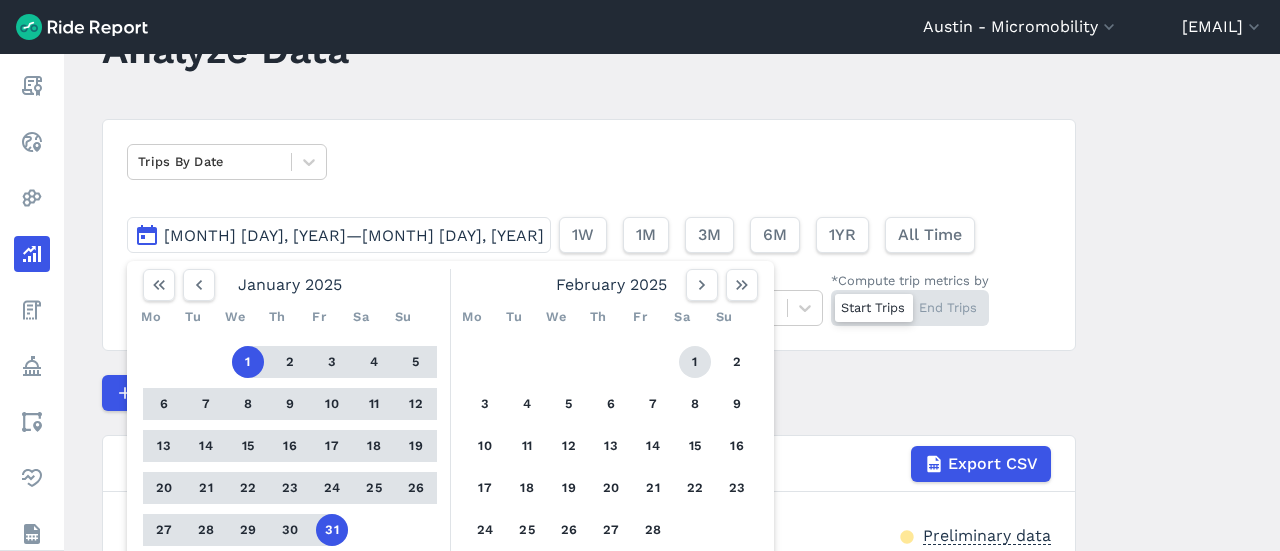 click on "1" at bounding box center [695, 362] 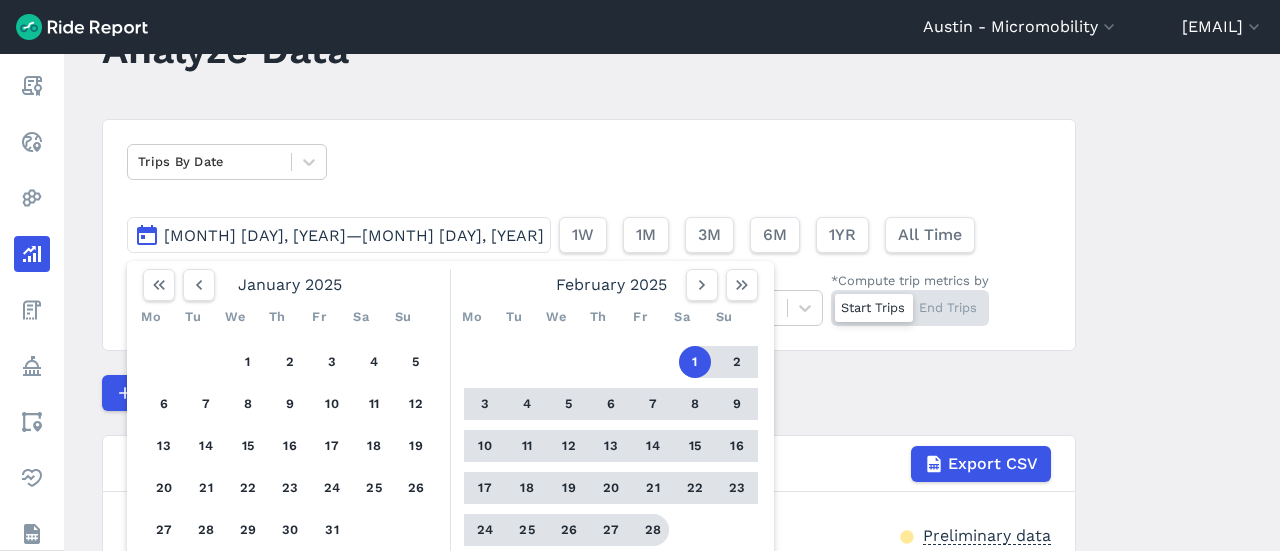 click on "28" at bounding box center [653, 530] 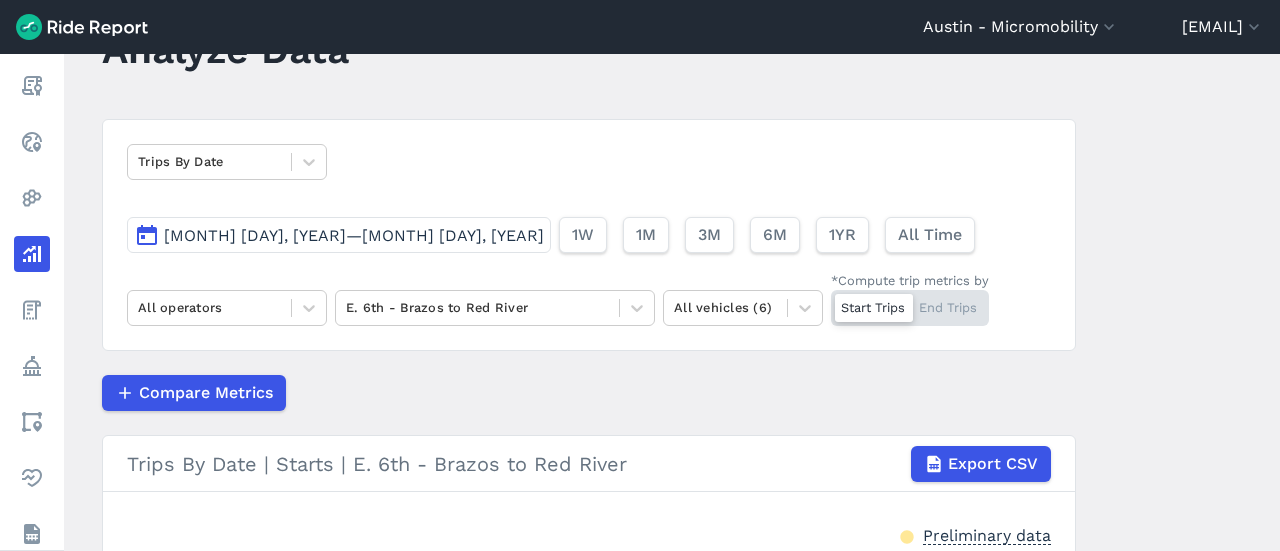 click on "Compare Metrics" at bounding box center [589, 393] 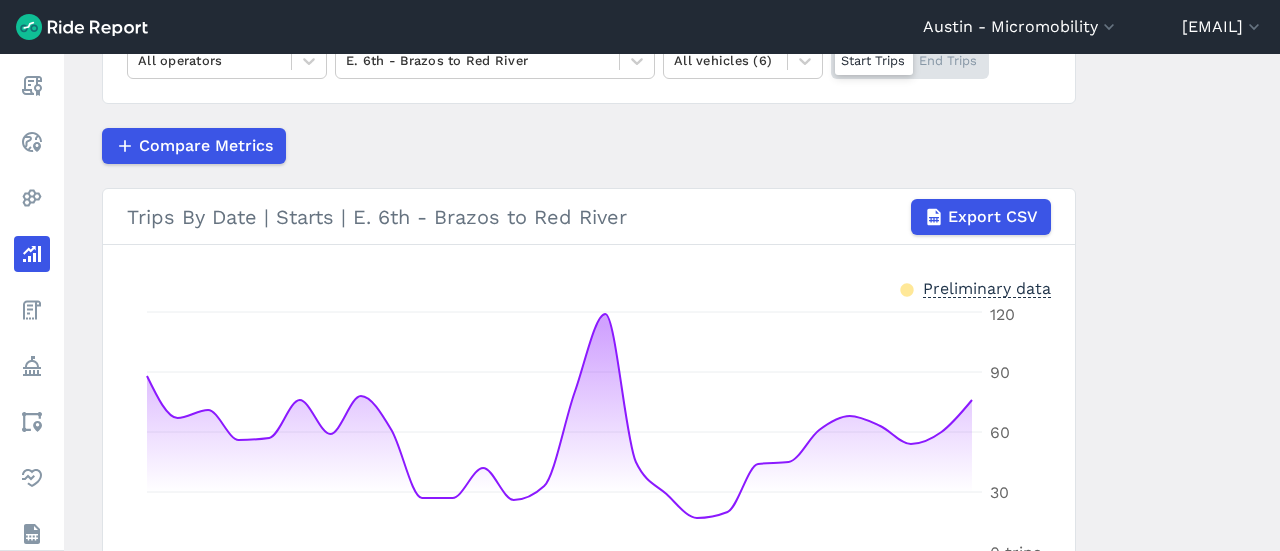 scroll, scrollTop: 184, scrollLeft: 0, axis: vertical 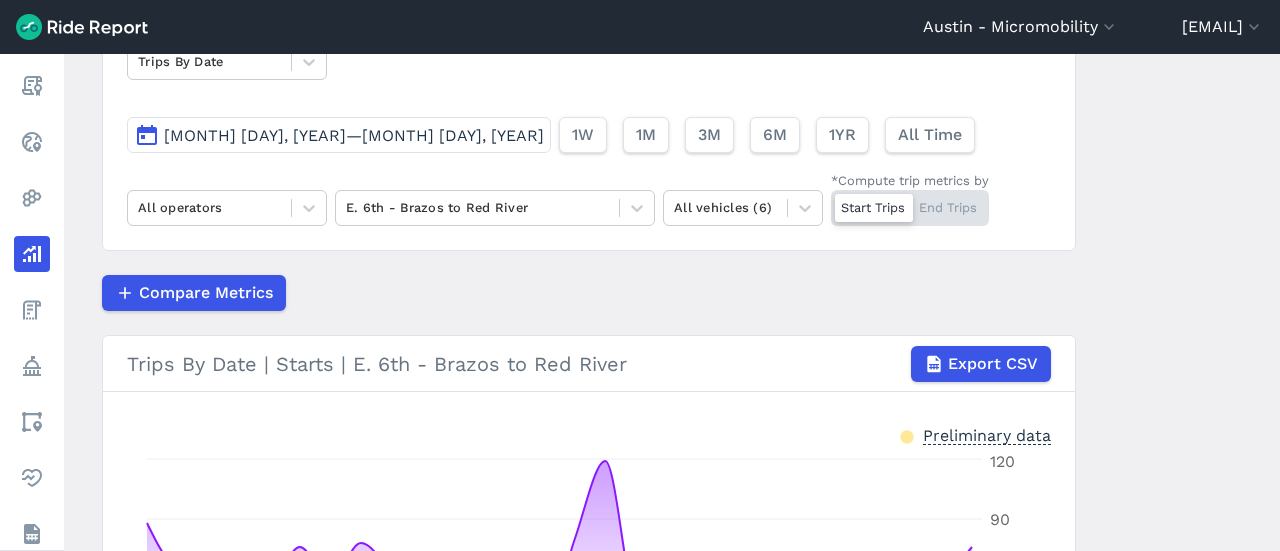 click on "Feb 1, 2025—Feb 28, 2025" at bounding box center [354, 135] 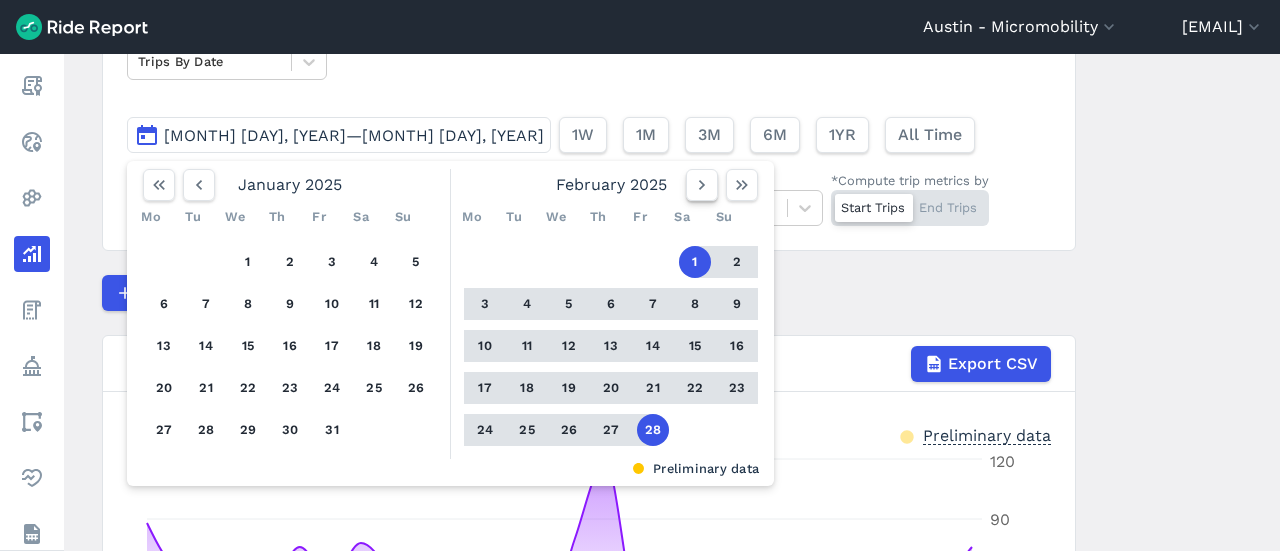 click 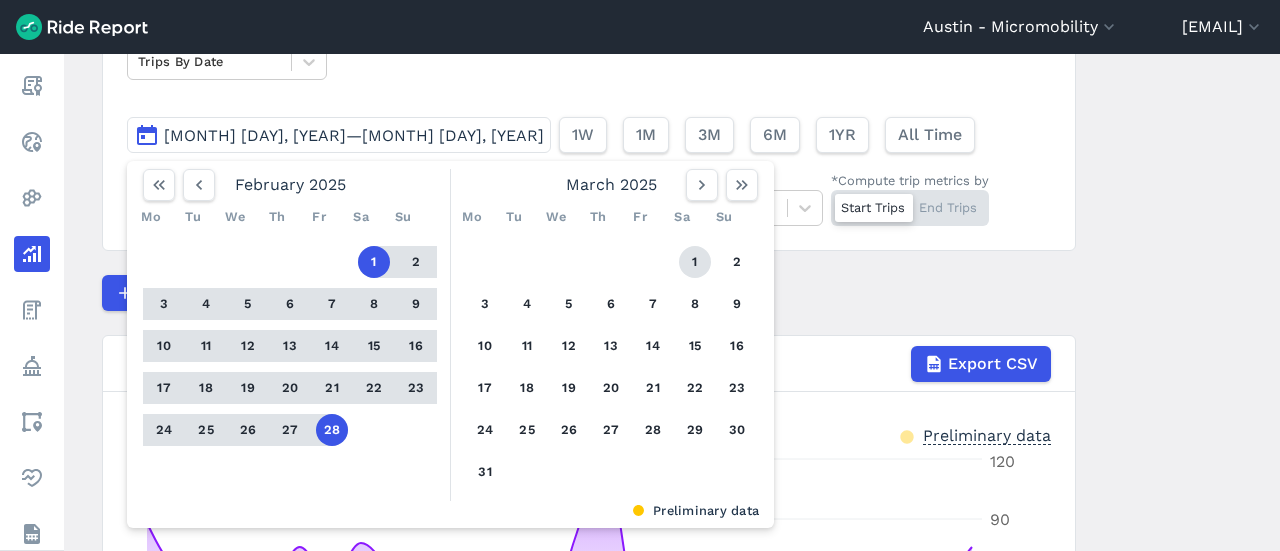 click on "1" at bounding box center (695, 262) 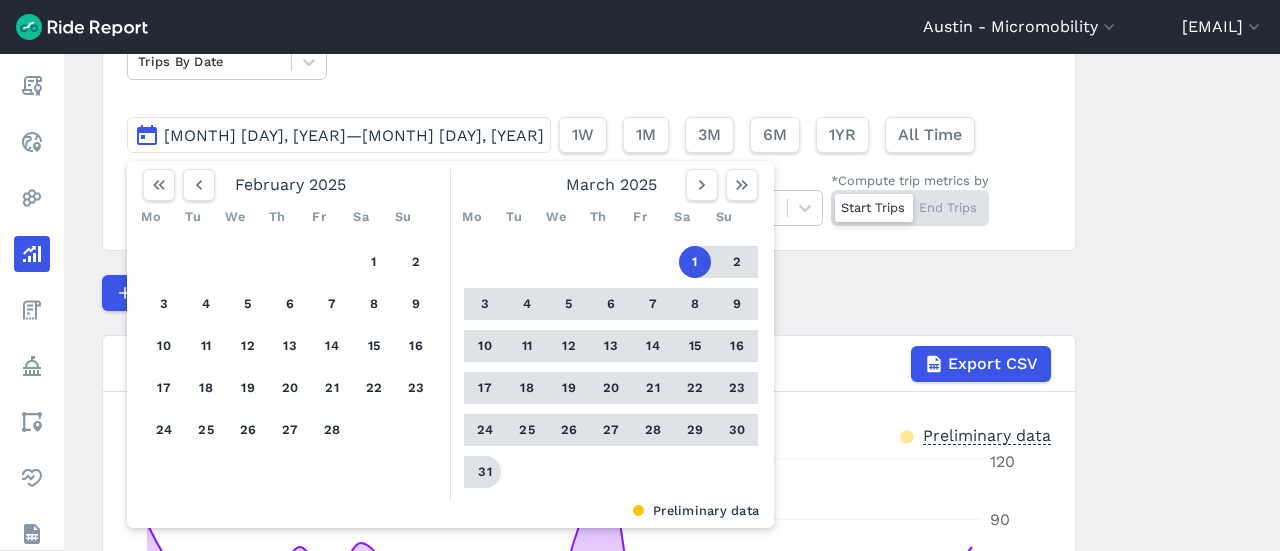 click on "31" at bounding box center [485, 472] 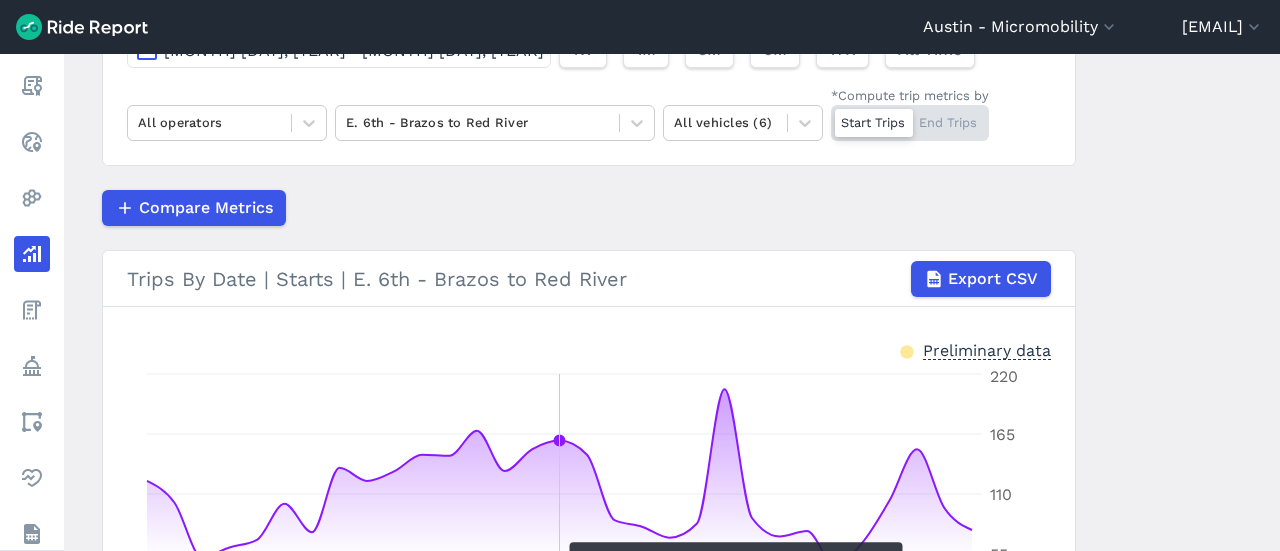 scroll, scrollTop: 184, scrollLeft: 0, axis: vertical 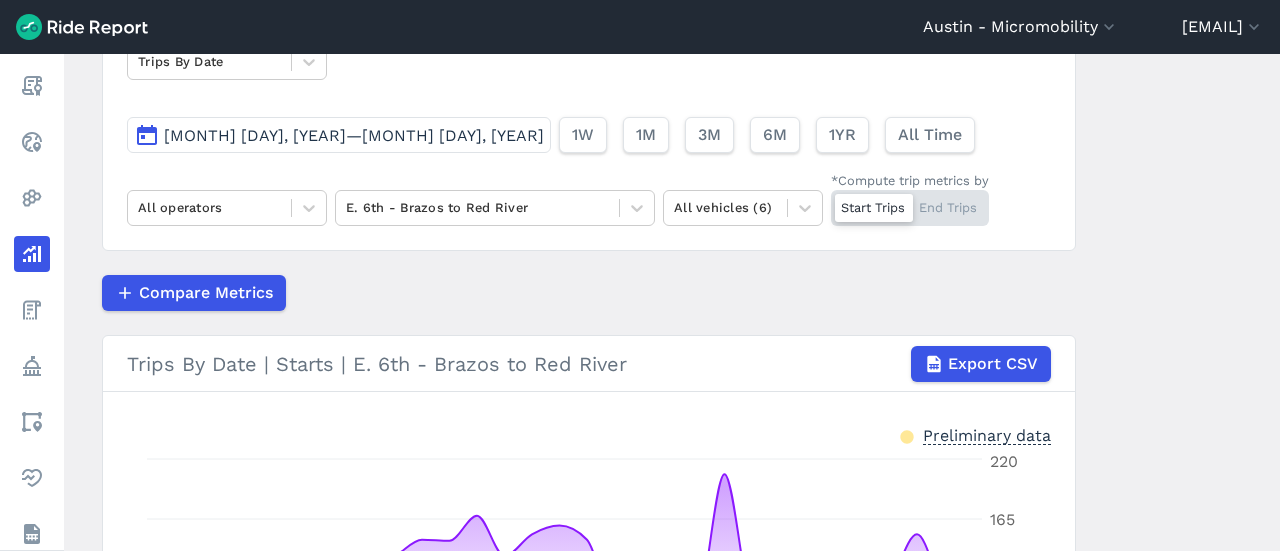 click on "Mar 1, 2025—Mar 31, 2025" at bounding box center (354, 135) 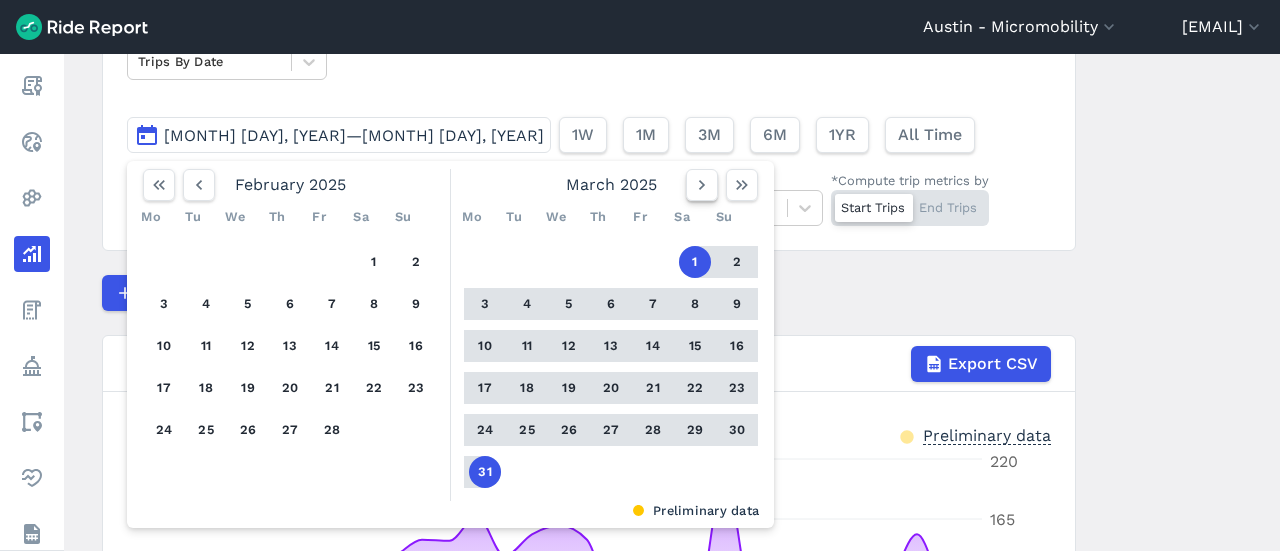 click 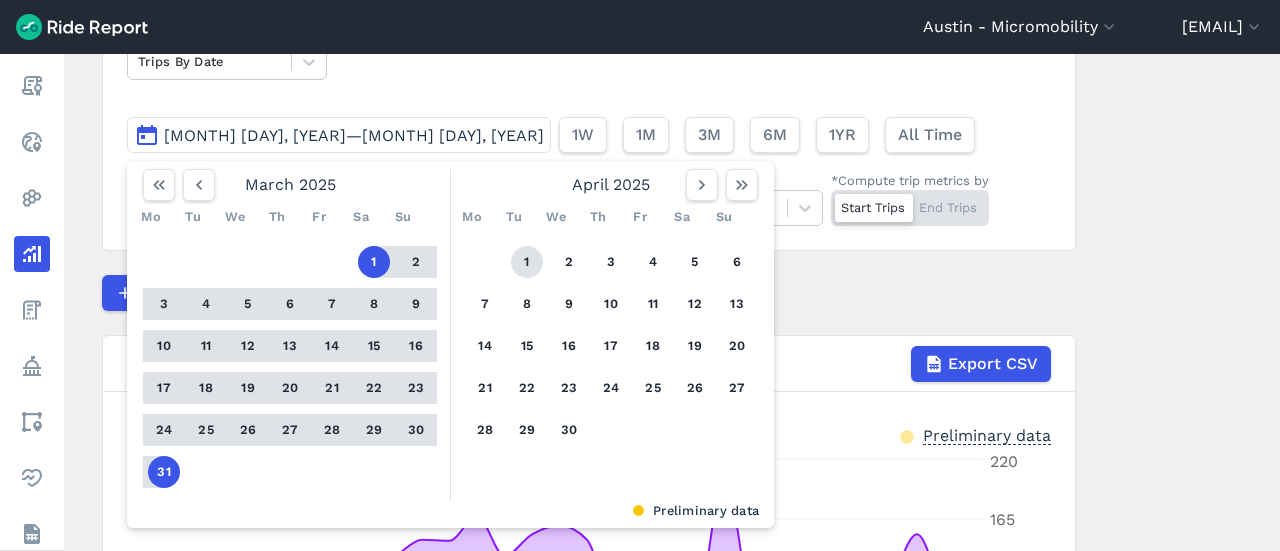 click on "1" at bounding box center [527, 262] 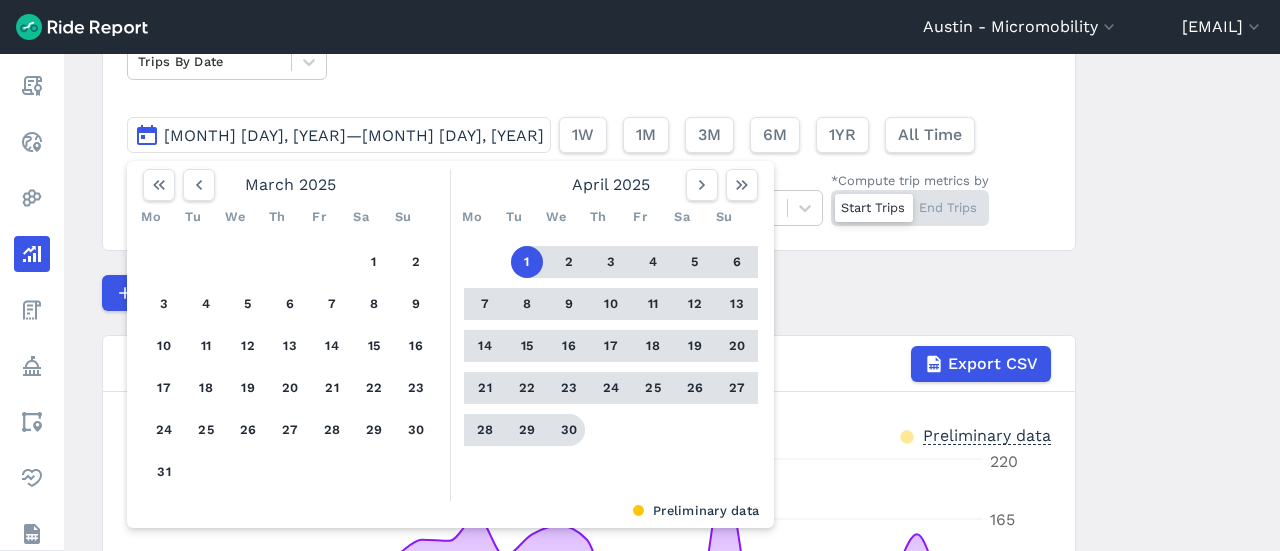 click on "30" at bounding box center [569, 430] 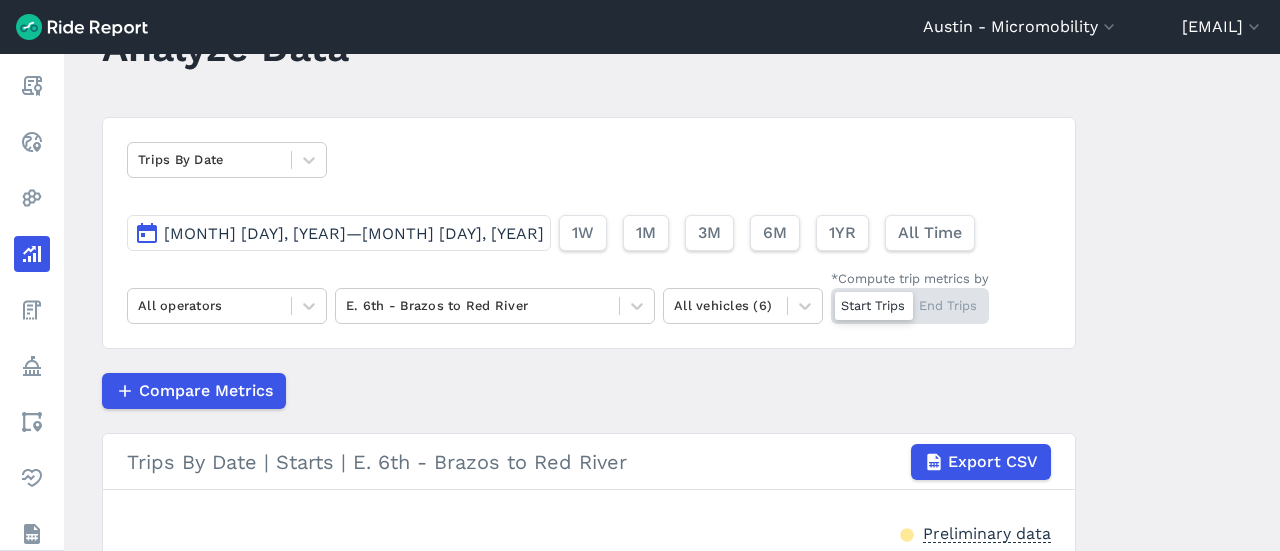 scroll, scrollTop: 84, scrollLeft: 0, axis: vertical 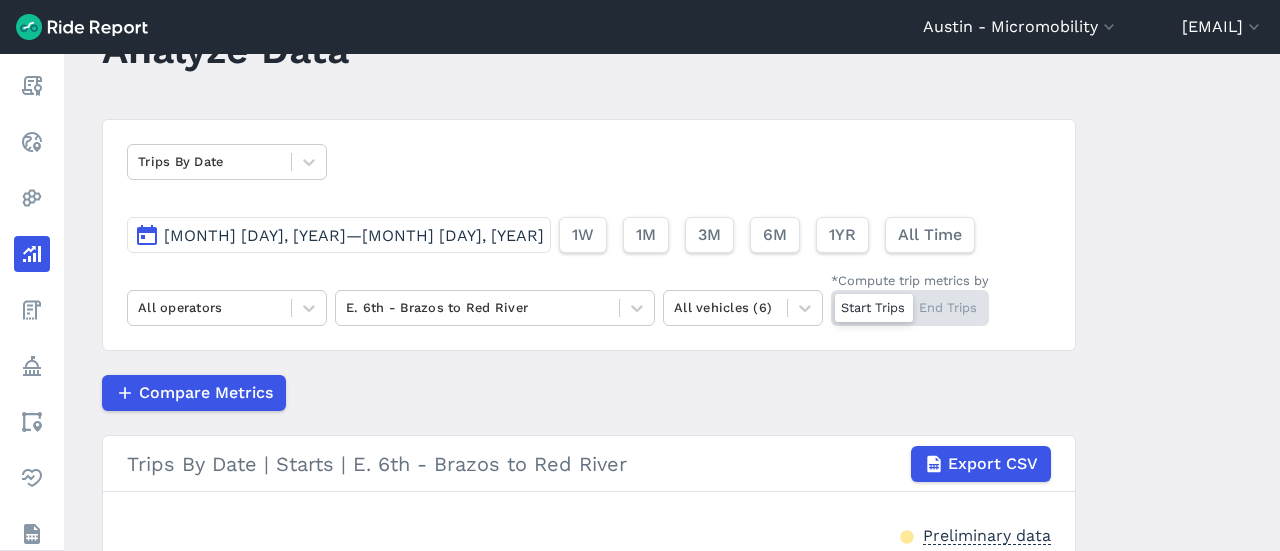 click on "Apr 1, 2025—Apr 30, 2025" at bounding box center [354, 235] 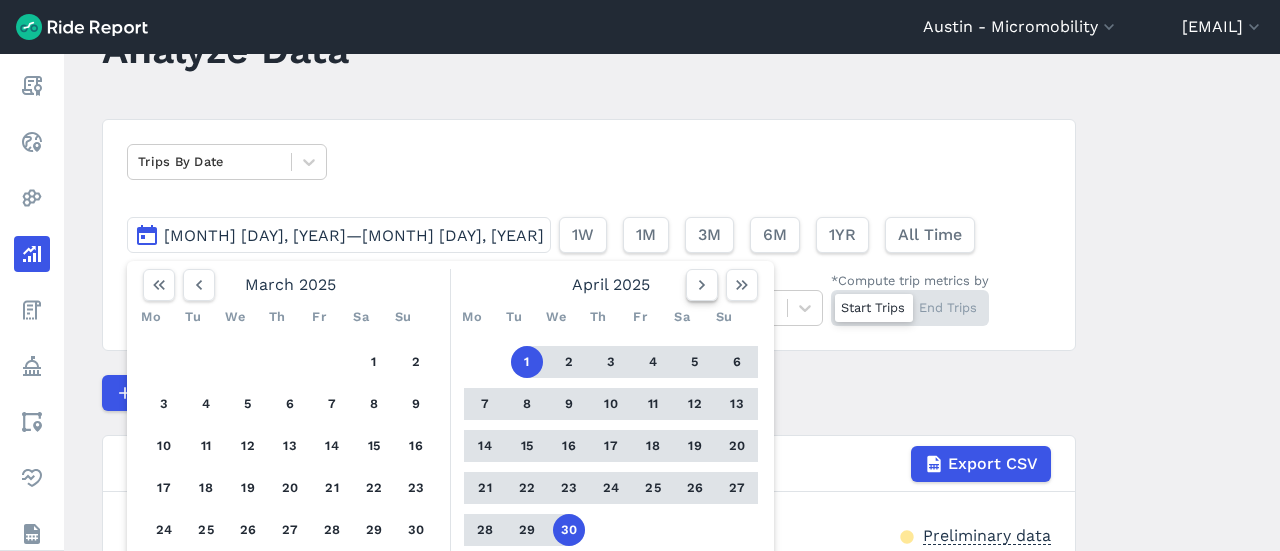 click 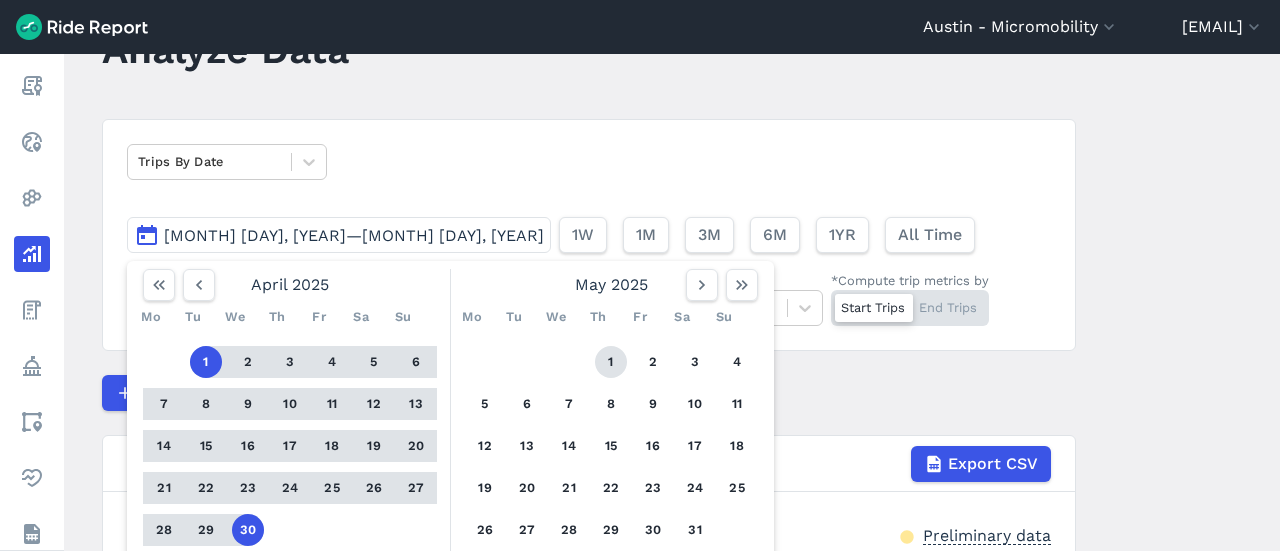 click on "1" at bounding box center [611, 362] 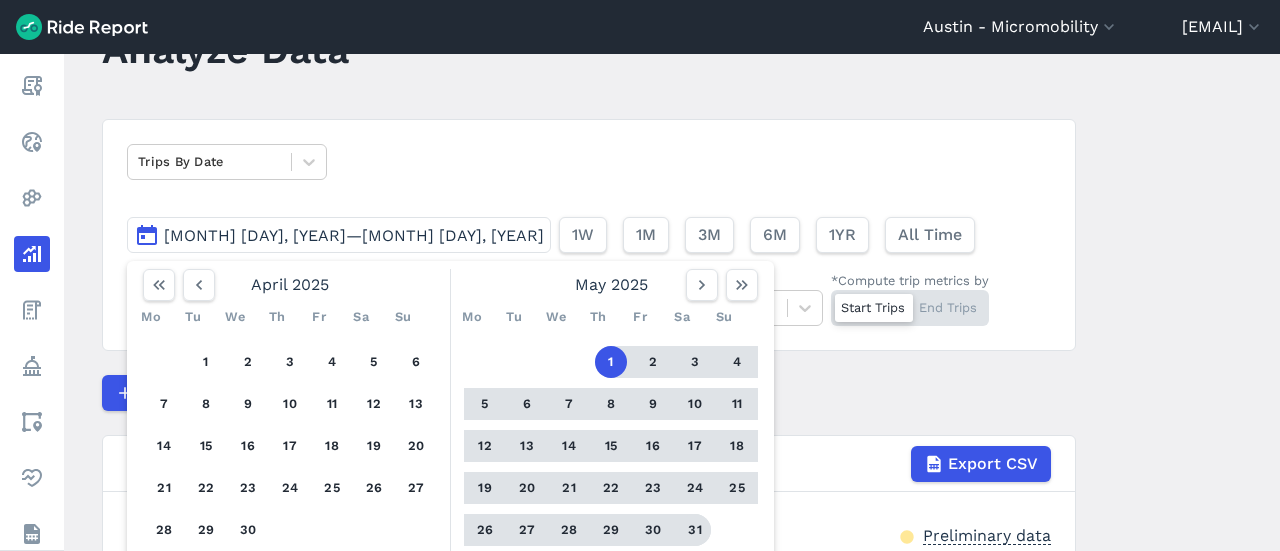 click on "31" at bounding box center [695, 530] 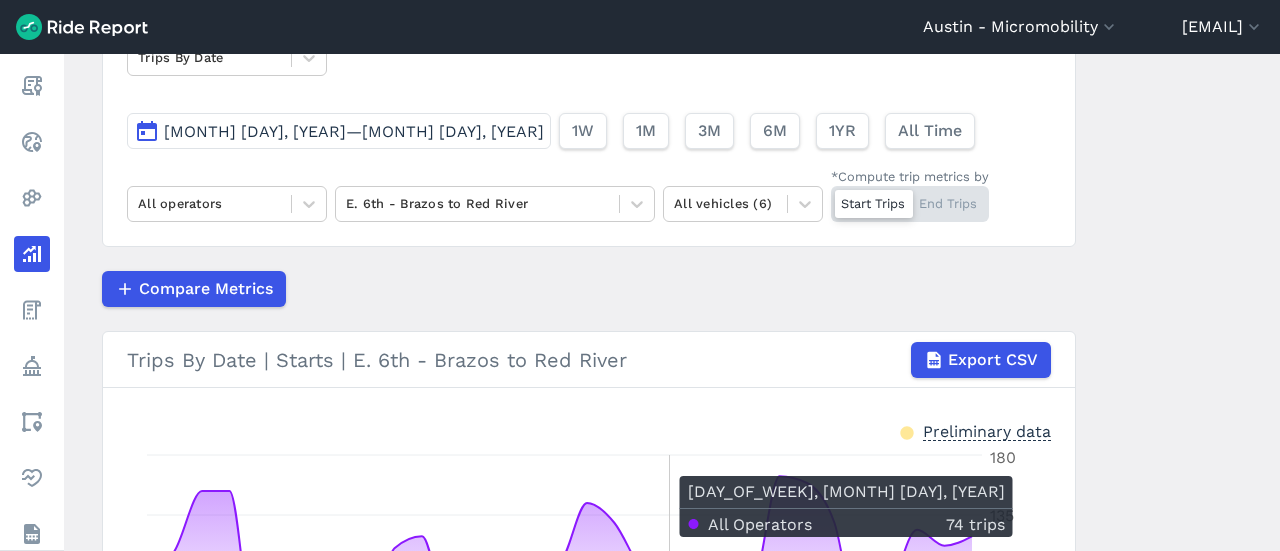 scroll, scrollTop: 184, scrollLeft: 0, axis: vertical 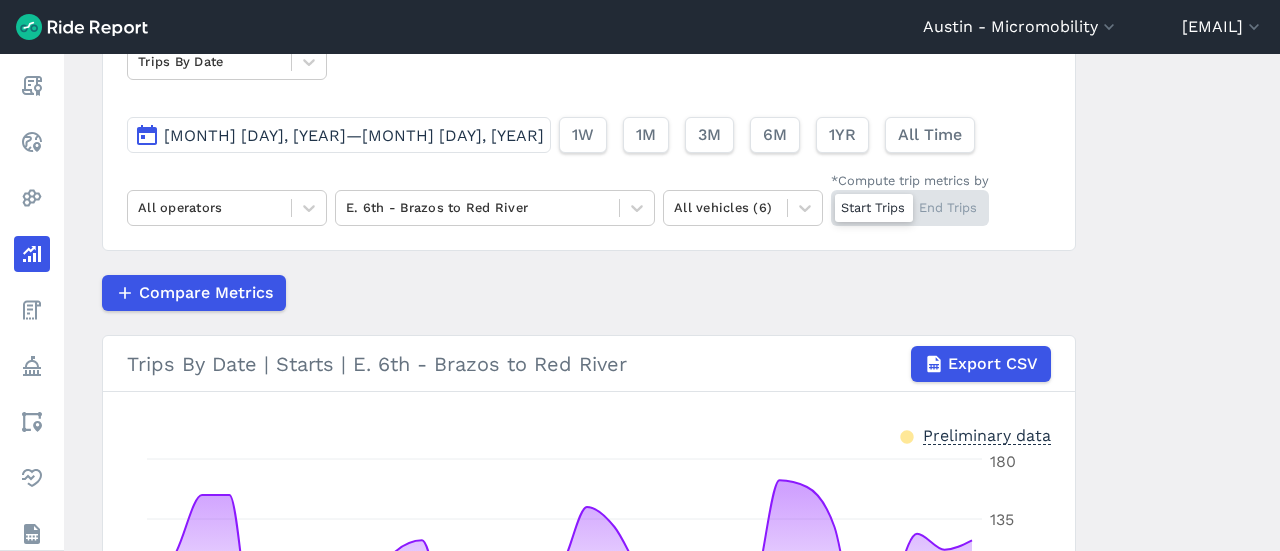 click on "May 1, 2025—May 31, 2025" at bounding box center (354, 135) 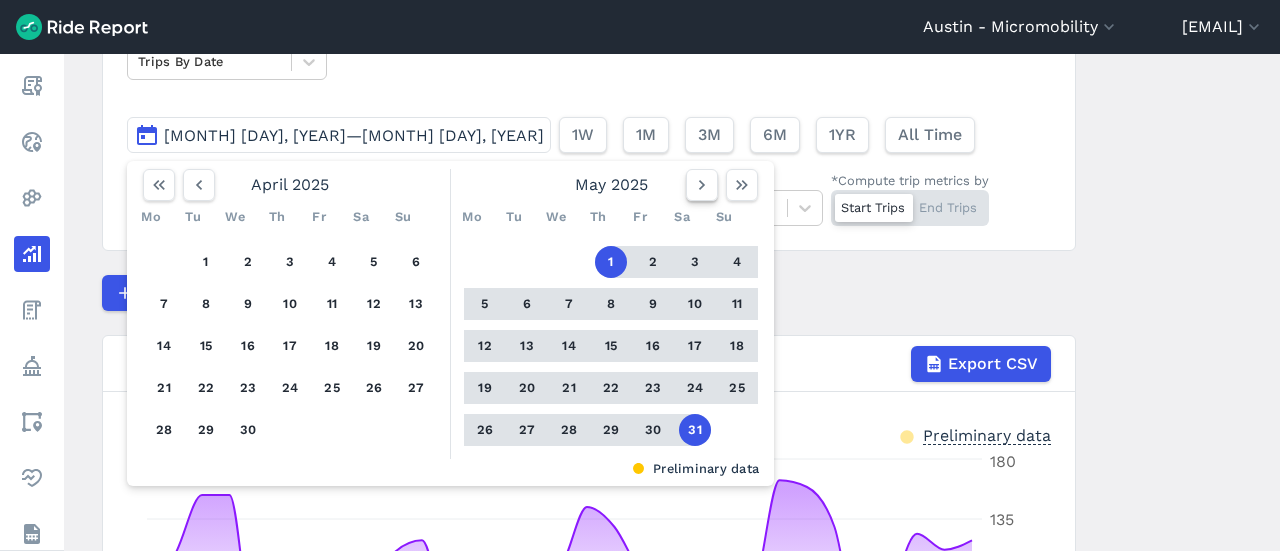 click 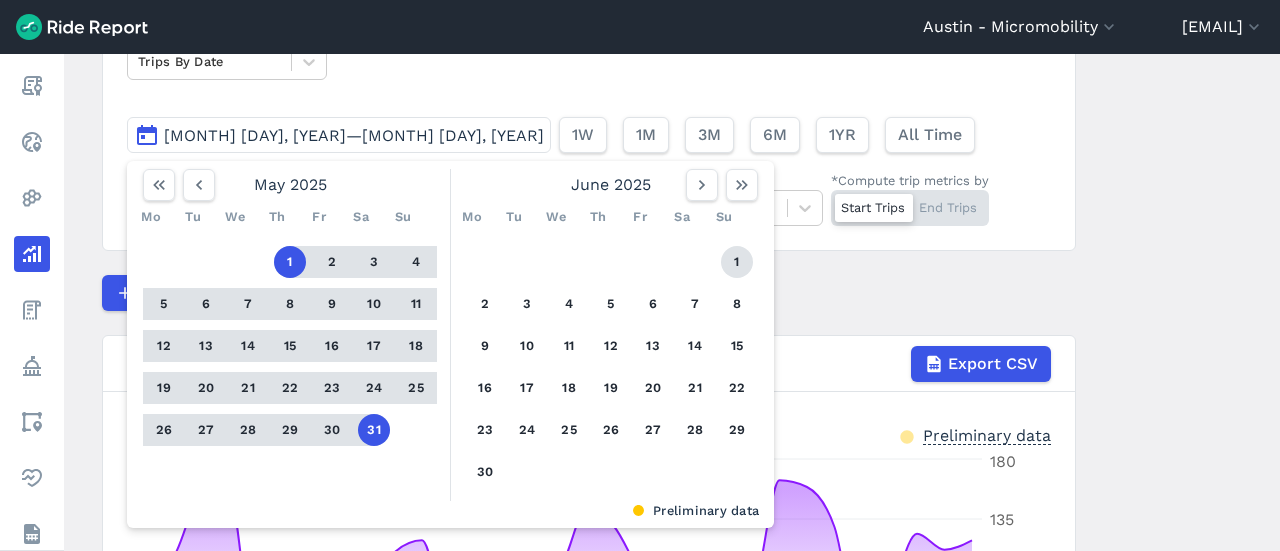 click on "1" at bounding box center [737, 262] 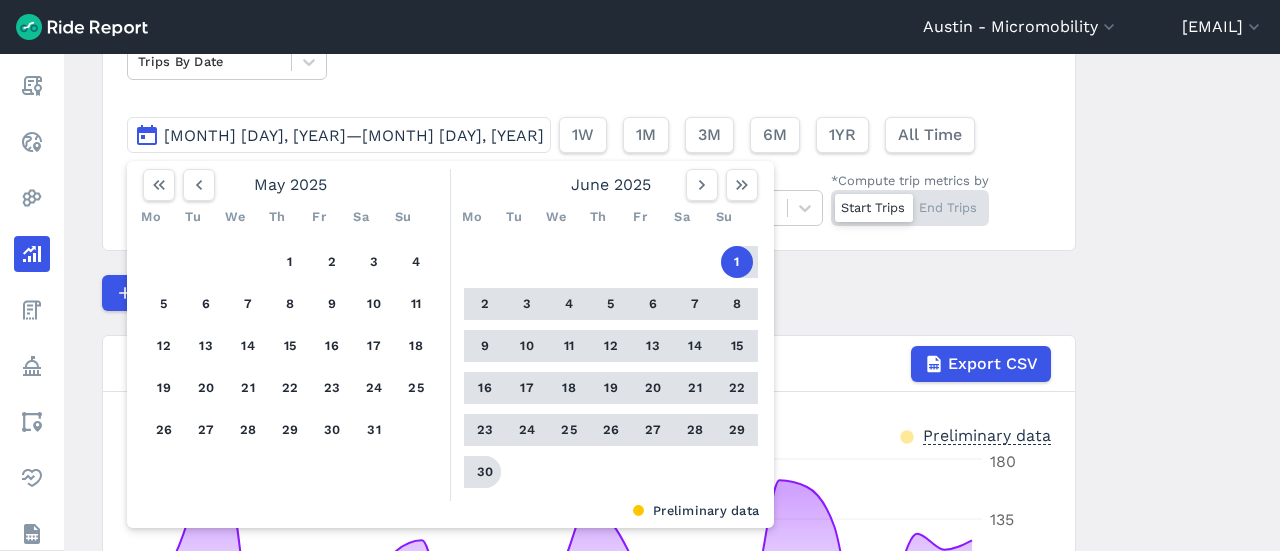 click on "30" at bounding box center [485, 472] 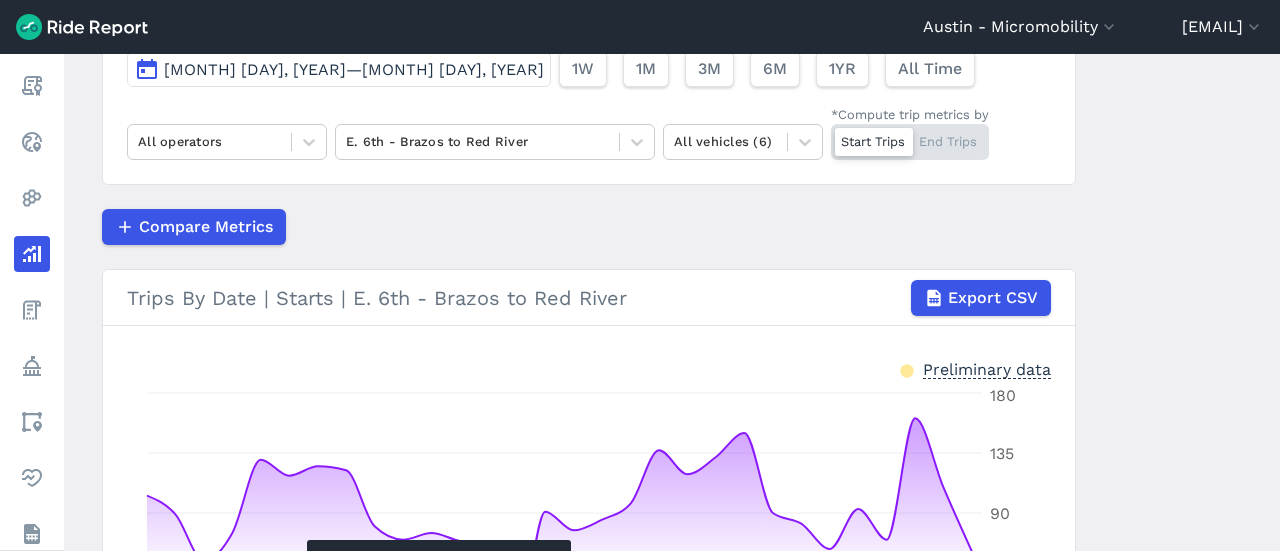 scroll, scrollTop: 184, scrollLeft: 0, axis: vertical 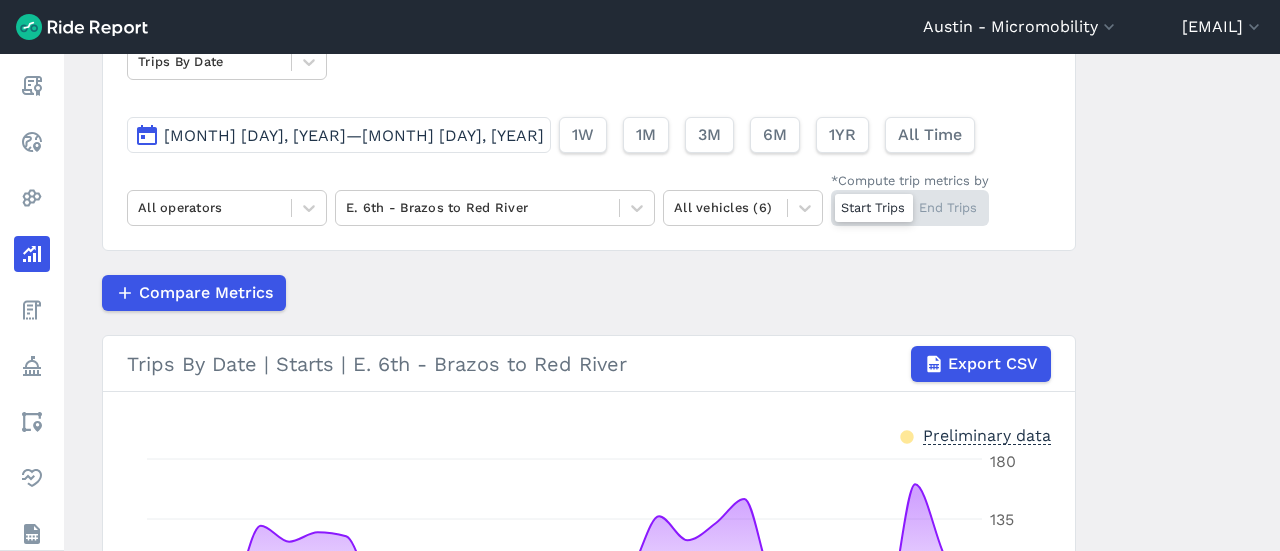 click on "Jun 1, 2025—Jun 30, 2025" at bounding box center (339, 135) 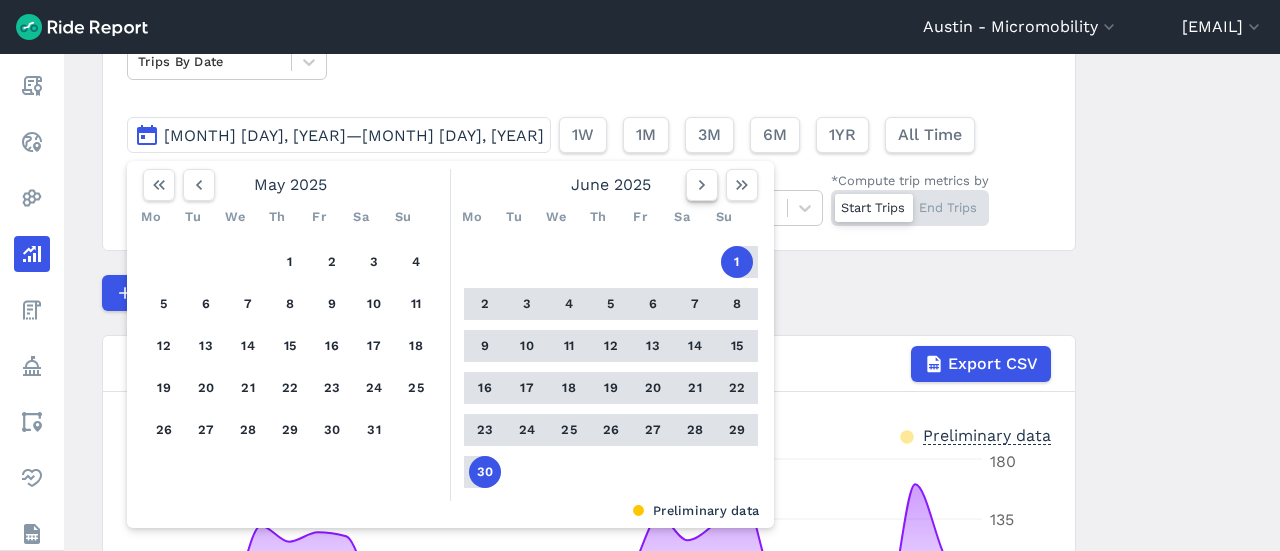 click 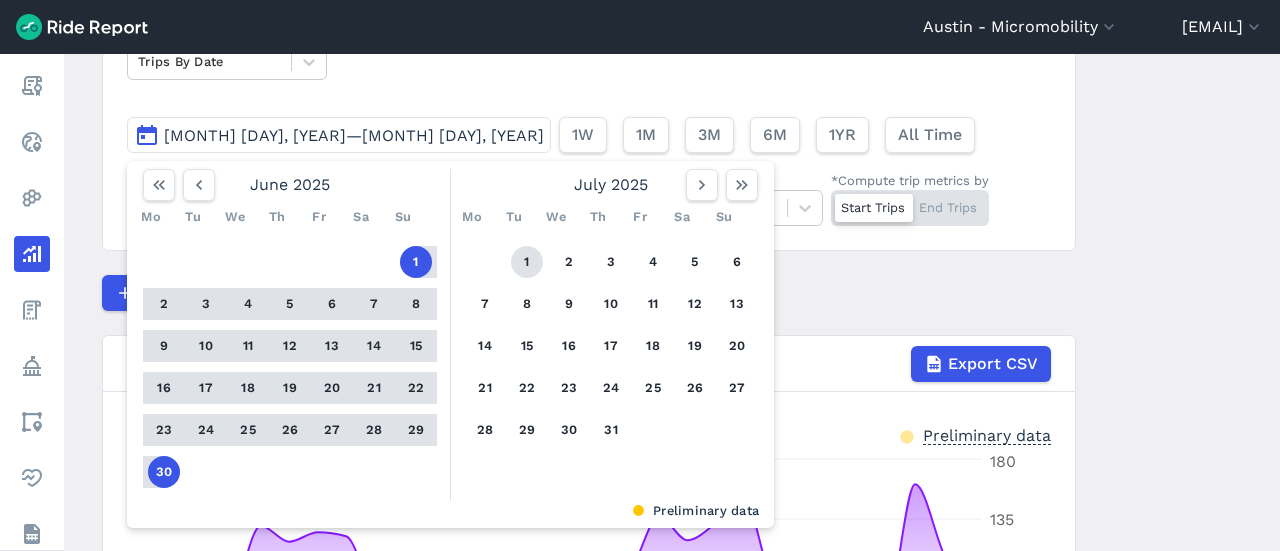 click on "1" at bounding box center (527, 262) 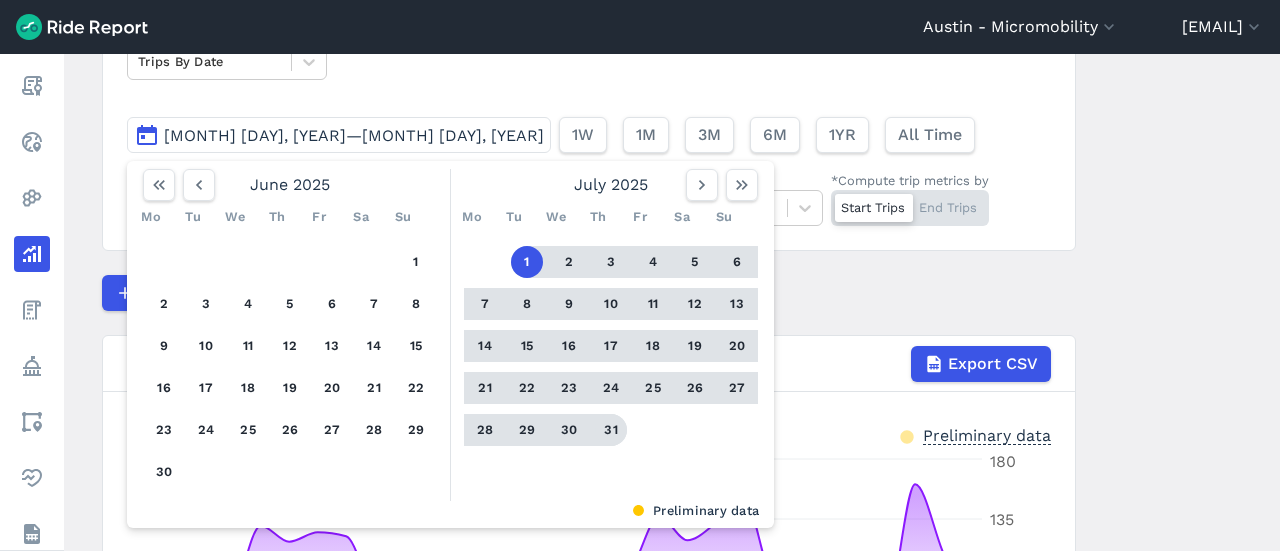 click on "31" at bounding box center (611, 430) 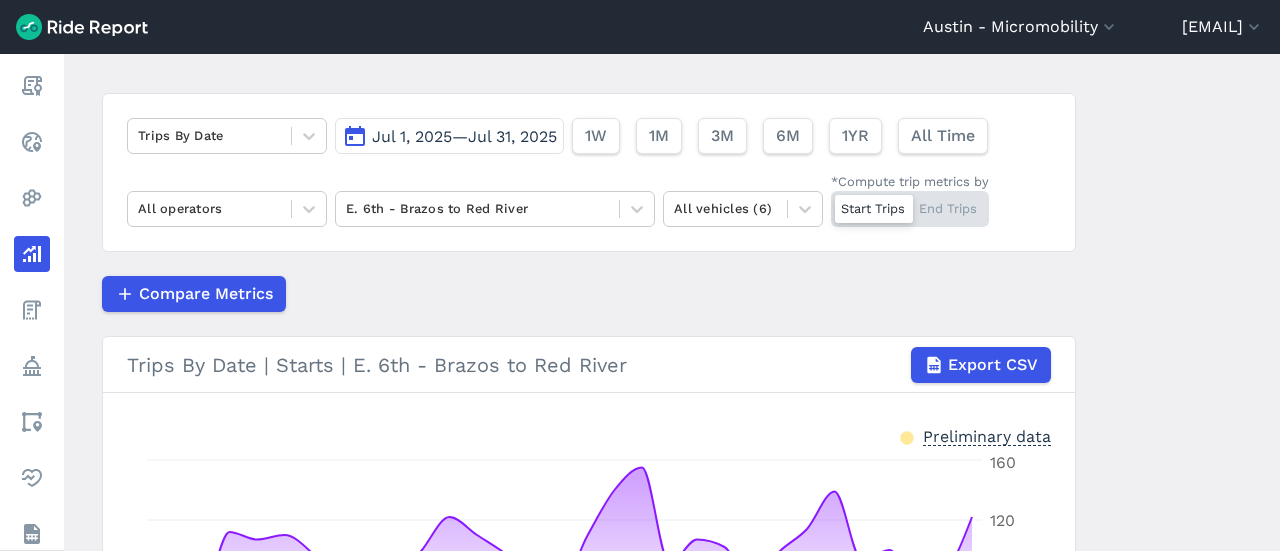scroll, scrollTop: 84, scrollLeft: 0, axis: vertical 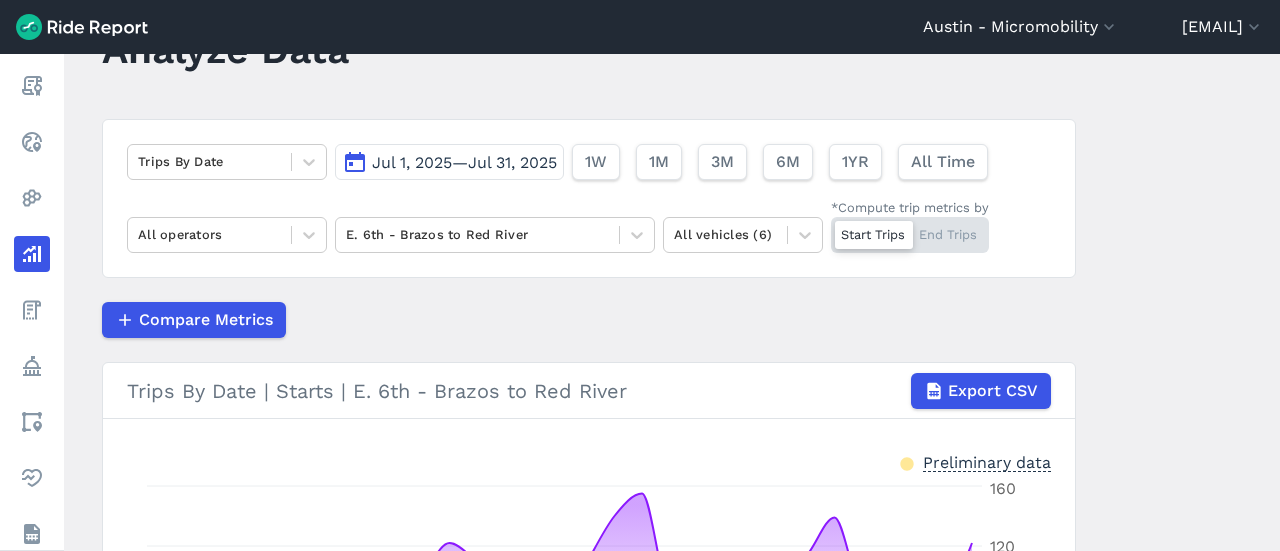 click on "Jul 1, 2025—Jul 31, 2025" at bounding box center (464, 162) 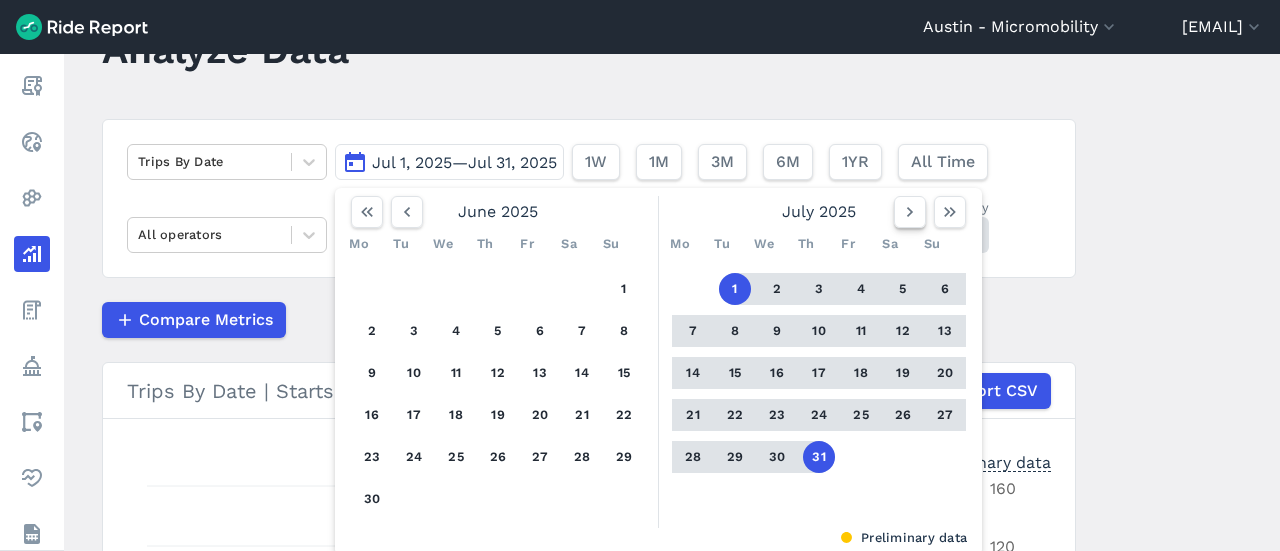 click 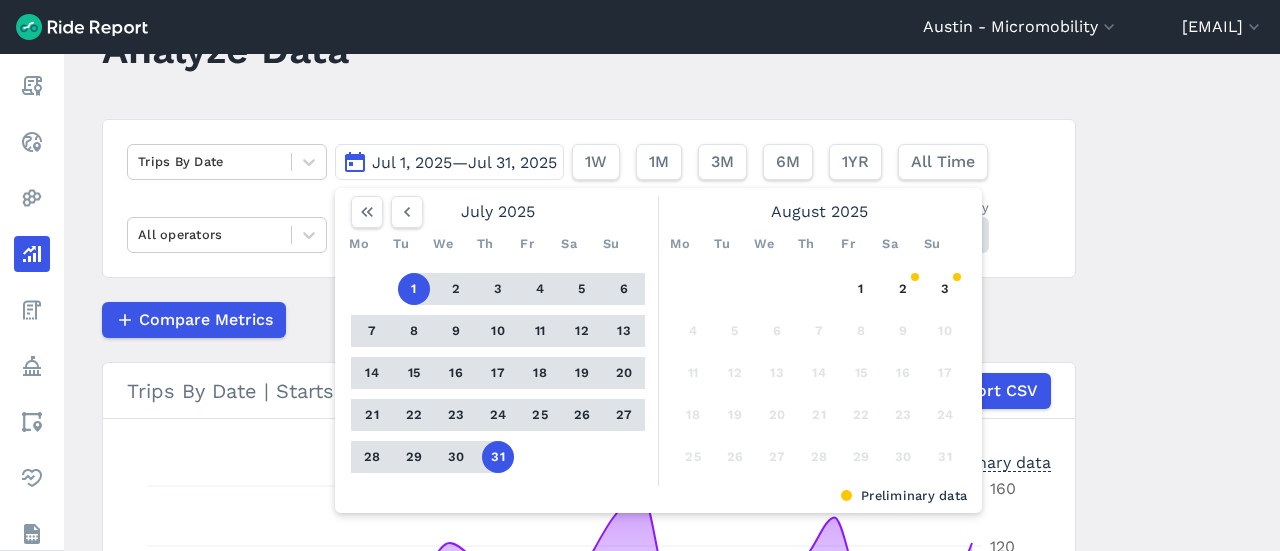 click on "Analyze Data Trips By Date Jul 1, 2025—Jul 31, 2025 July 2025 Mo Tu We Th Fr Sa Su 1 2 3 4 5 6 7 8 9 10 11 12 13 14 15 16 17 18 19 20 21 22 23 24 25 26 27 28 29 30 31 August 2025 Mo Tu We Th Fr Sa Su 1 2 3 4 5 6 7 8 9 10 11 12 13 14 15 16 17 18 19 20 21 22 23 24 25 26 27 28 29 30 31 Preliminary data 1W 1M 3M 6M 1YR All Time All operators E. 6th - Brazos to Red River All vehicles (6) *Compute trip metrics by Start Trips End Trips Compare Metrics Trips By Date | Starts | E. 6th - Brazos to Red River Export CSV Preliminary data Jul 1 Jul 3 Jul 5 Jul 7 Jul 9 Jul 11 Jul 14 Jul 17 Jul 20 Jul 23 Jul 26 Jul 31 0 trips 40  80  120  160  Trips By Date   | Starts | E. 6th - Brazos to Red River Total 3,053 trips Median Per Day 99 trips" at bounding box center (672, 302) 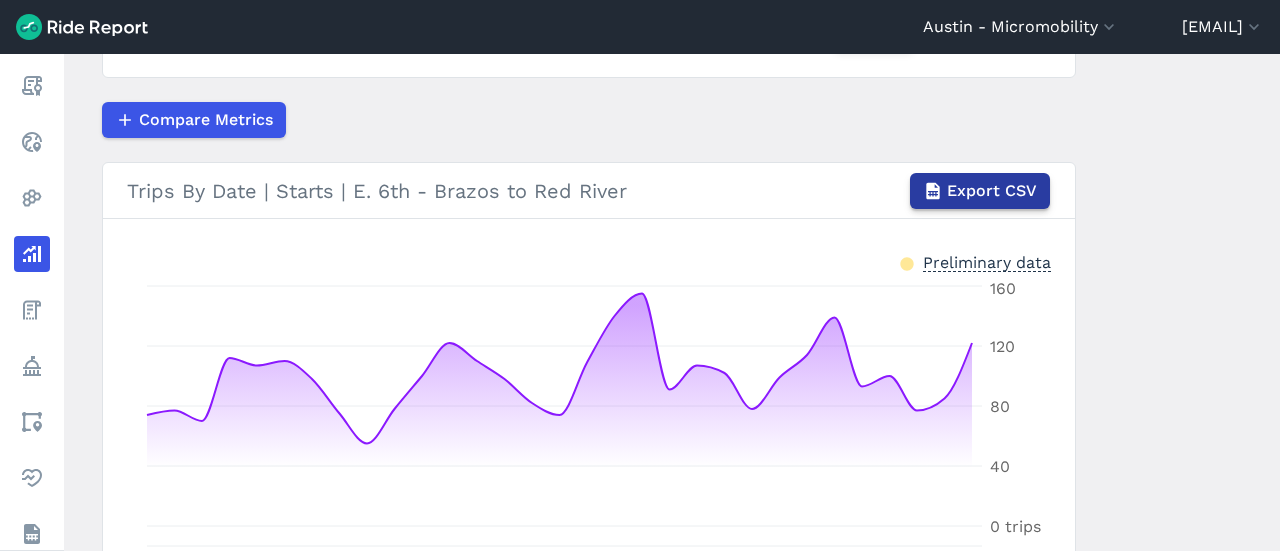 scroll, scrollTop: 184, scrollLeft: 0, axis: vertical 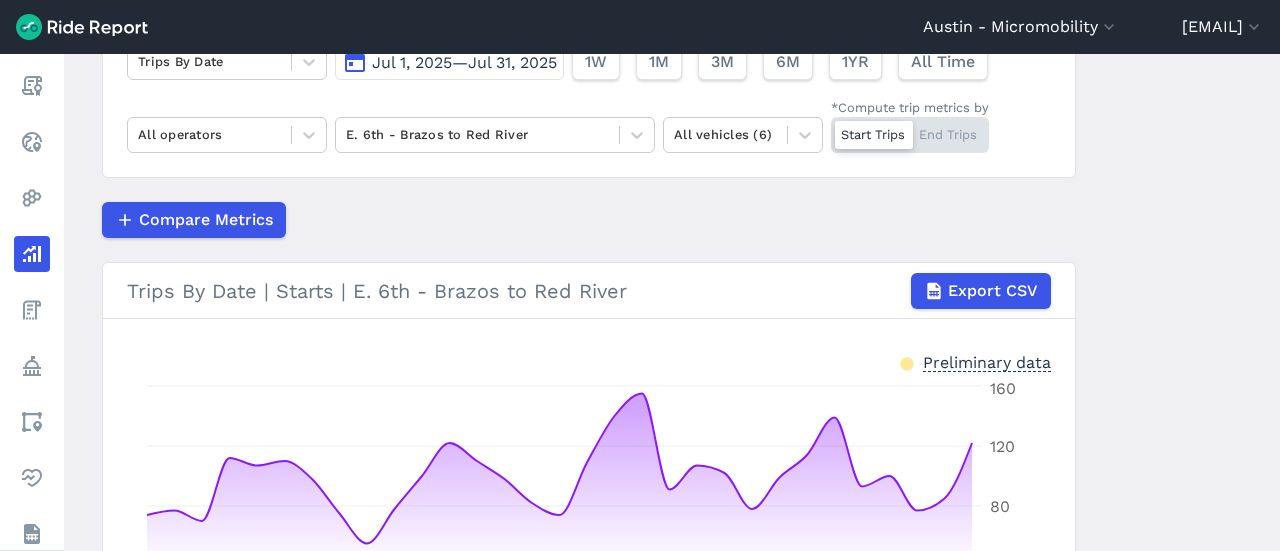 click on "Start Trips End Trips" at bounding box center [910, 135] 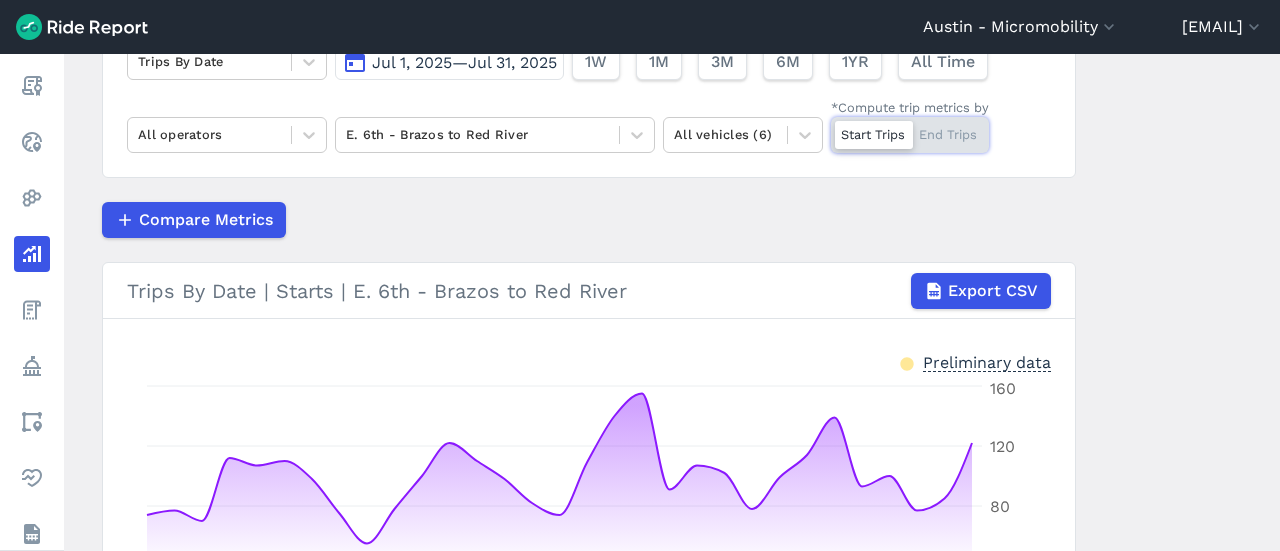 click on "*Compute trip metrics by Start Trips End Trips" at bounding box center (831, 123) 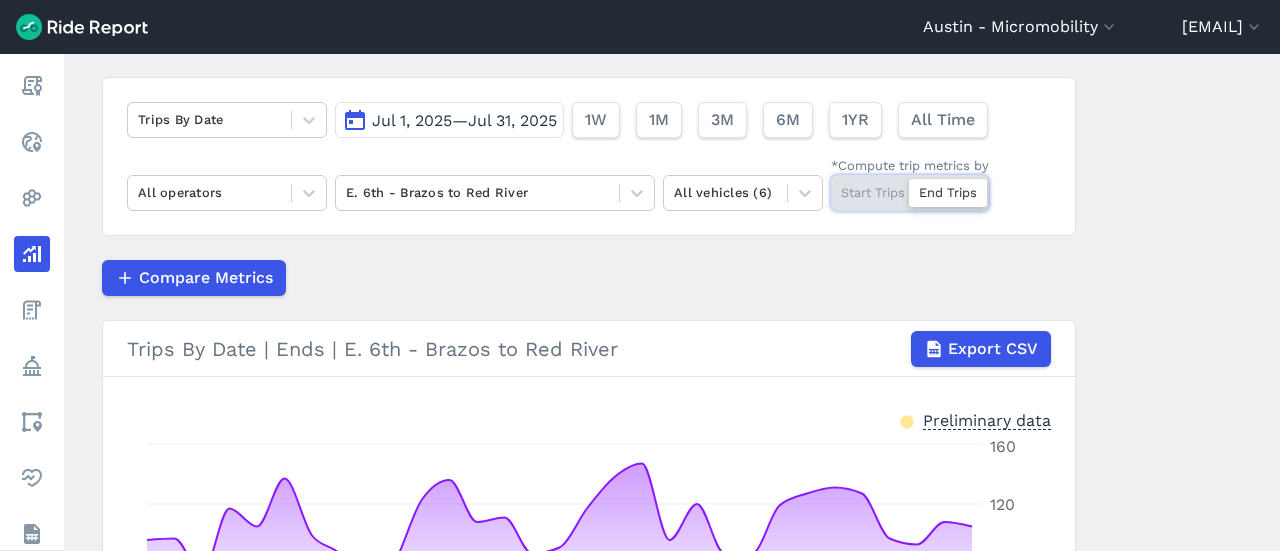scroll, scrollTop: 84, scrollLeft: 0, axis: vertical 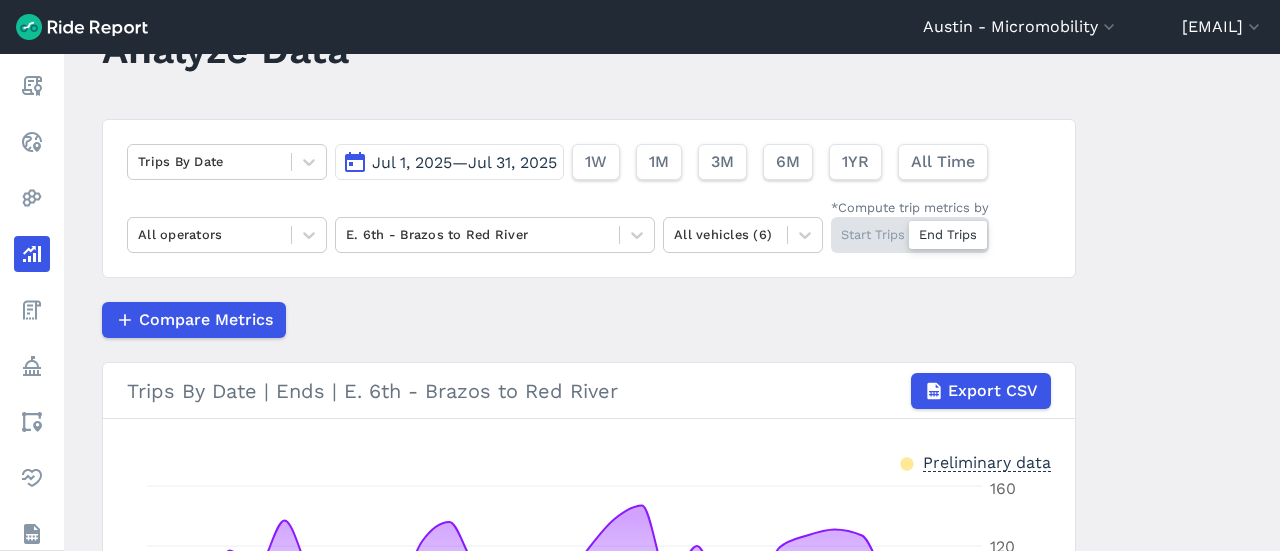 click on "Start Trips End Trips" at bounding box center [910, 235] 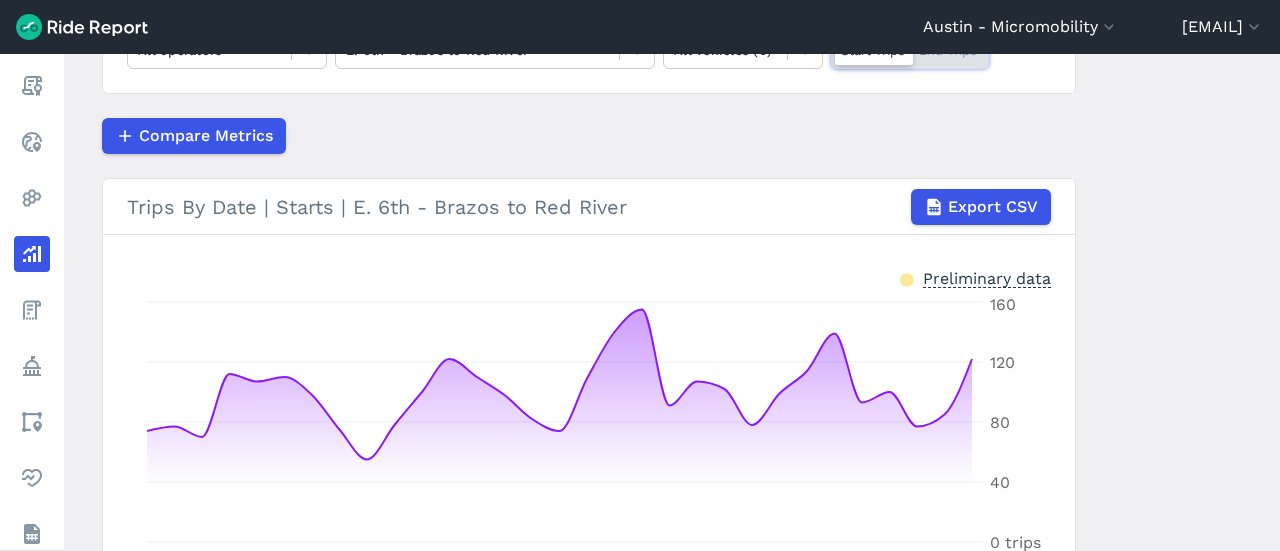 scroll, scrollTop: 184, scrollLeft: 0, axis: vertical 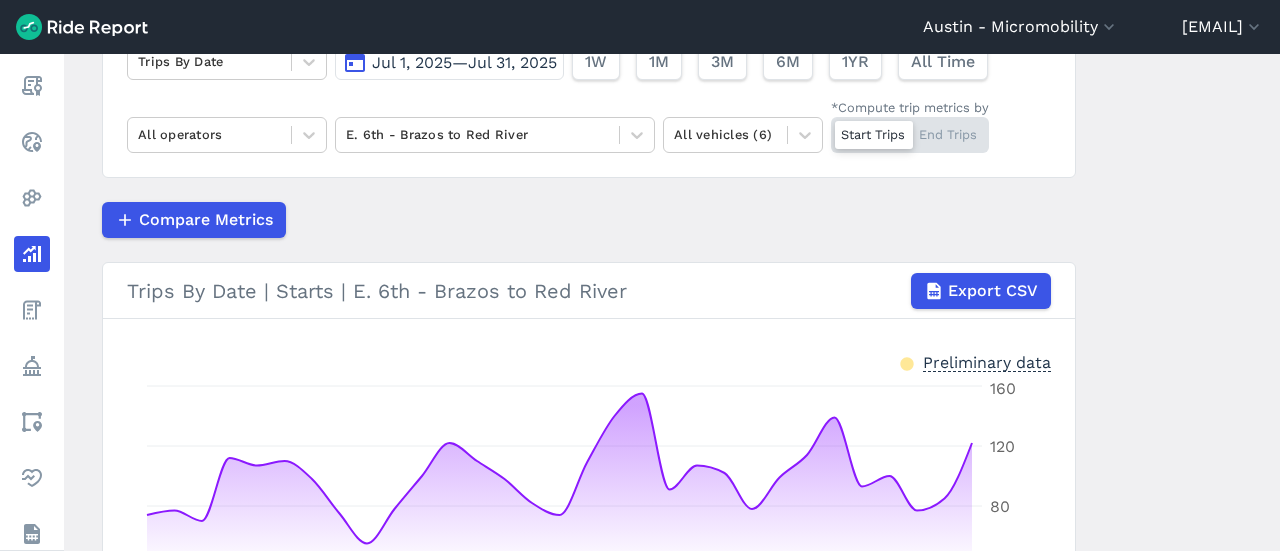 click on "Start Trips End Trips" at bounding box center (910, 135) 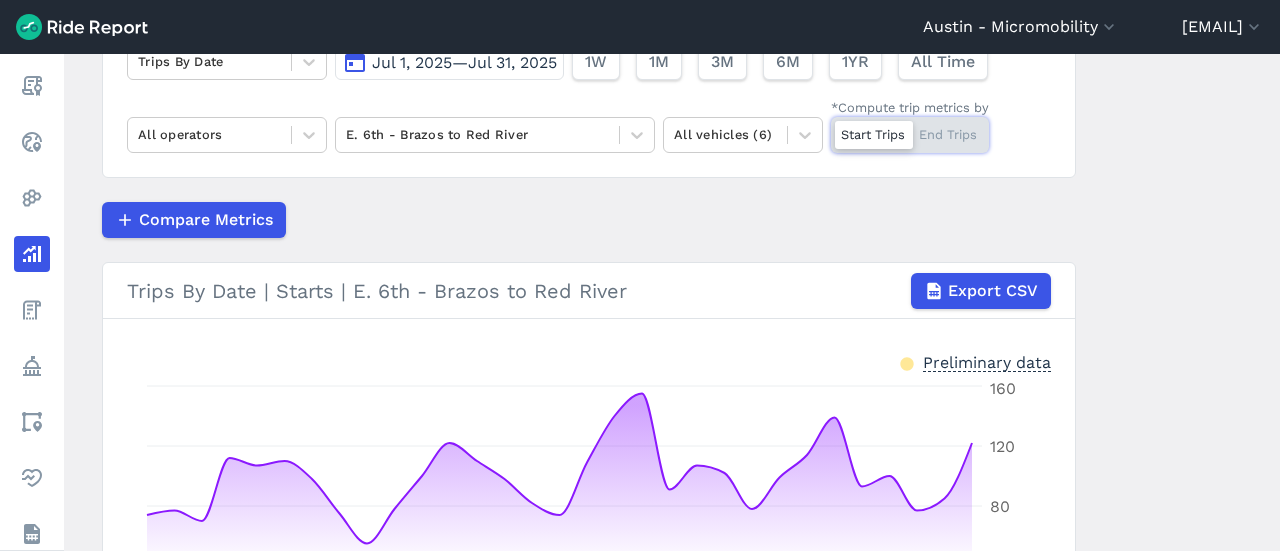 click on "*Compute trip metrics by Start Trips End Trips" at bounding box center (831, 123) 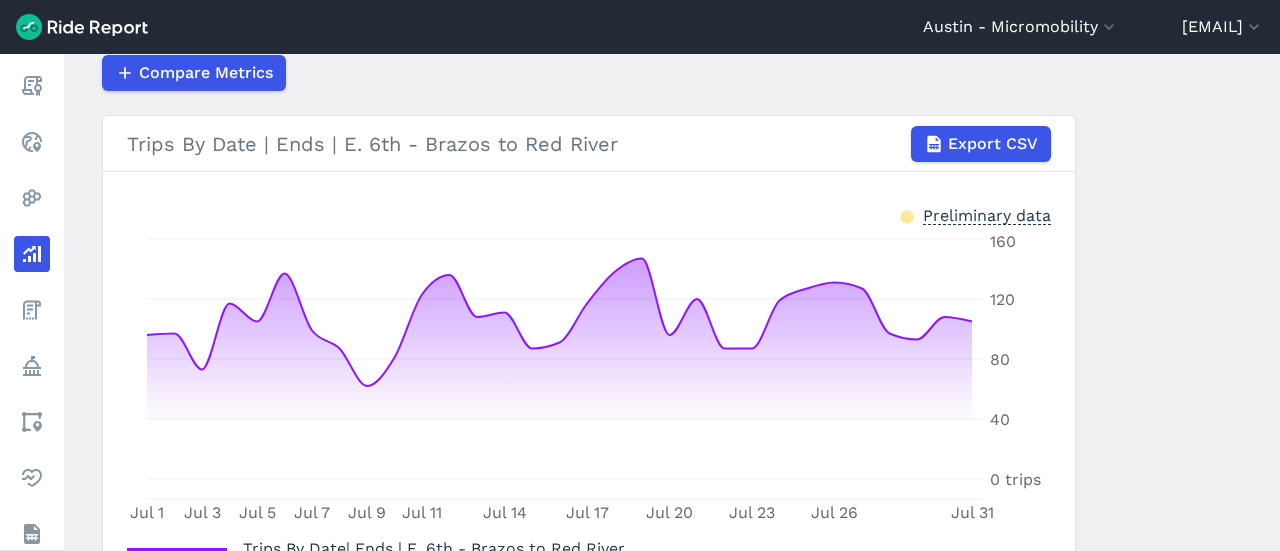scroll, scrollTop: 184, scrollLeft: 0, axis: vertical 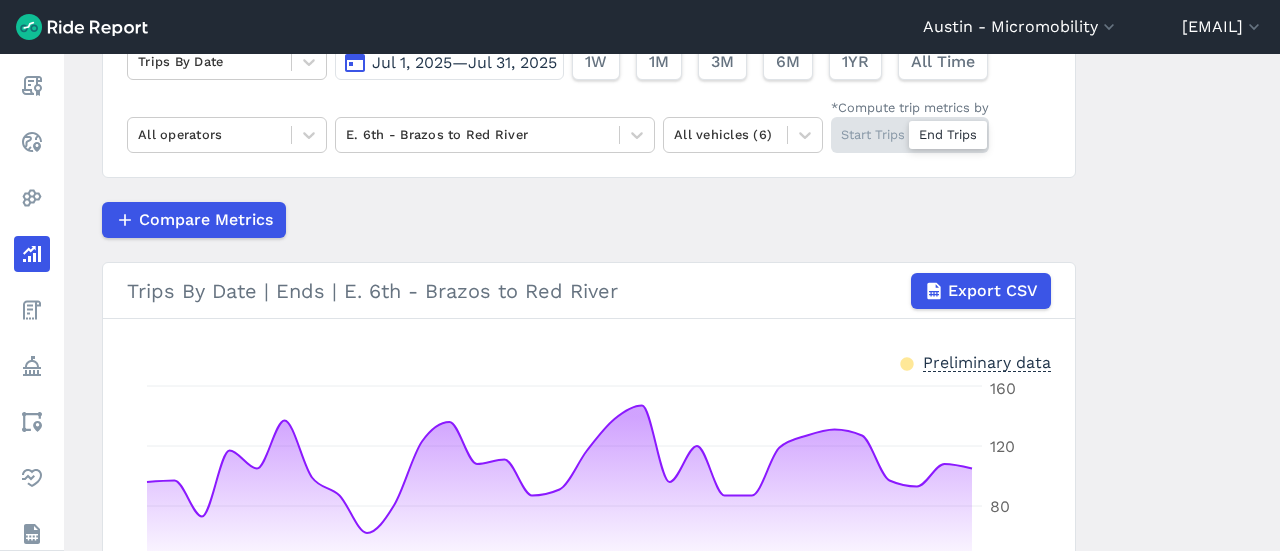 click on "Start Trips End Trips" at bounding box center (910, 135) 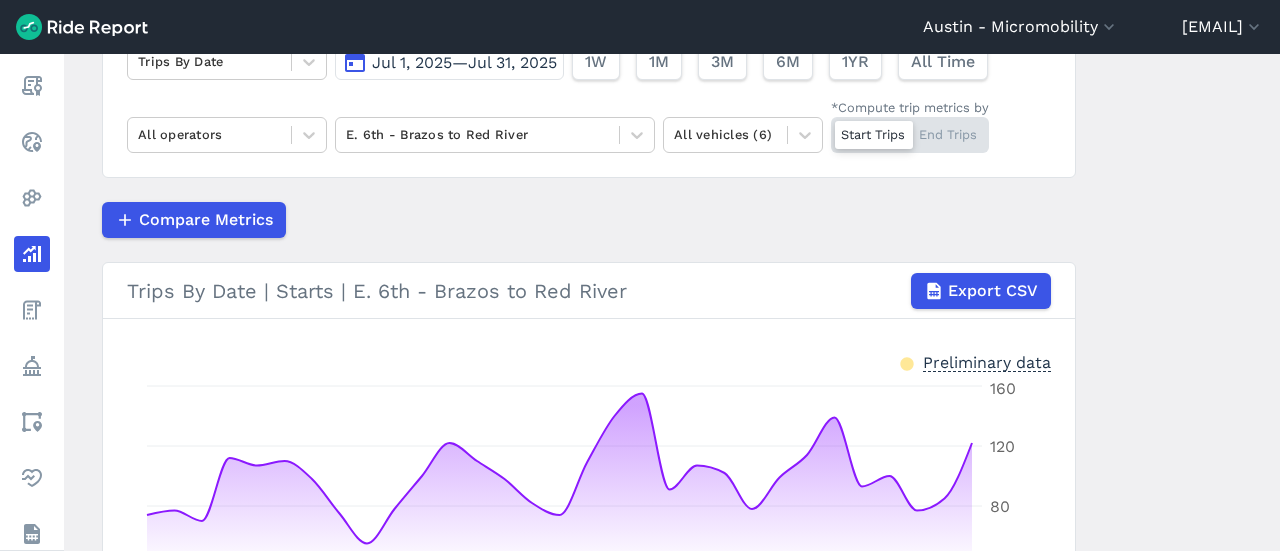 click on "Start Trips End Trips" at bounding box center (910, 135) 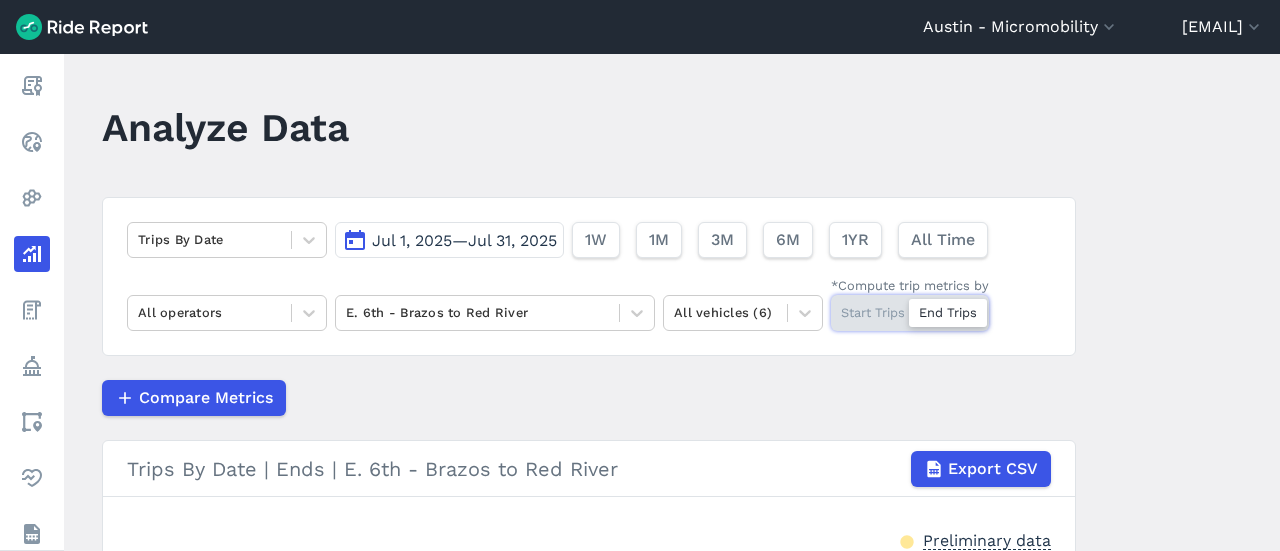 scroll, scrollTop: 0, scrollLeft: 0, axis: both 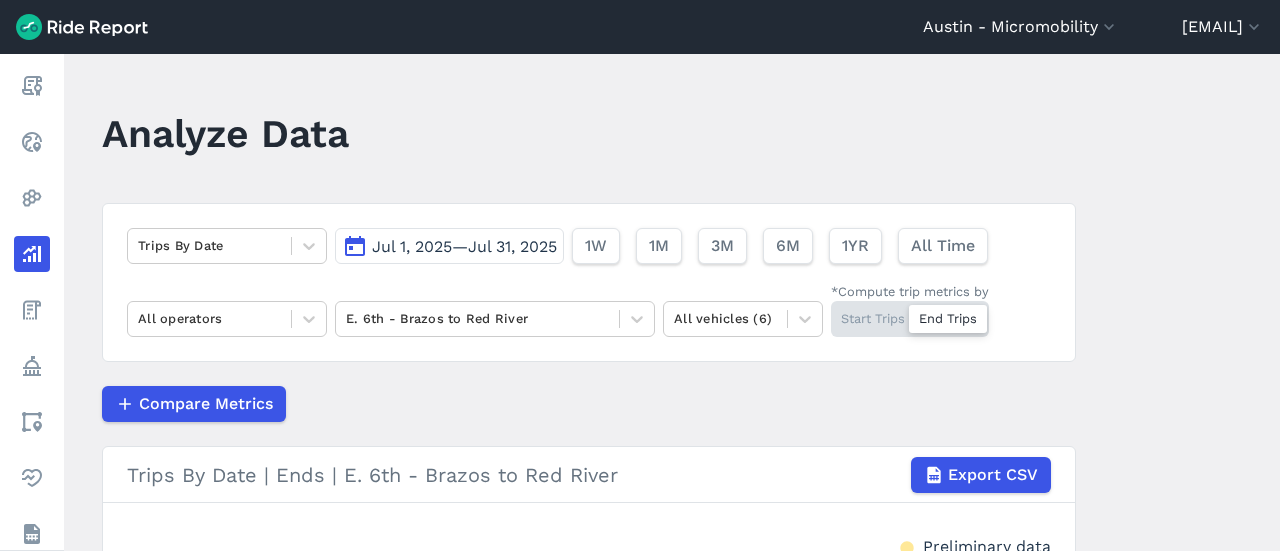 click on "Jul 1, 2025—Jul 31, 2025" at bounding box center [464, 246] 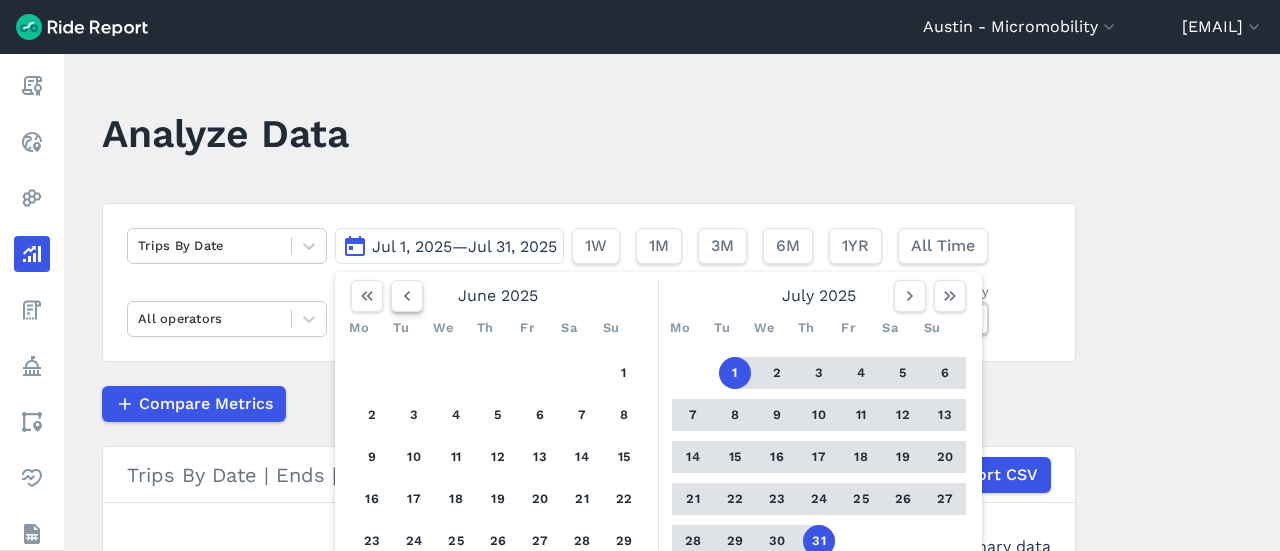 click 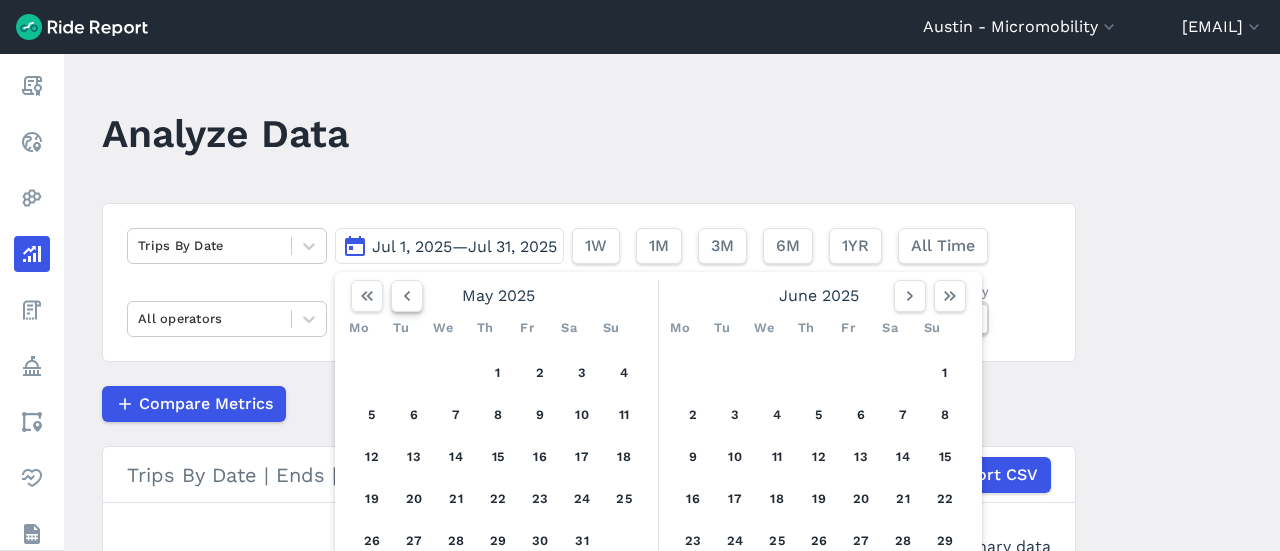 click 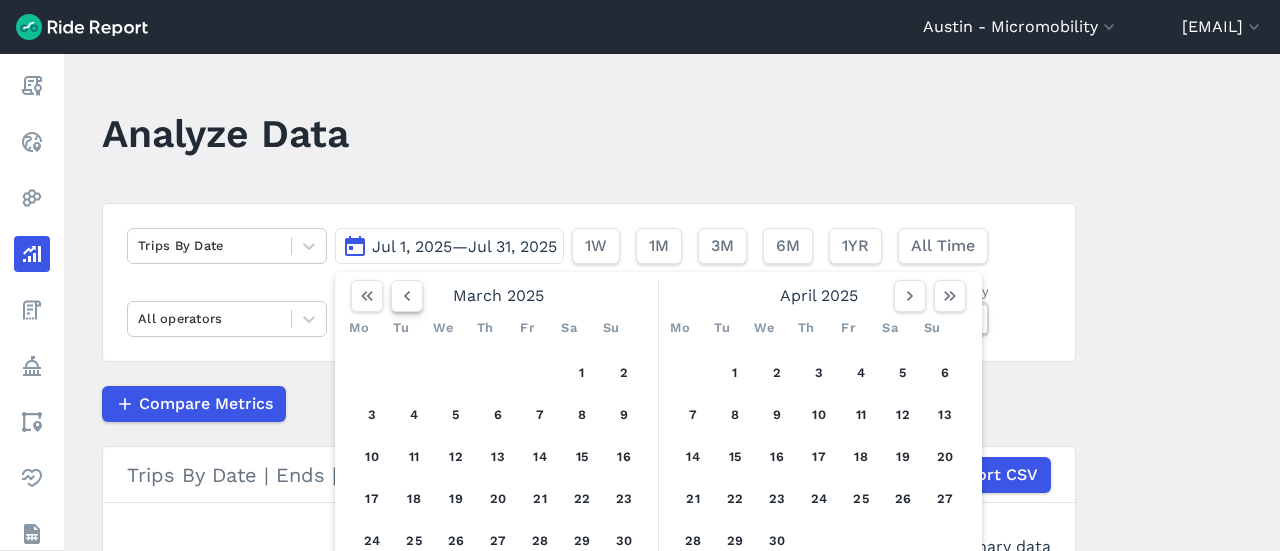 click 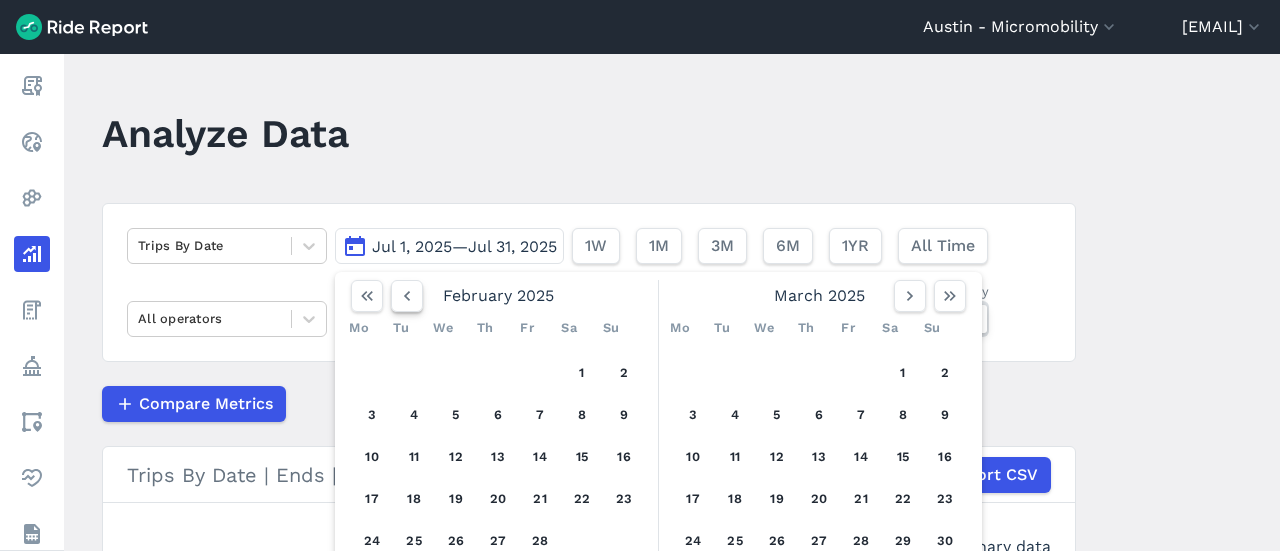 click 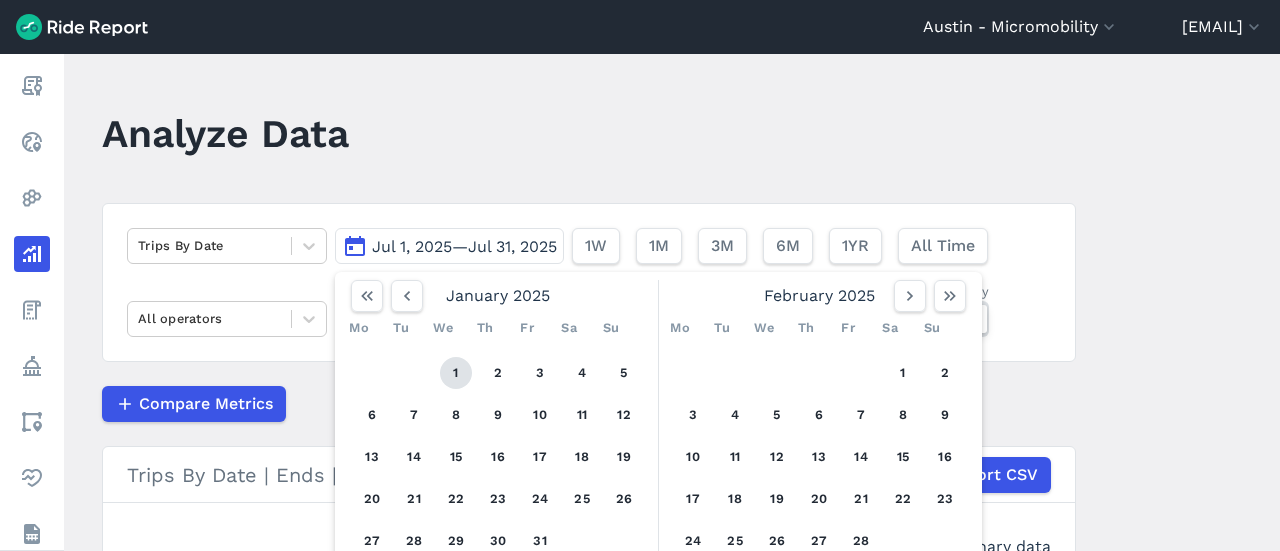 click on "1" at bounding box center [456, 373] 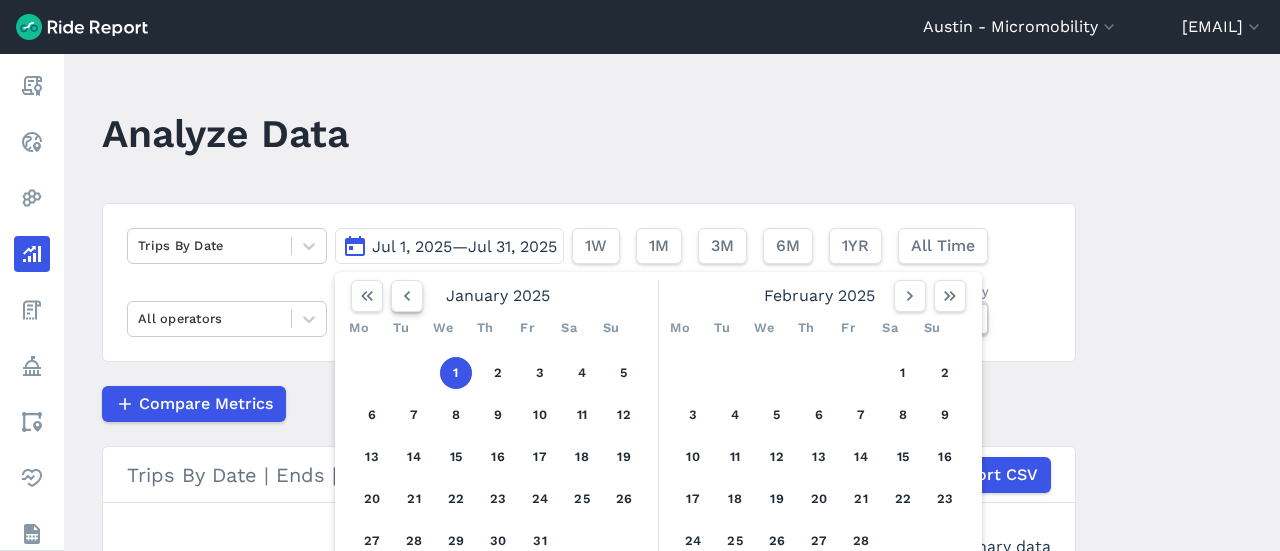 click 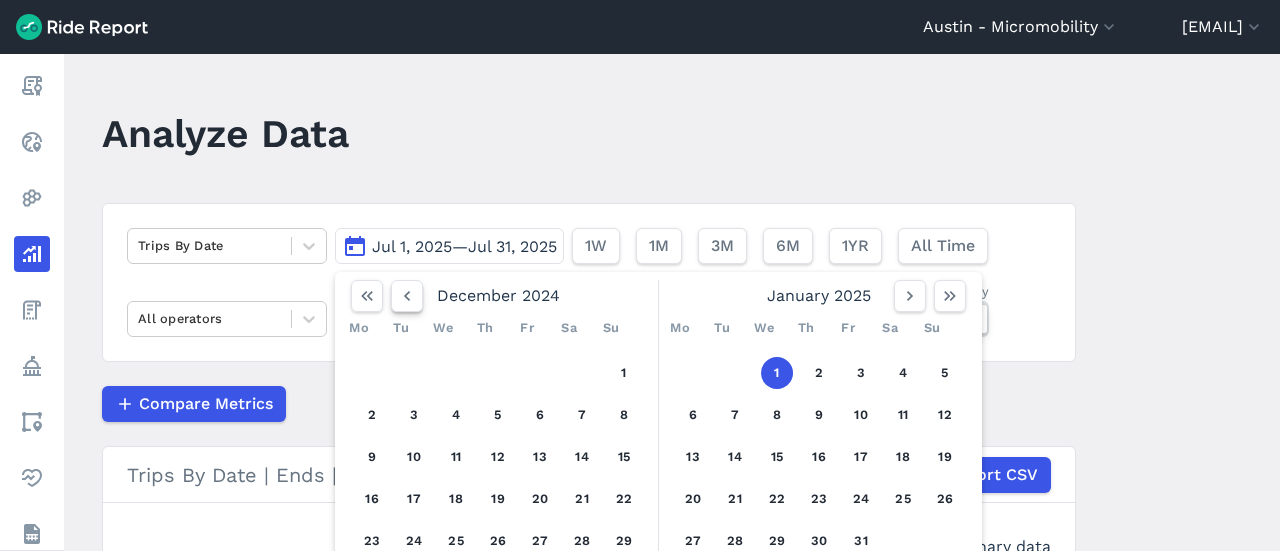 click 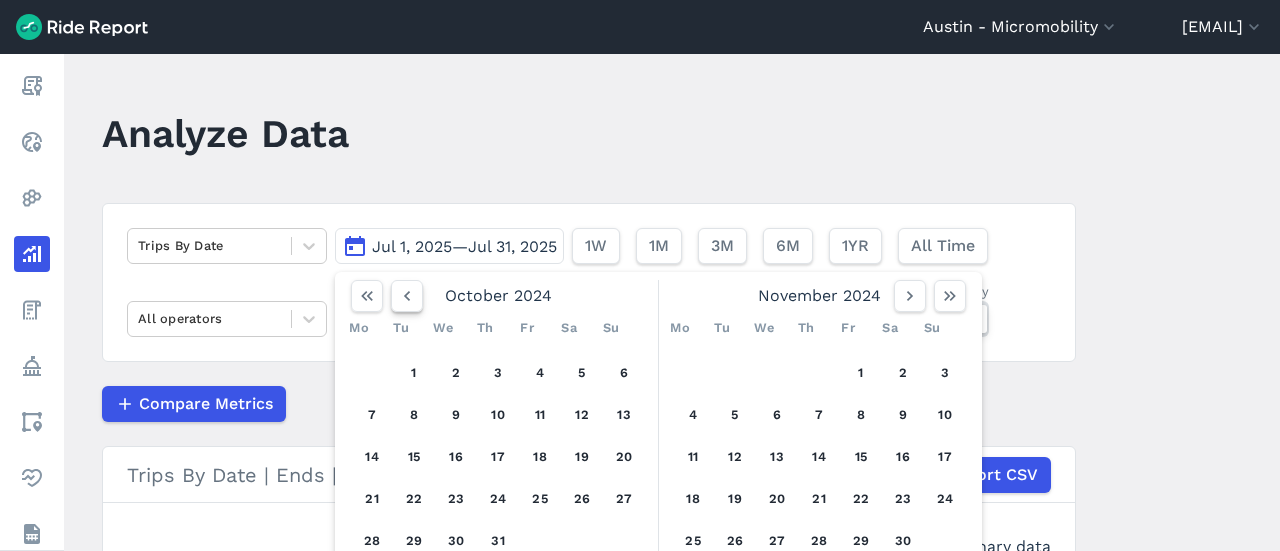 click 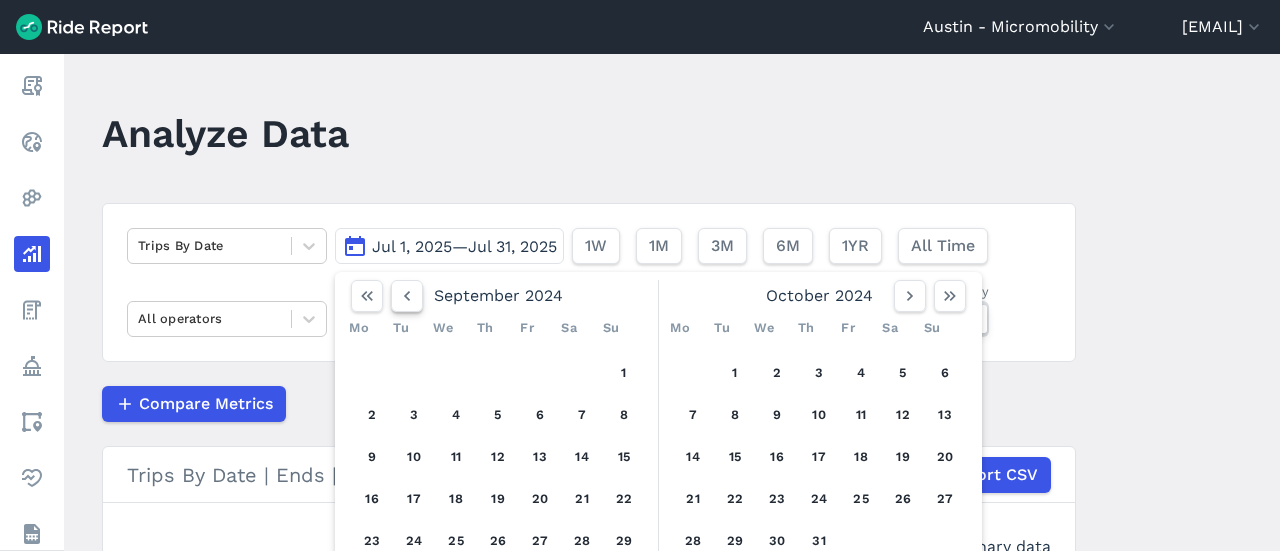 click 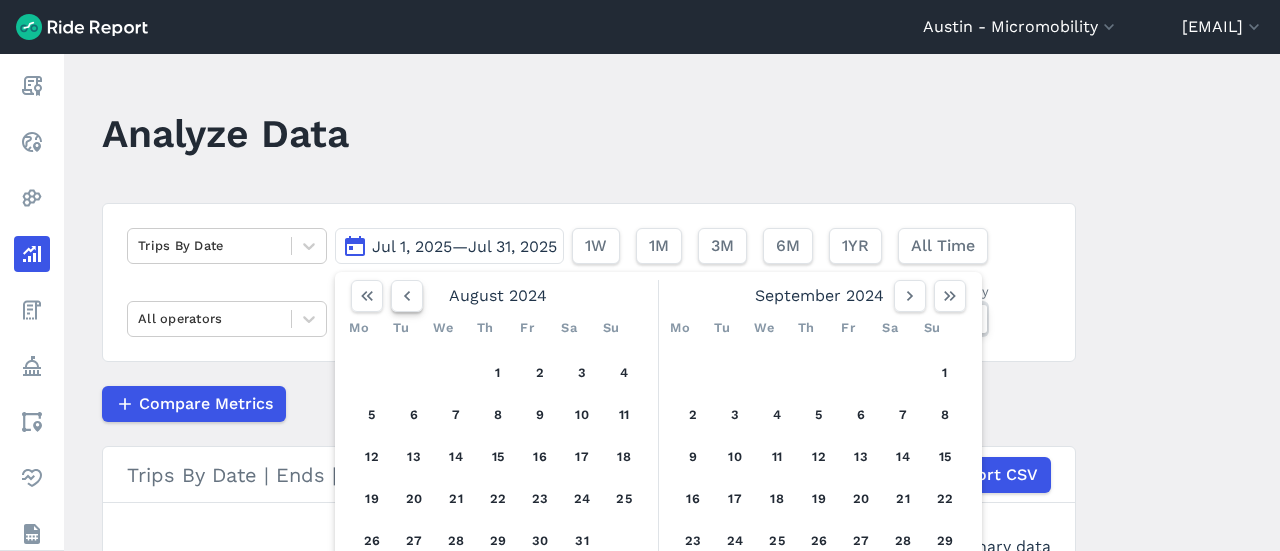 click 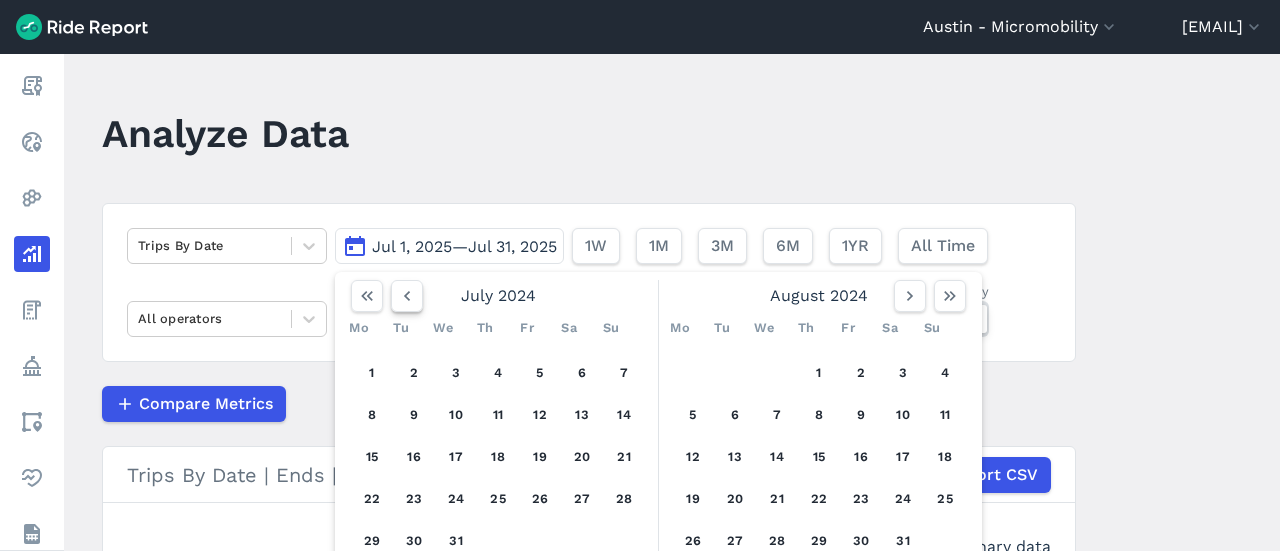 click 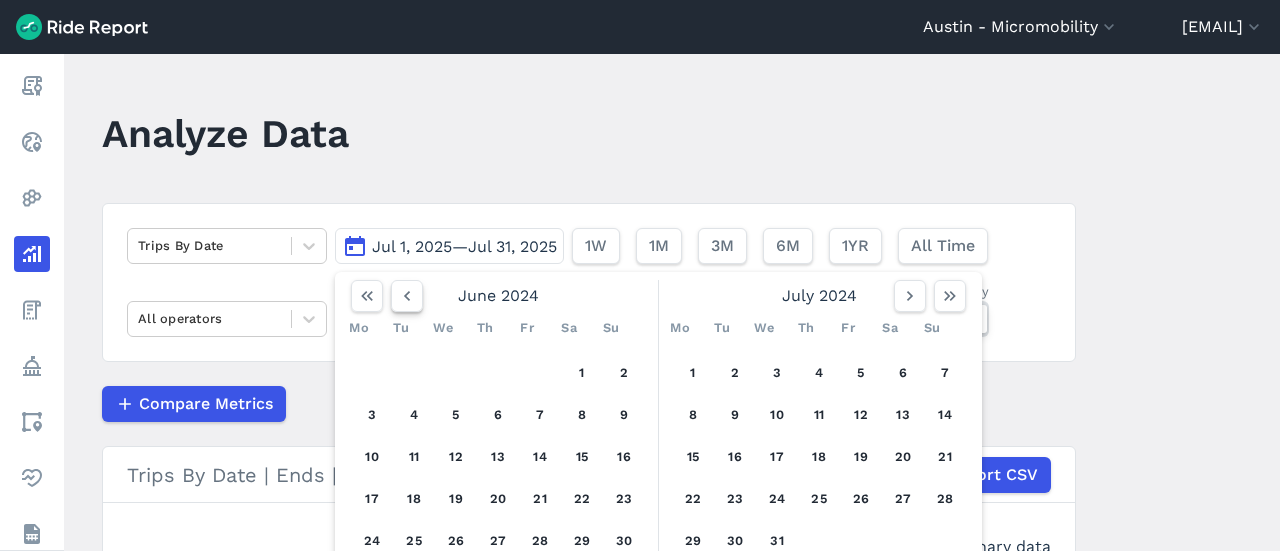 click 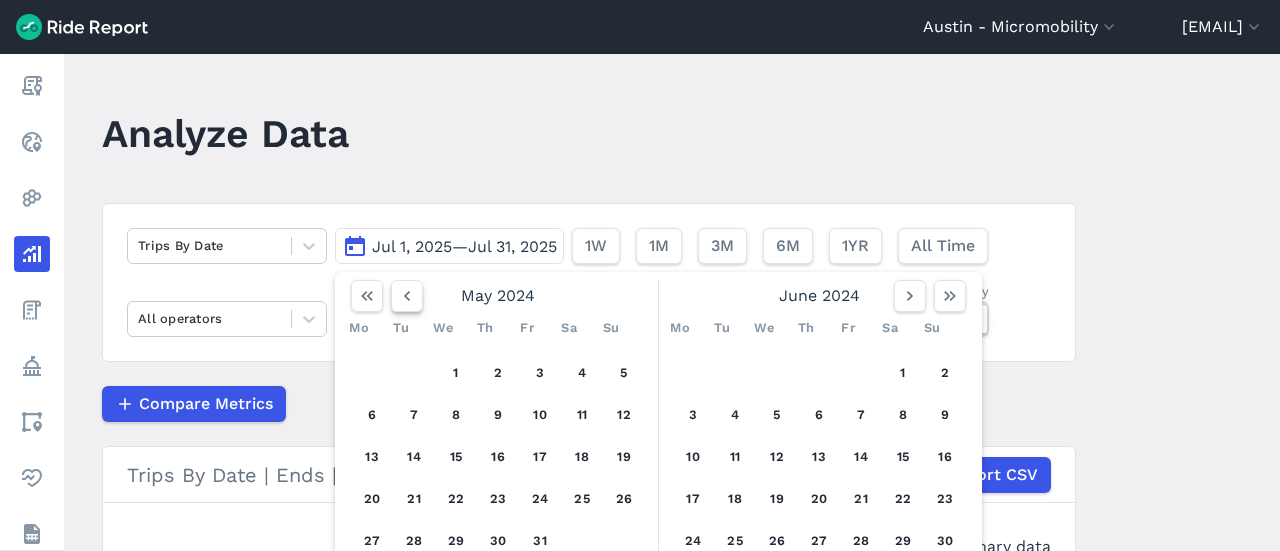 click 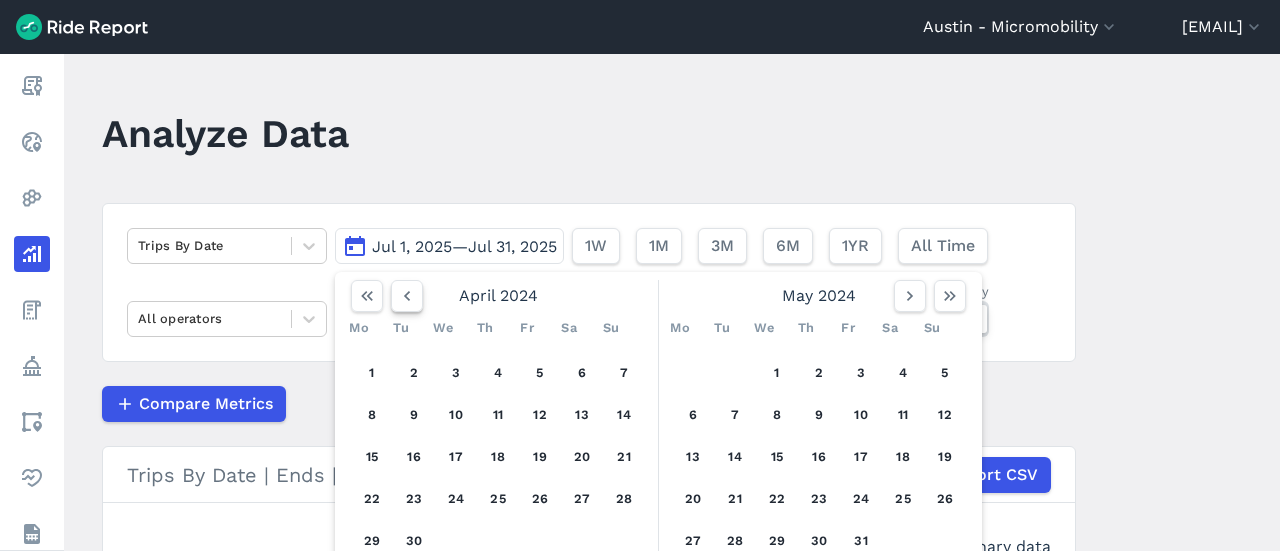 click 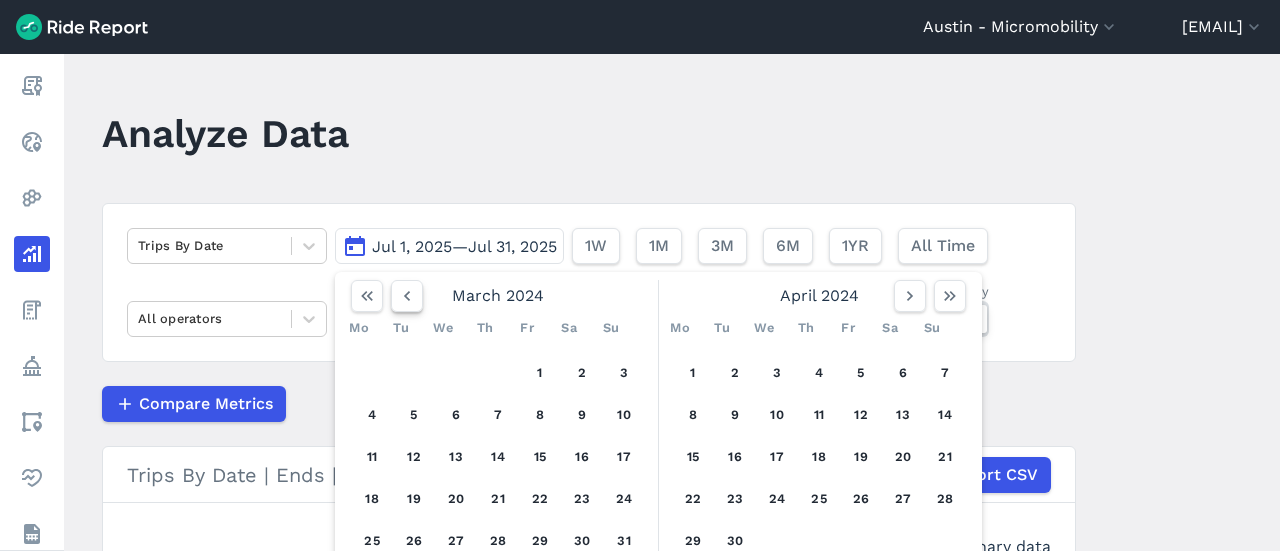 click 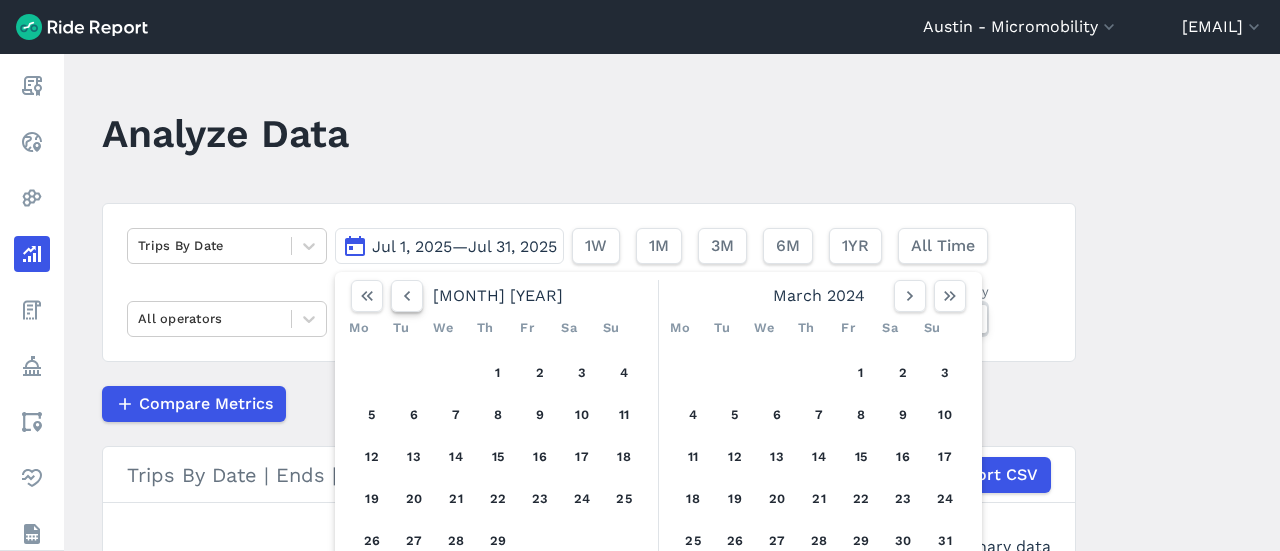 click 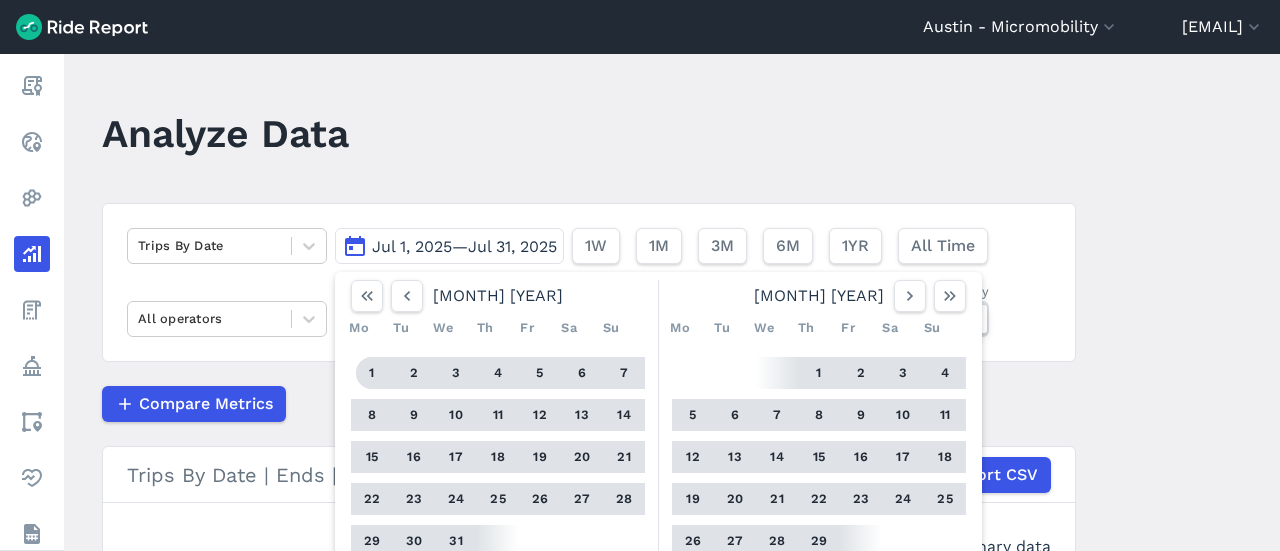 click on "1" at bounding box center [372, 373] 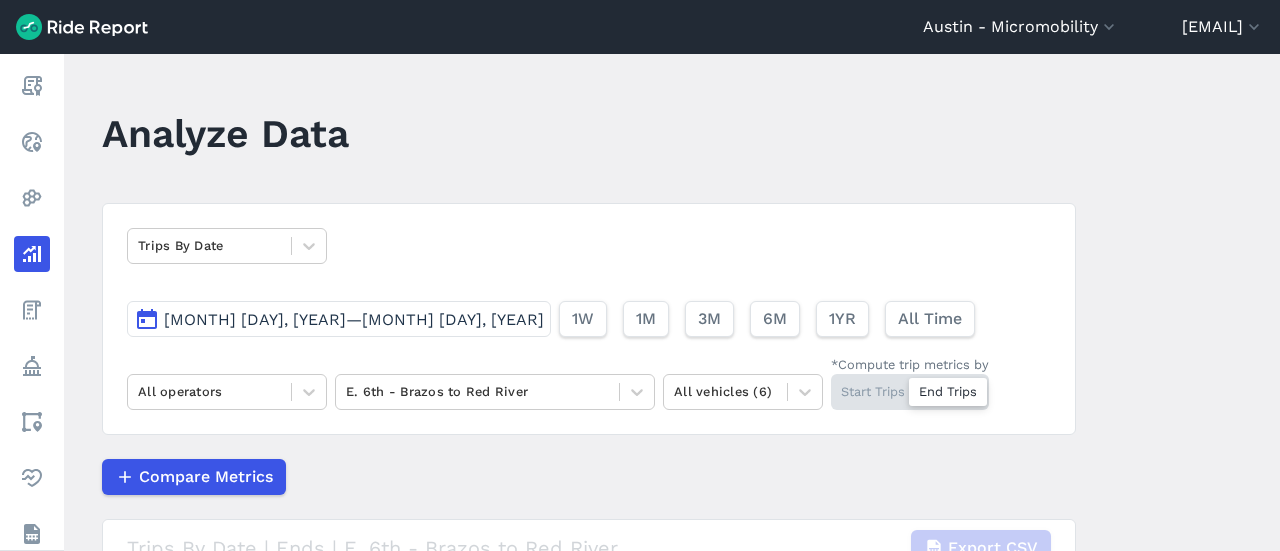 click on "Jan 1, 2024—Jan 1, 2025" at bounding box center [354, 319] 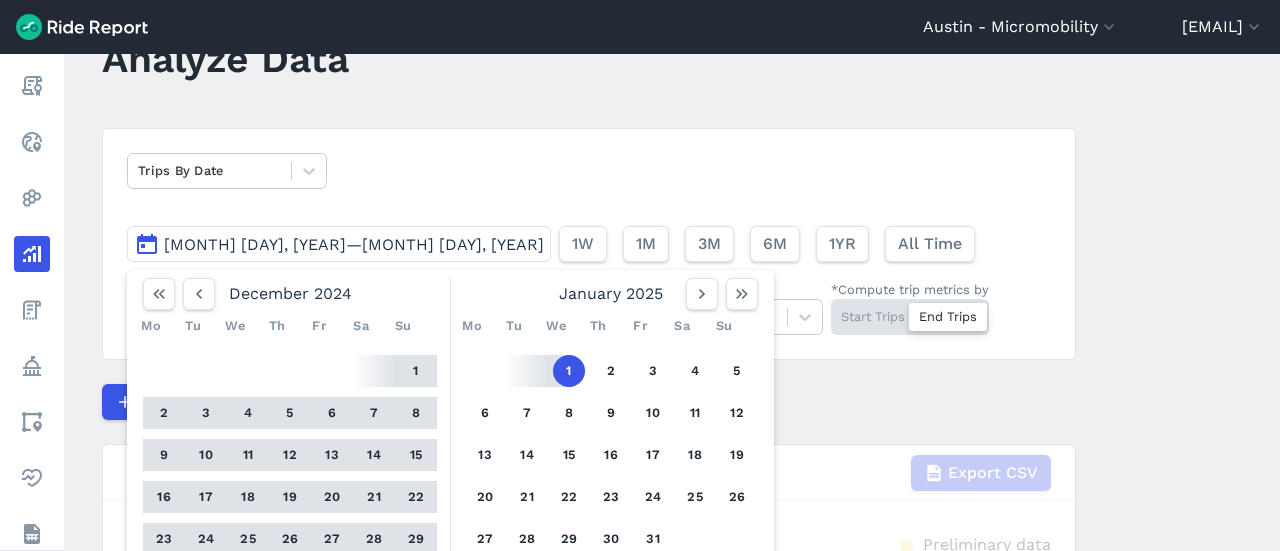 scroll, scrollTop: 100, scrollLeft: 0, axis: vertical 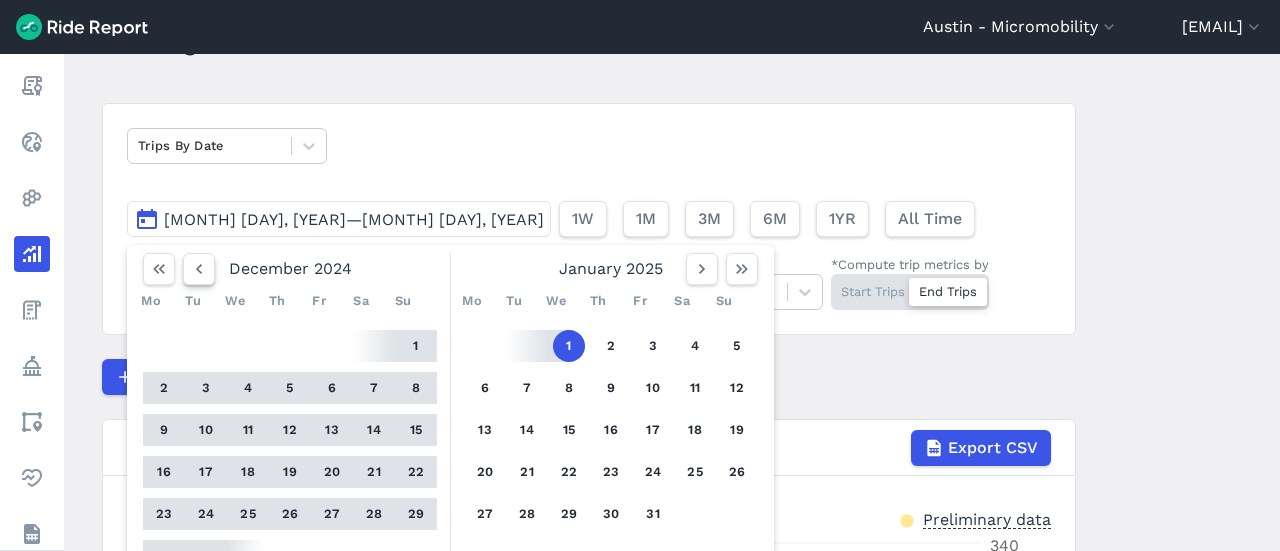 click 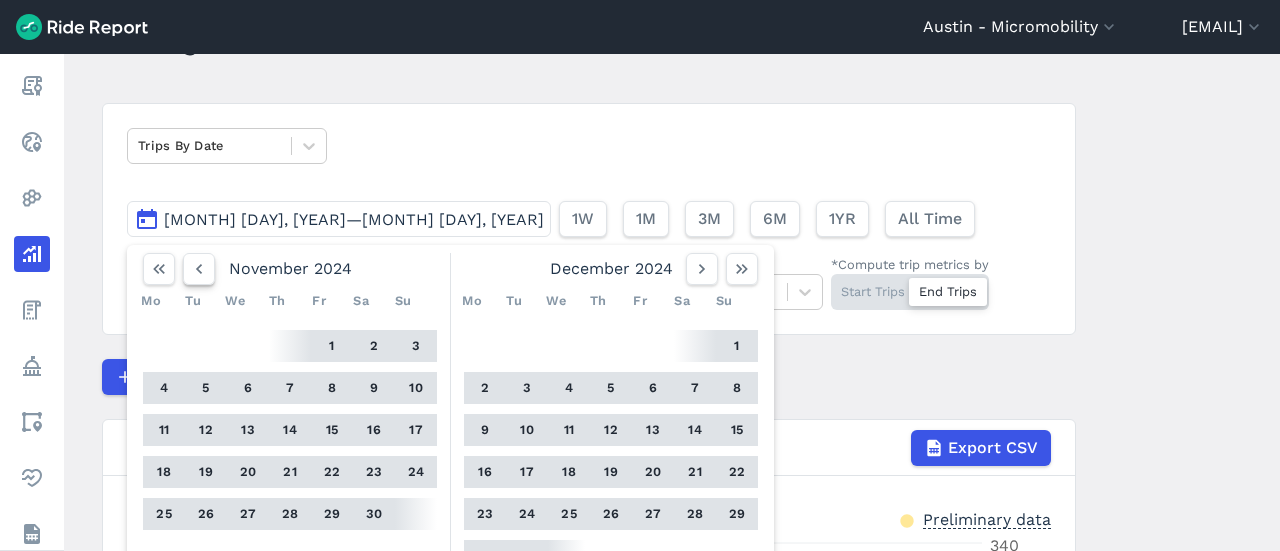 click 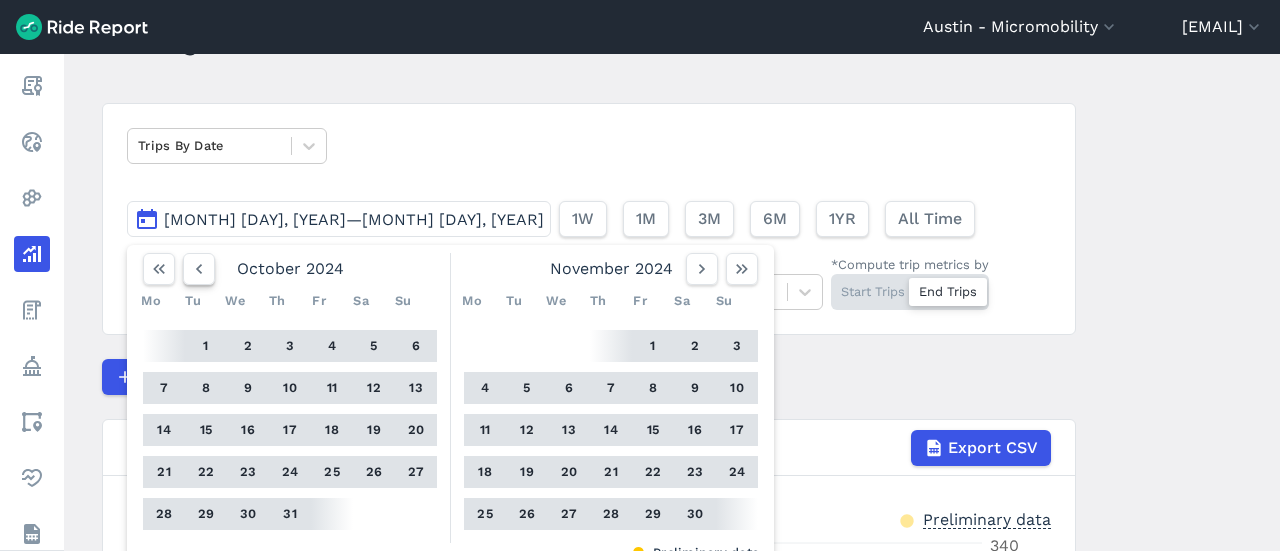 click 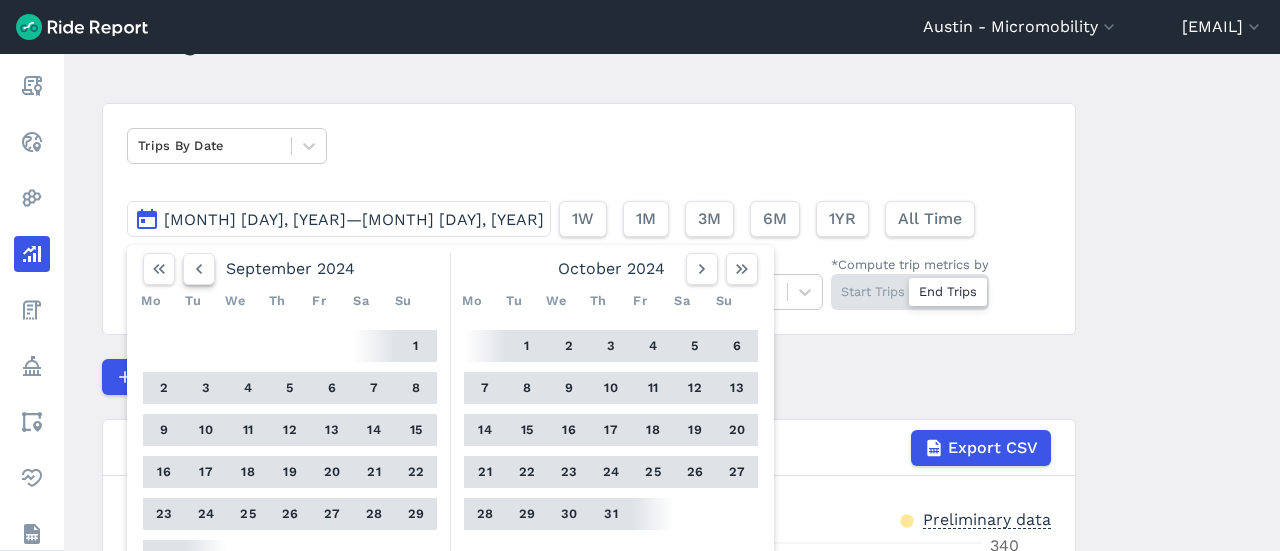 click 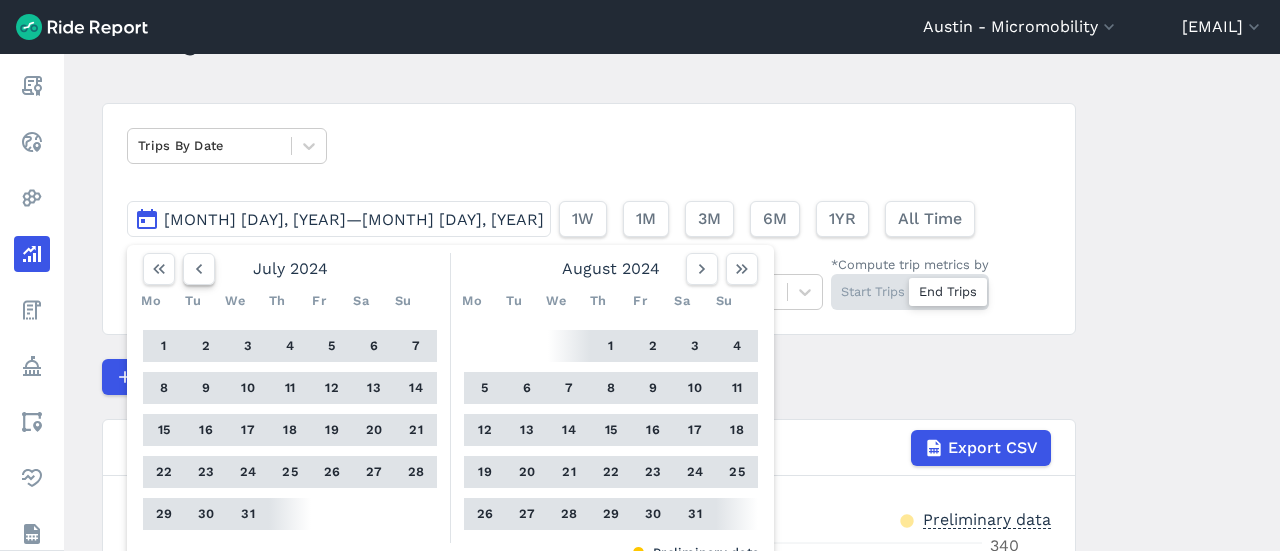 click 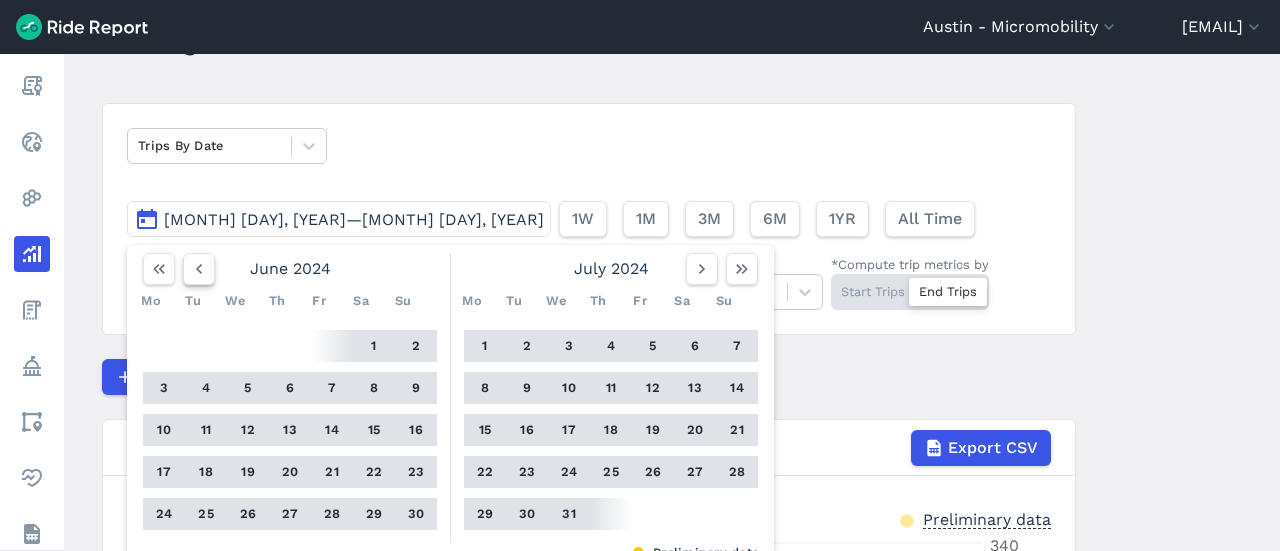 click 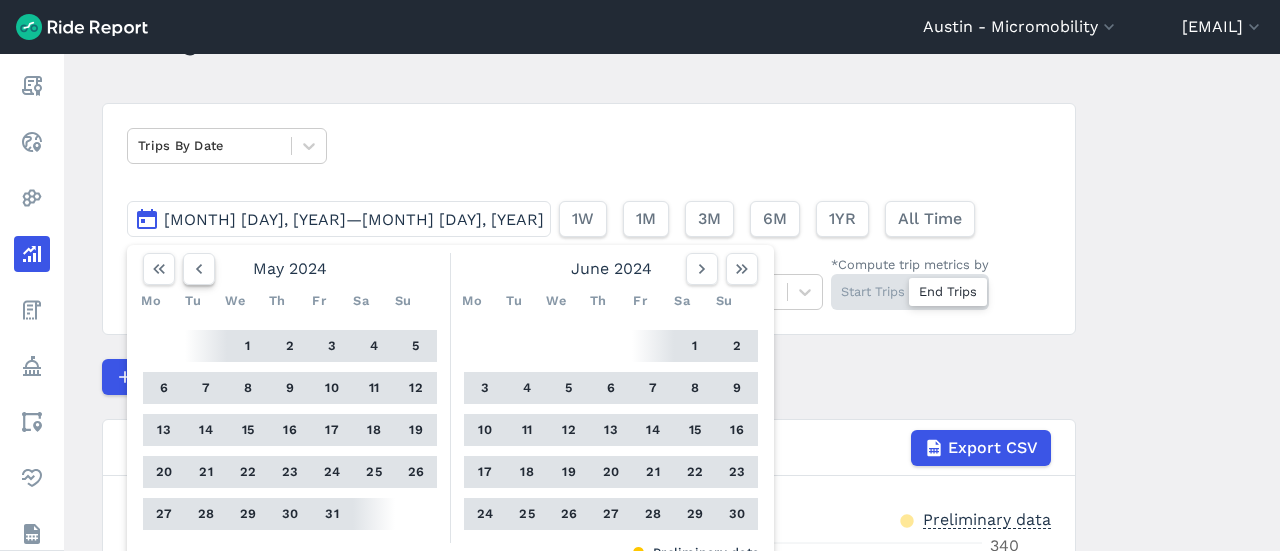 click 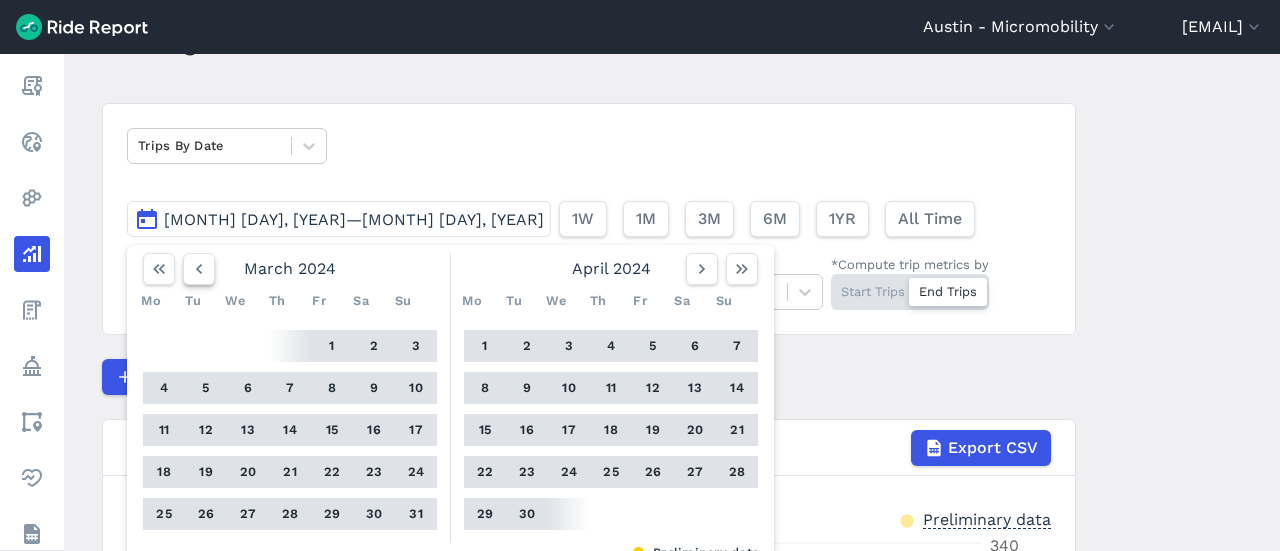 click 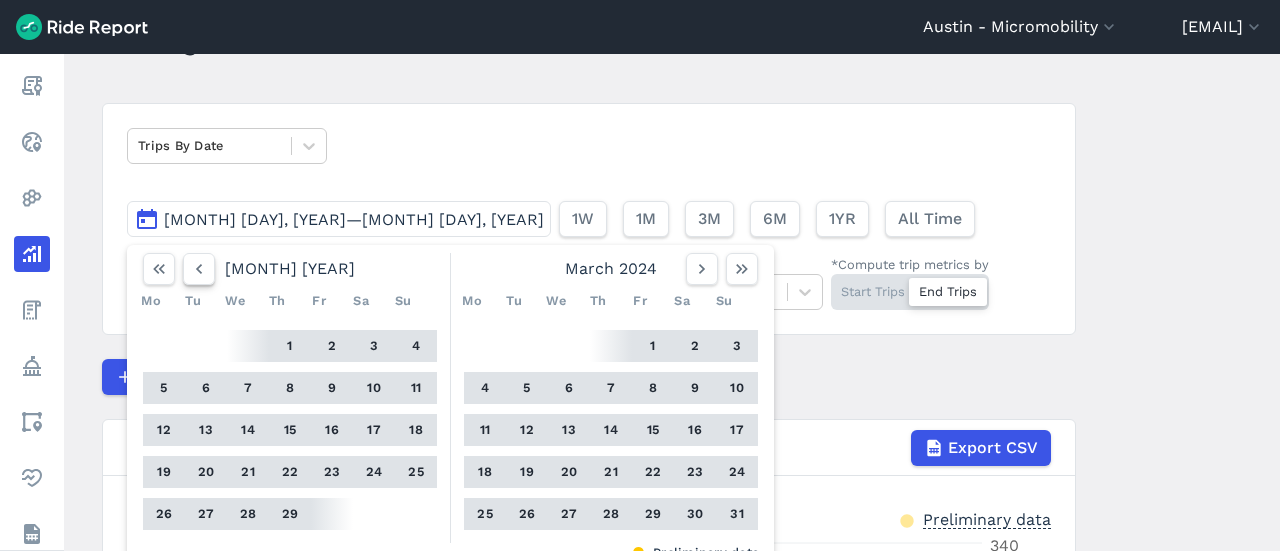 click 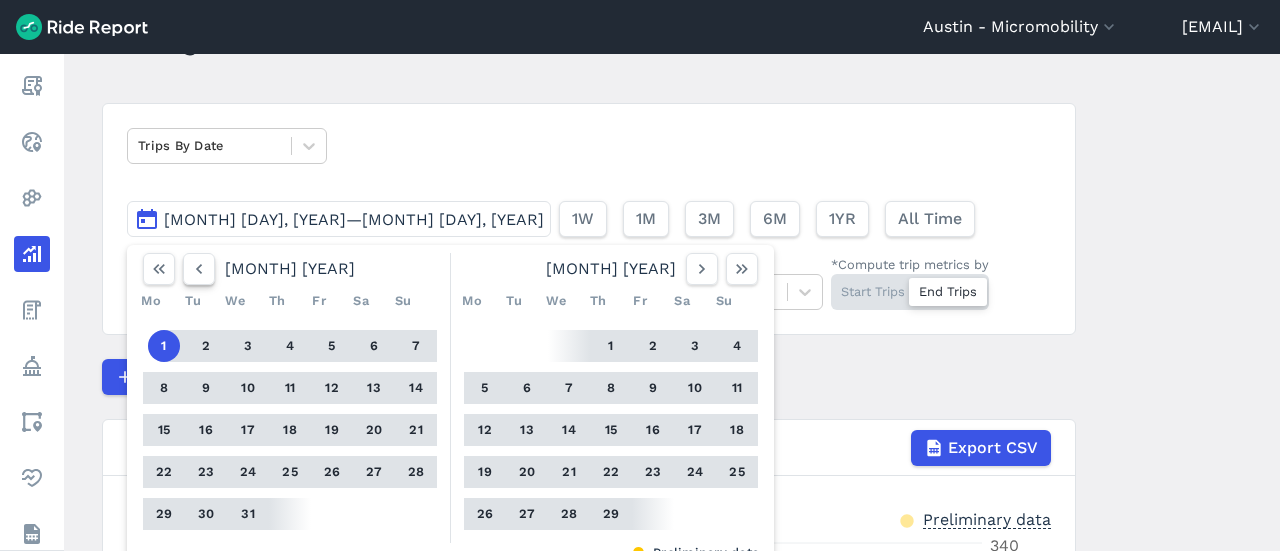click 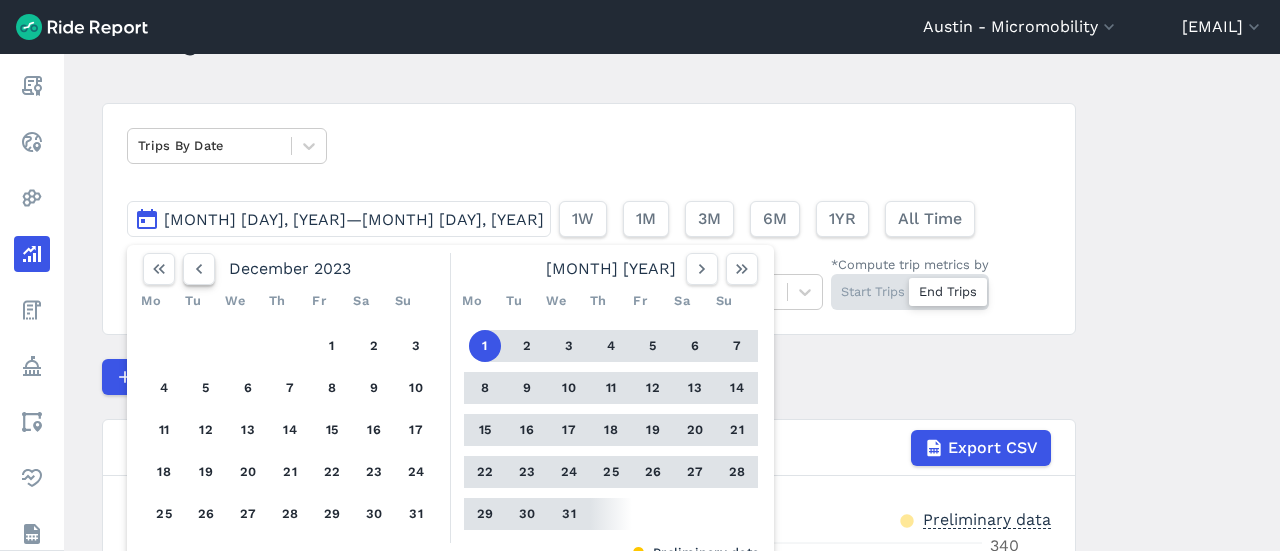 click 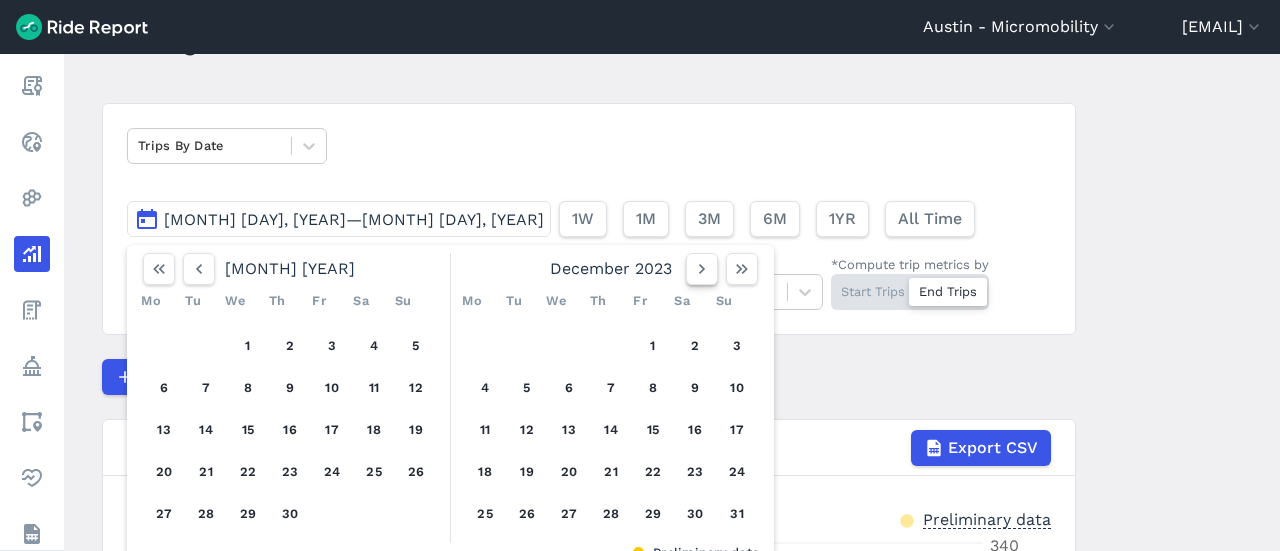 click at bounding box center (702, 269) 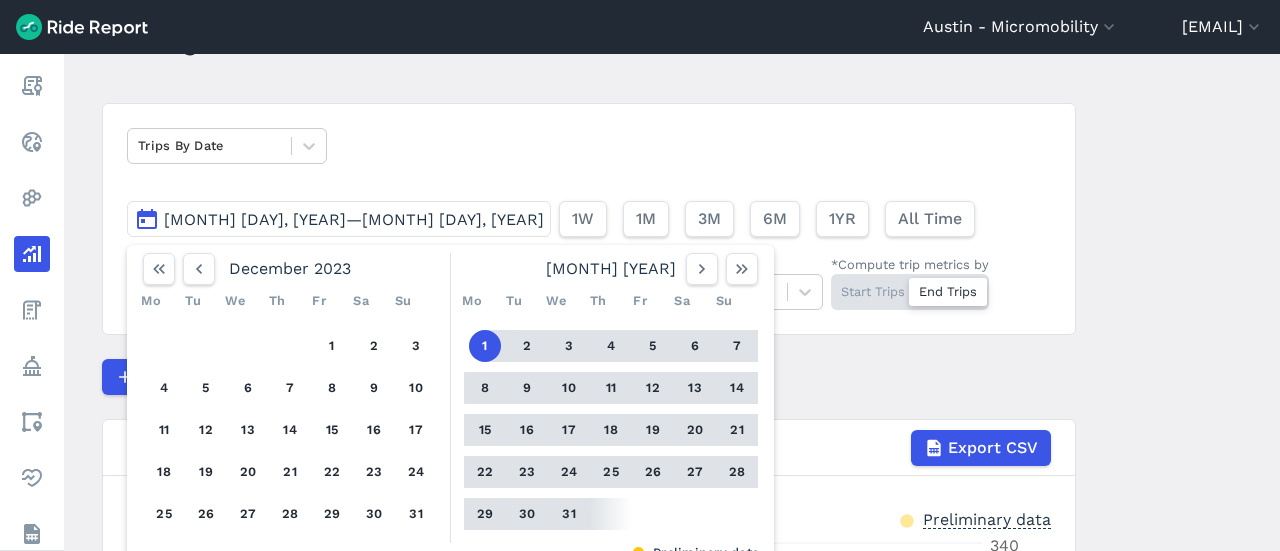click on "31" at bounding box center [569, 514] 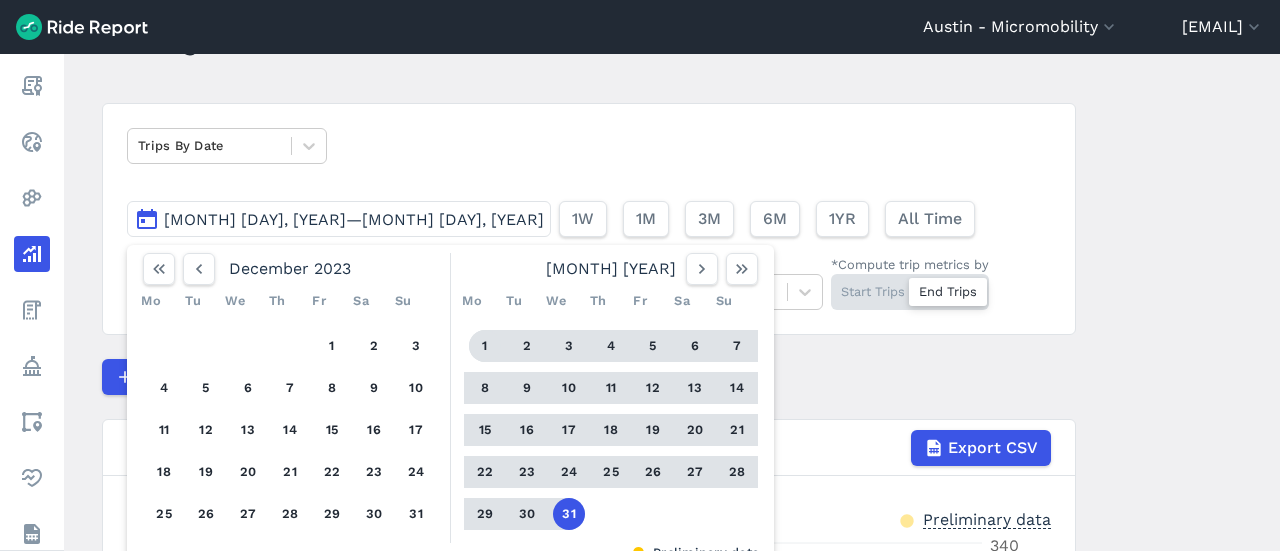 click on "1" at bounding box center [485, 346] 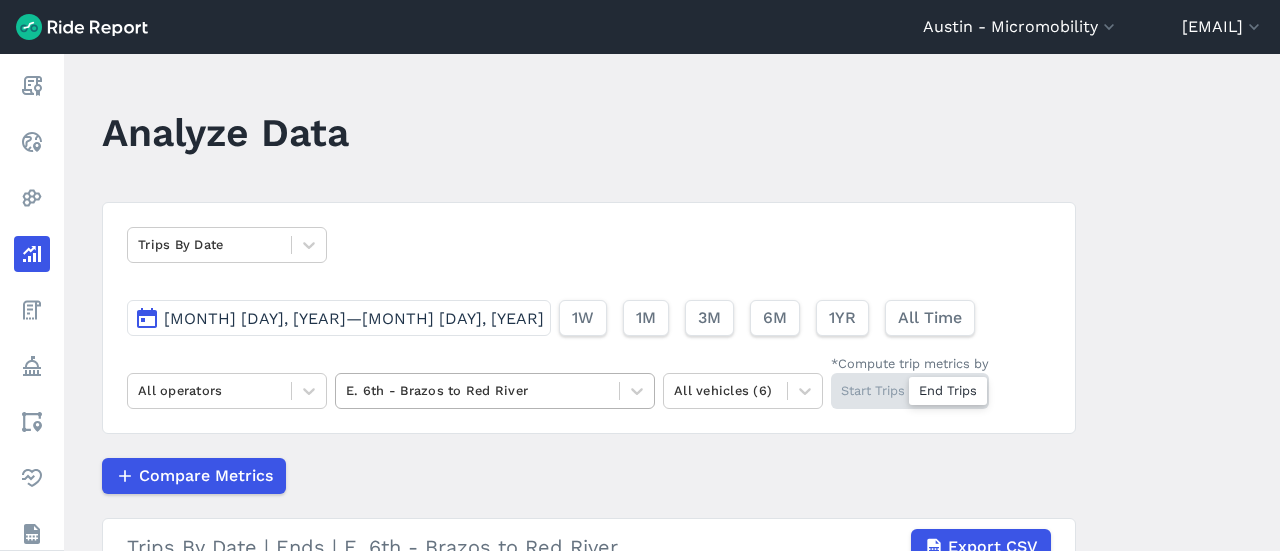 scroll, scrollTop: 0, scrollLeft: 0, axis: both 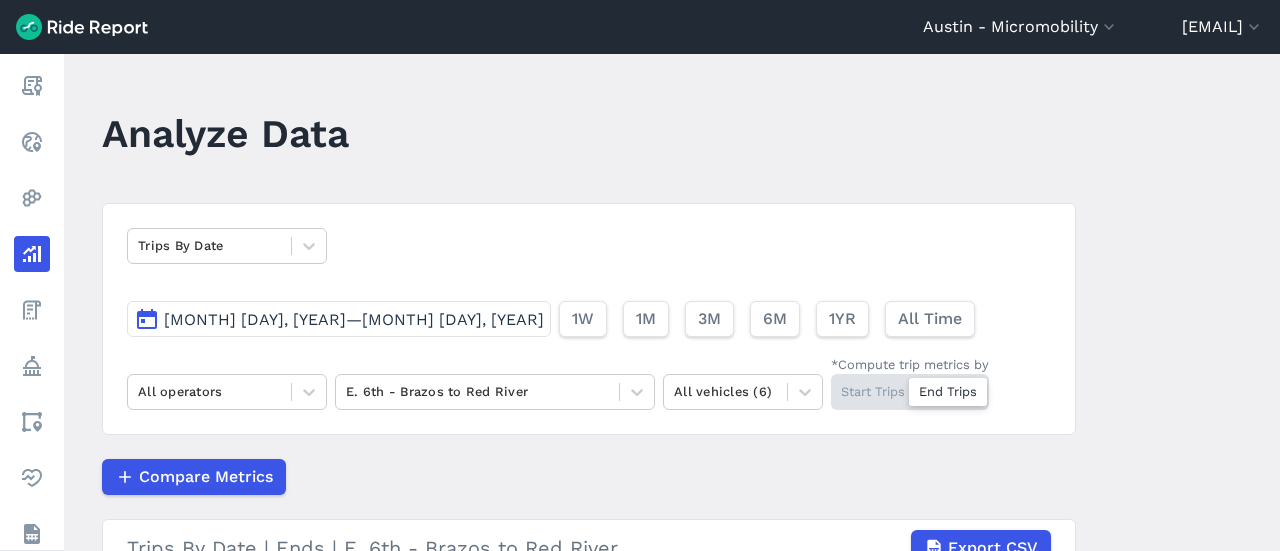 click on "Jan 1, 2024—Jan 31, 2024" at bounding box center (354, 319) 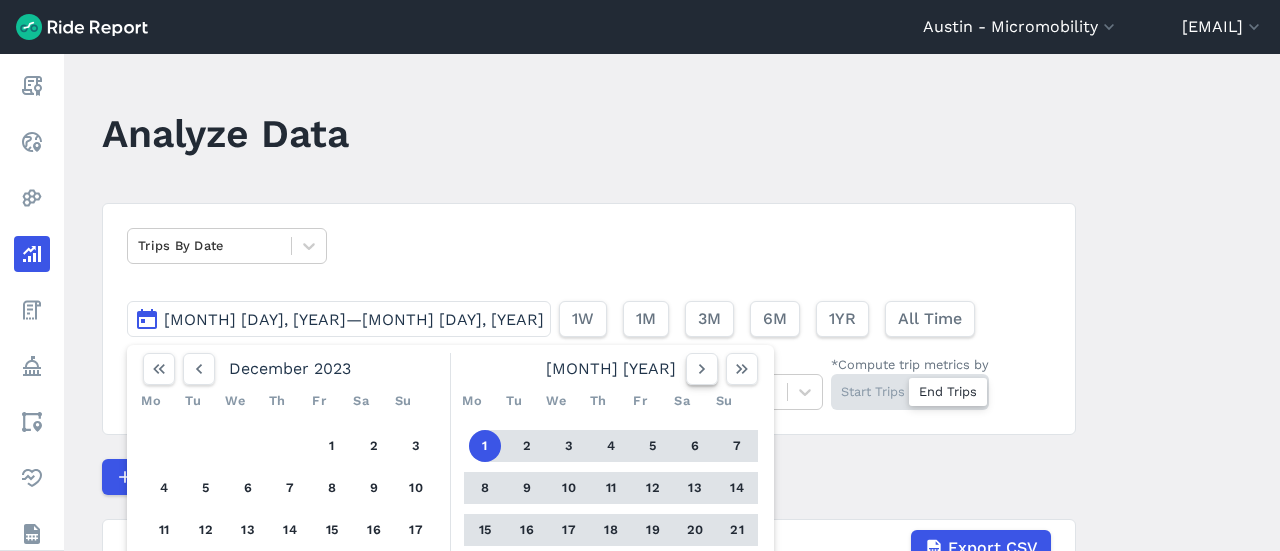 click 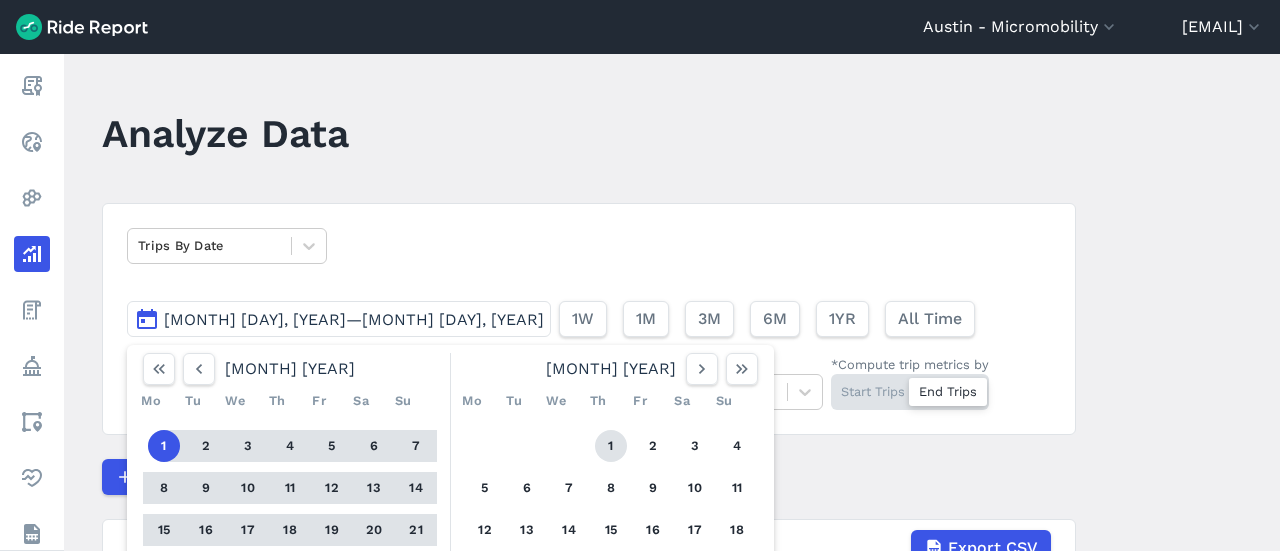 click on "1" at bounding box center (611, 446) 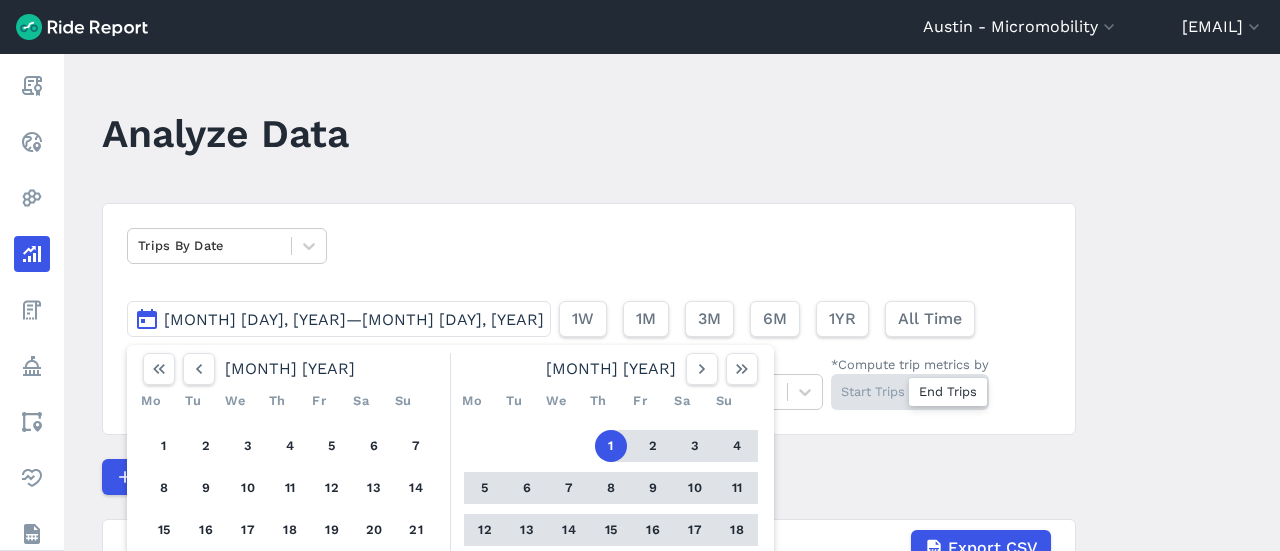 click on "29" at bounding box center [611, 614] 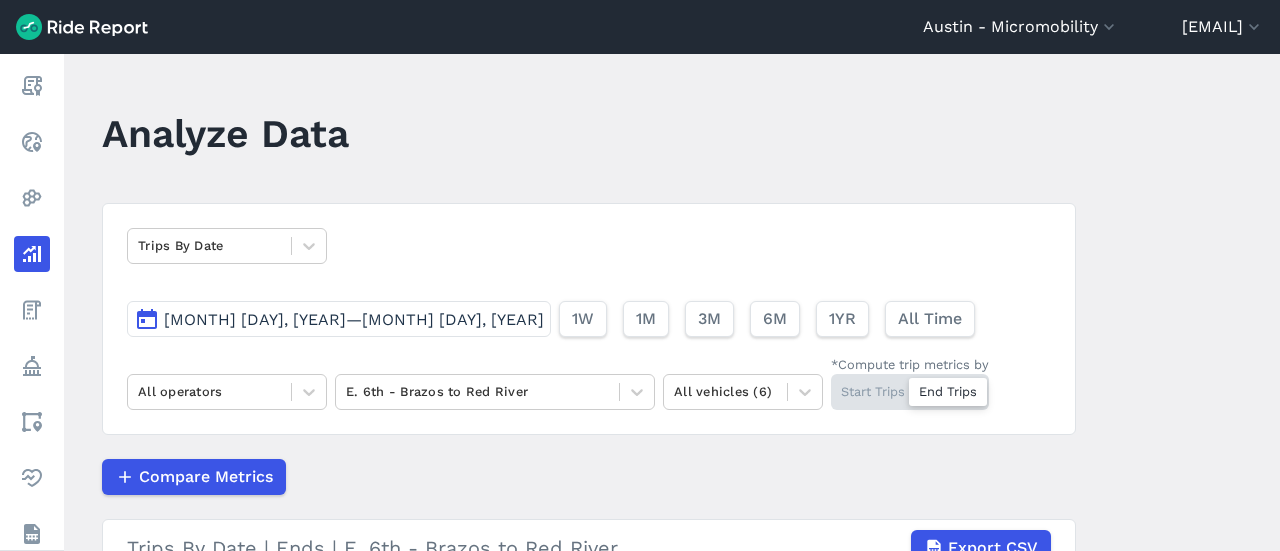 click on "Compare Metrics" at bounding box center (589, 477) 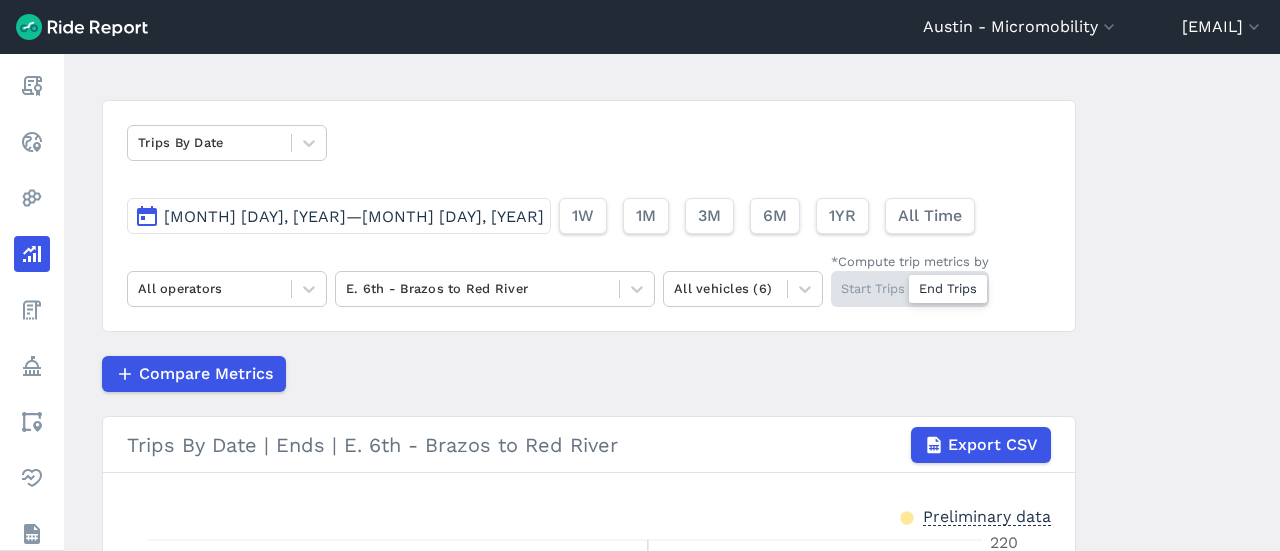scroll, scrollTop: 84, scrollLeft: 0, axis: vertical 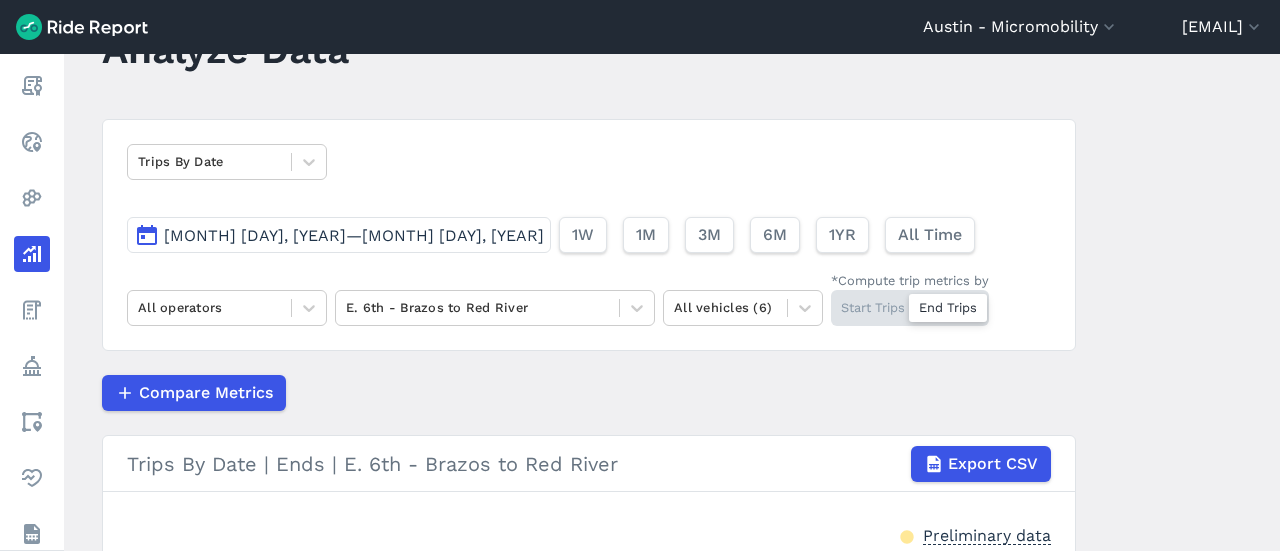 click on "Feb 1, 2024—Feb 29, 2024" at bounding box center [354, 235] 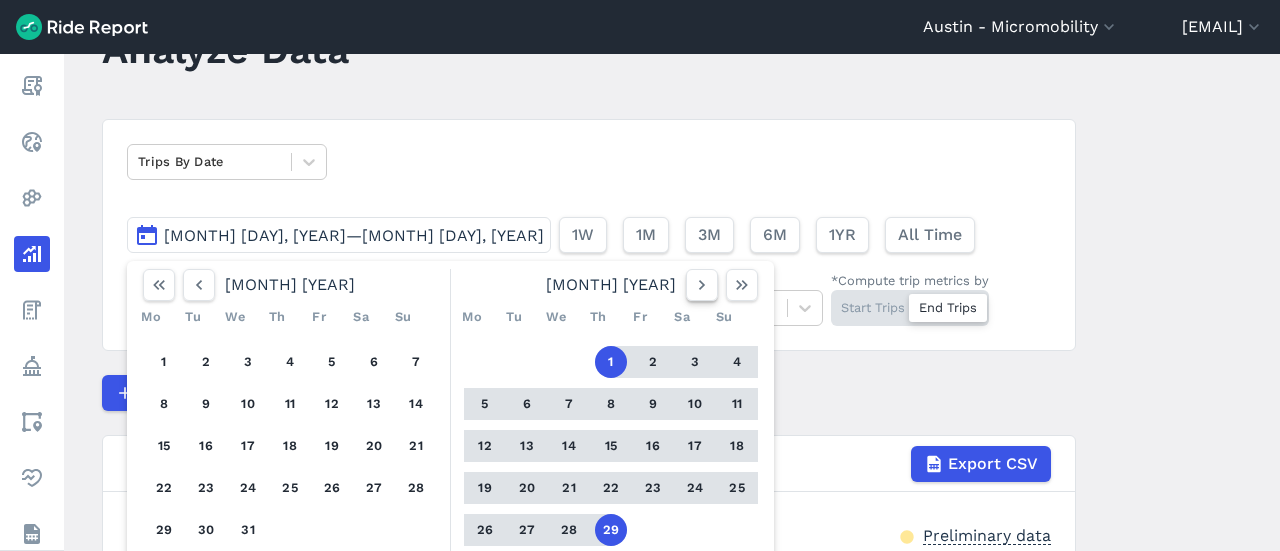 click 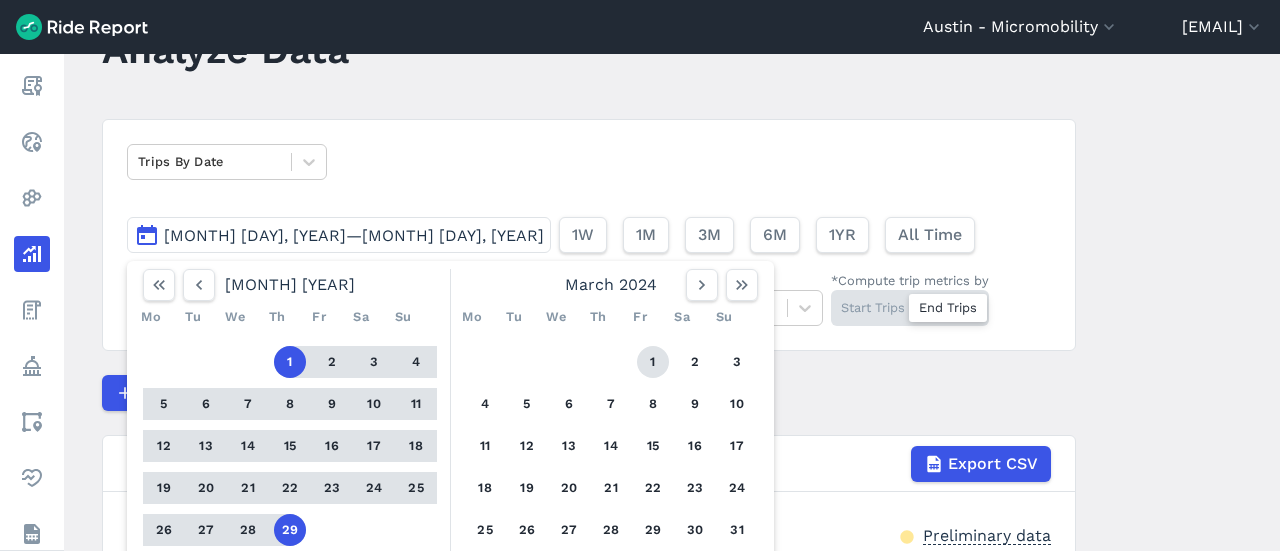 click on "1" at bounding box center [653, 362] 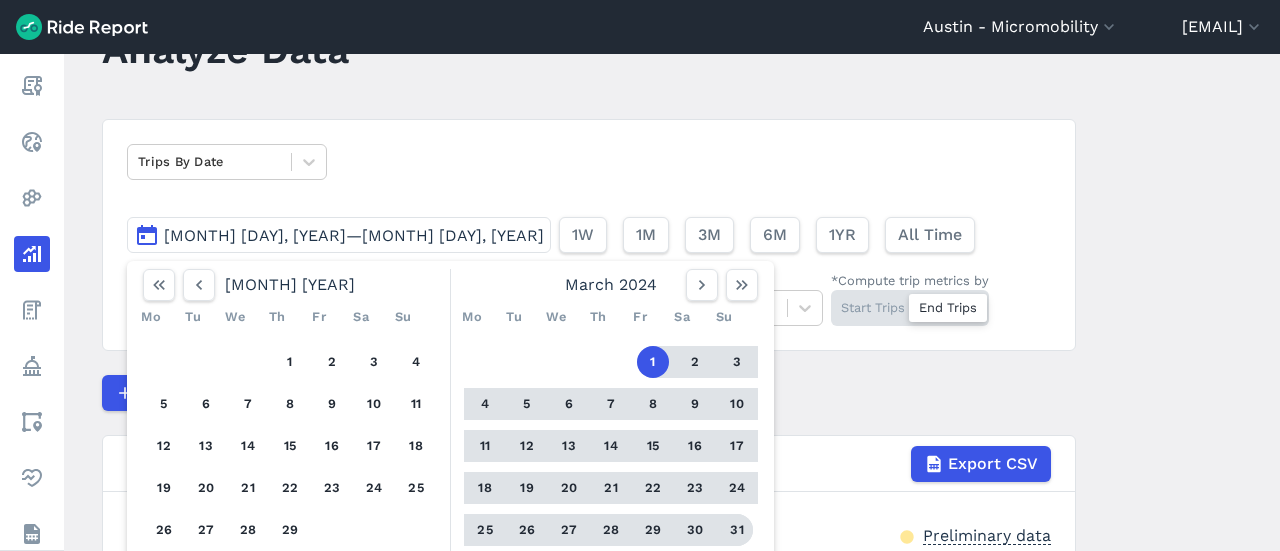 click on "31" at bounding box center [737, 530] 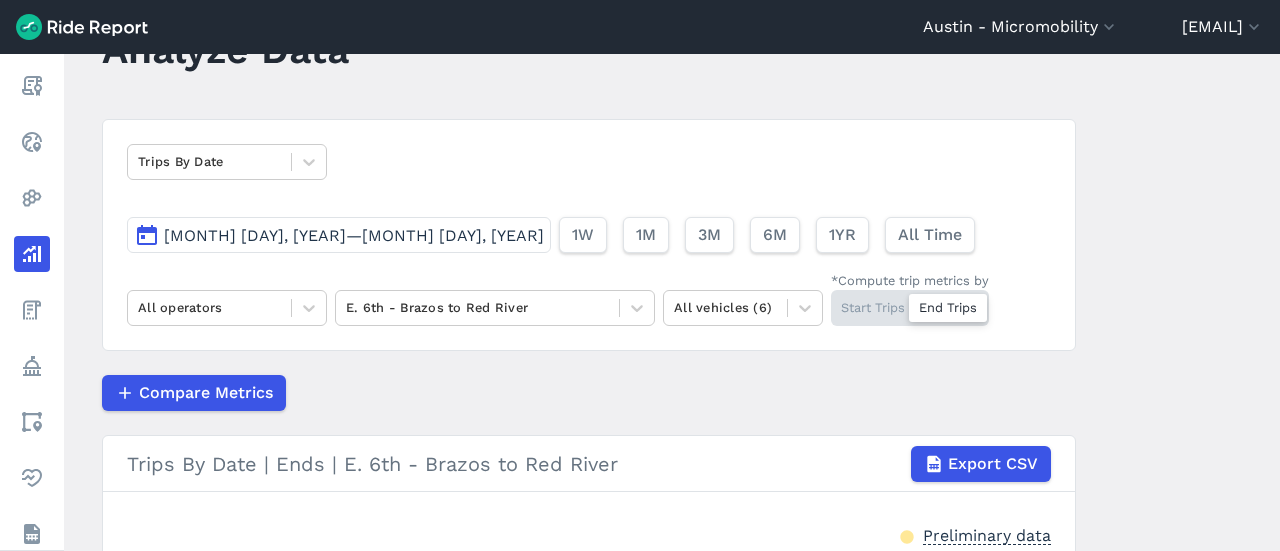 click on "Compare Metrics" at bounding box center [589, 393] 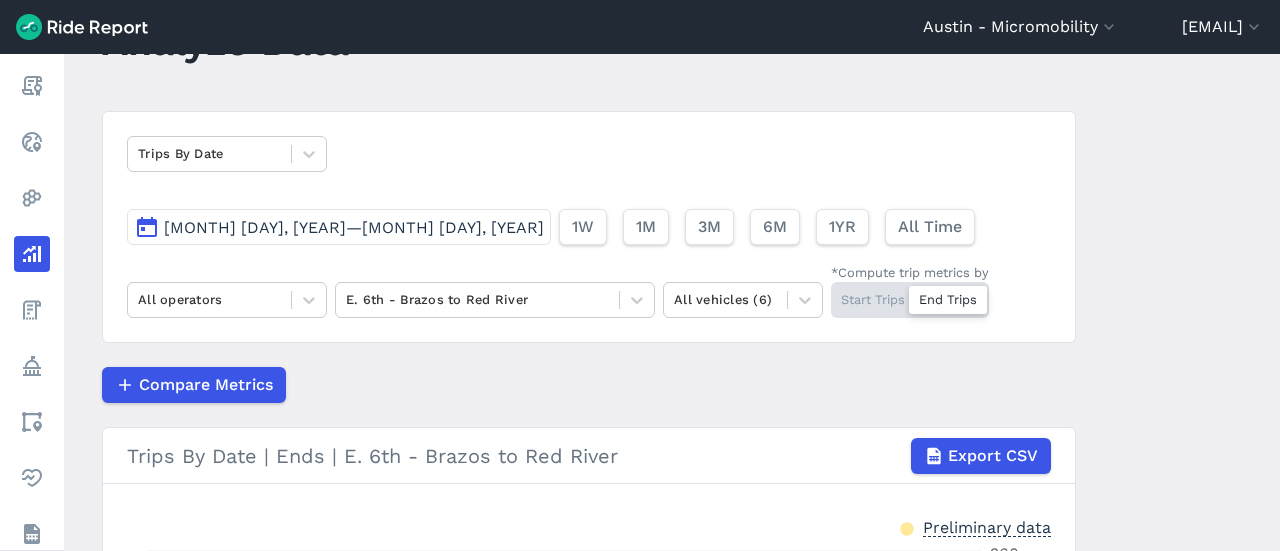 scroll, scrollTop: 84, scrollLeft: 0, axis: vertical 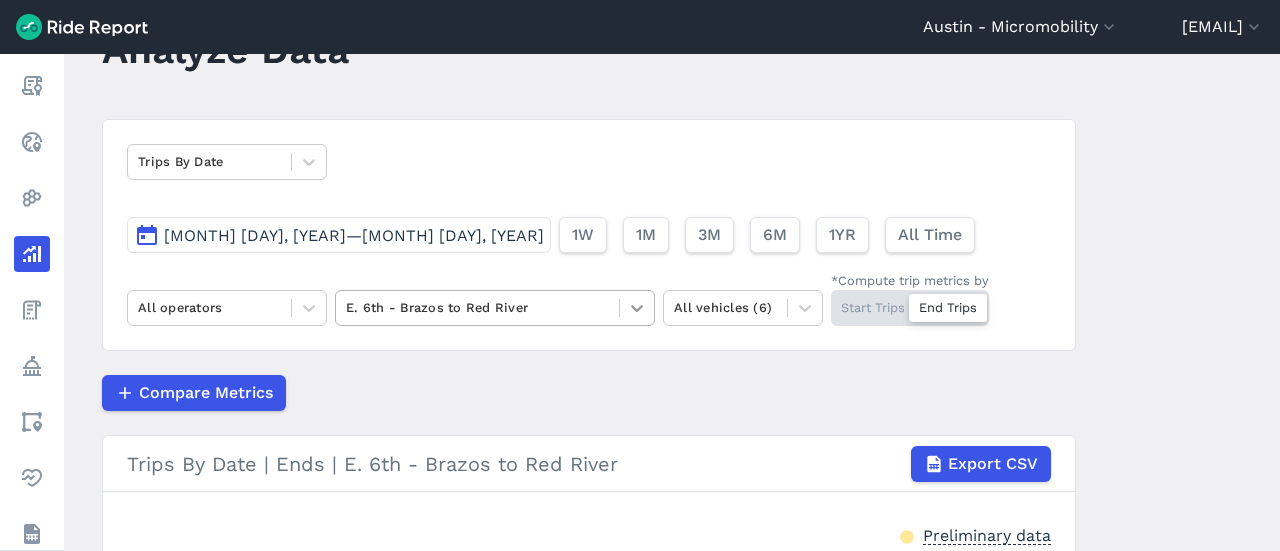 click at bounding box center [637, 308] 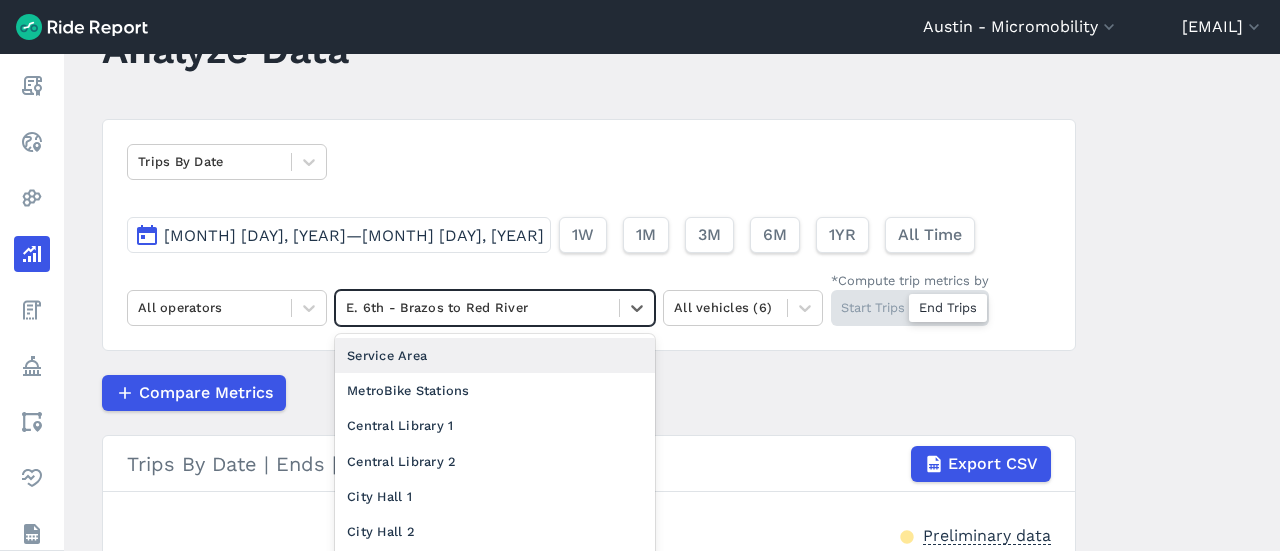 click on "Trips By Date Mar 1, 2024—Mar 31, 2024 1W 1M 3M 6M 1YR All Time All operators option Service Area focused, 1 of 70. 69 results available. Use Up and Down to choose options, press Enter to select the currently focused option, press Escape to exit the menu, press Tab to select the option and exit the menu. E. 6th - Brazos to Red River Service Area MetroBike Stations Central Library 1 Central Library 2 City Hall 1 City Hall 2 City Hall 3 City Hall 4 City Hall 5 City Hall 7 One Texas Center 1 One Texas Center 2 6th Street Restriction Zone UT Football Game Day No Ride Area UT Football Slow Zones Spring Game Zilker Park 200 Congress Ave EC 200 Congress Ave WC 301 Lavaca St Corral (inactive) 600 Congress Ave EC 600 Congress Ave WC 700 Congress Ave EC 700 Congress Ave WC 801 Guadalupe St. Corral Block. ACL -- Barton Springs/Lamar Bounding ACL 2021 - Collection Area (1) ACL 2021 - No Park Zone ACL 2021 - Pick Up Zone ACL 2021 - Significant Accumulation Area ACL 2021 - Slow Zone (10 mph) Austin City Boundary" at bounding box center [589, 235] 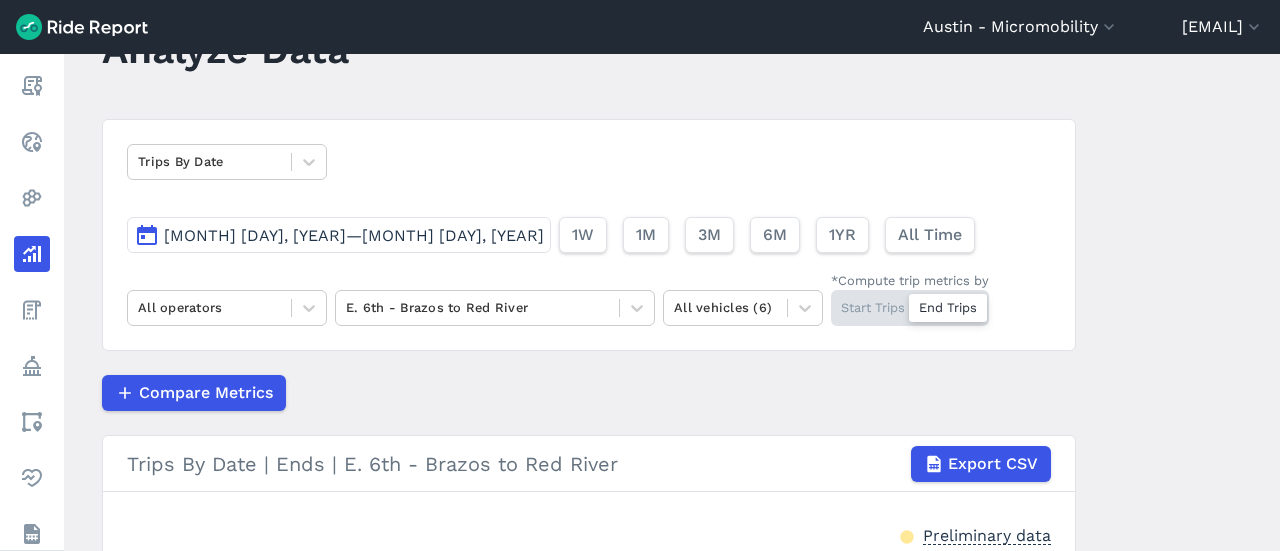 click on "Mar 1, 2024—Mar 31, 2024" at bounding box center [354, 235] 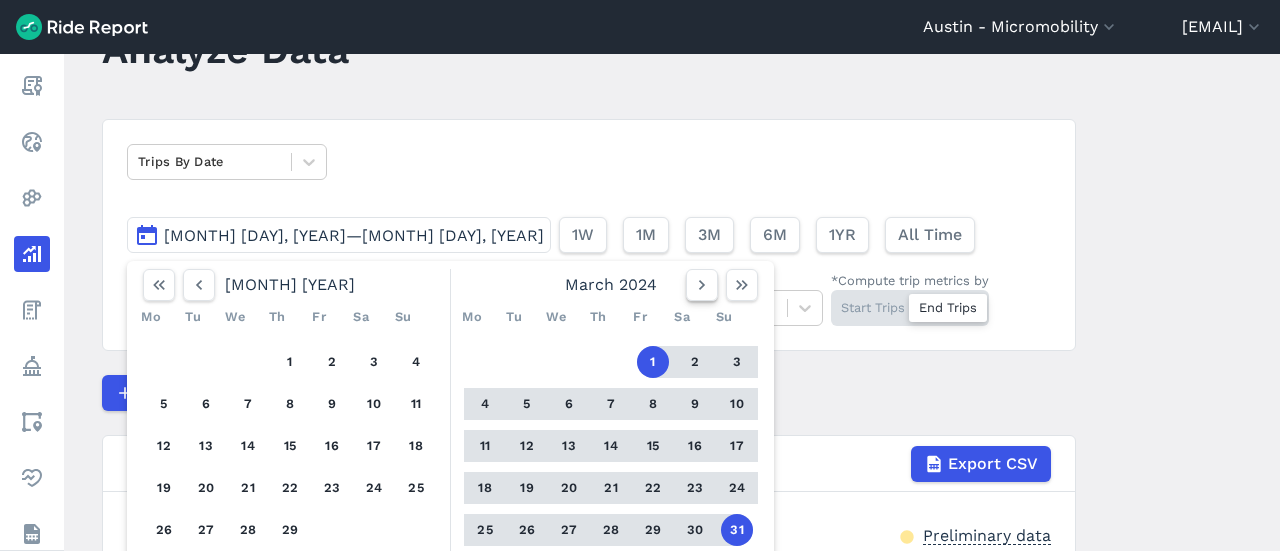 click 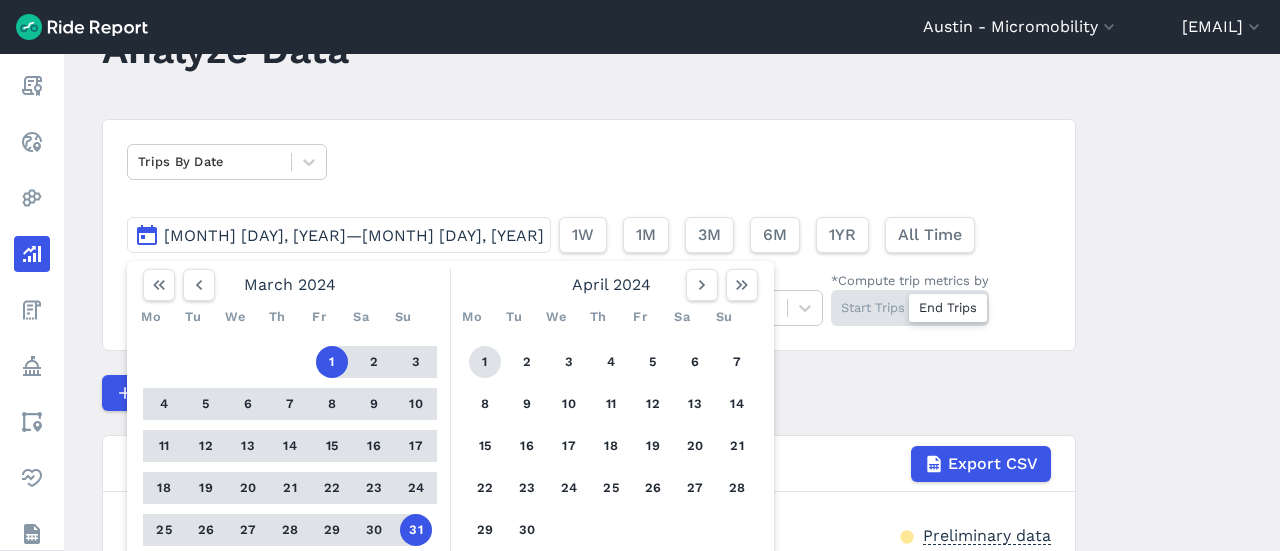 click on "1" at bounding box center (485, 362) 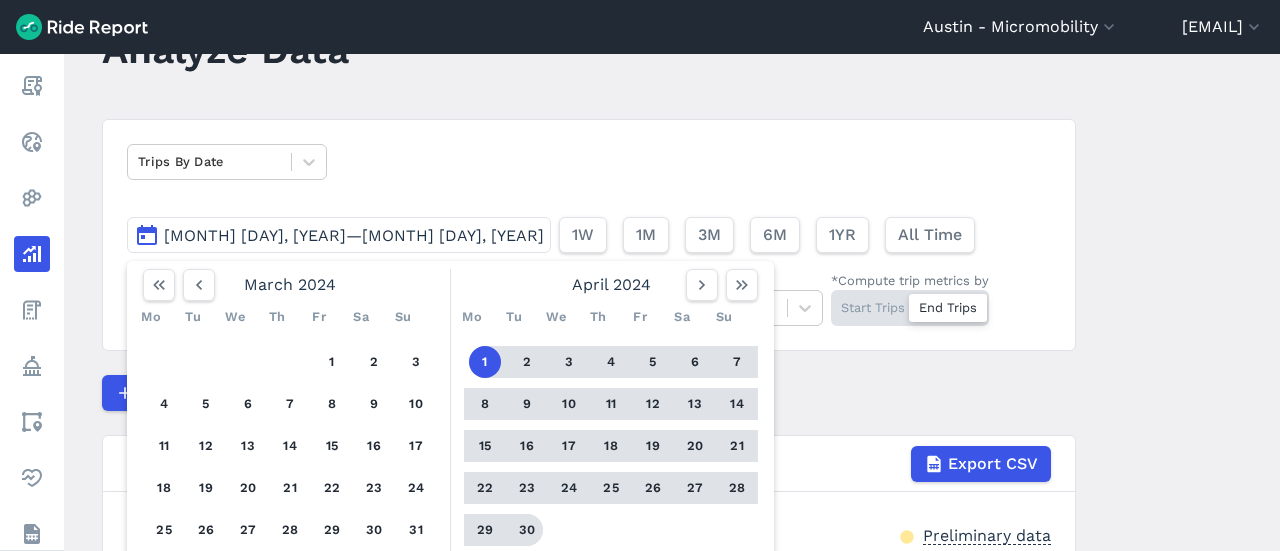 click on "30" at bounding box center [527, 530] 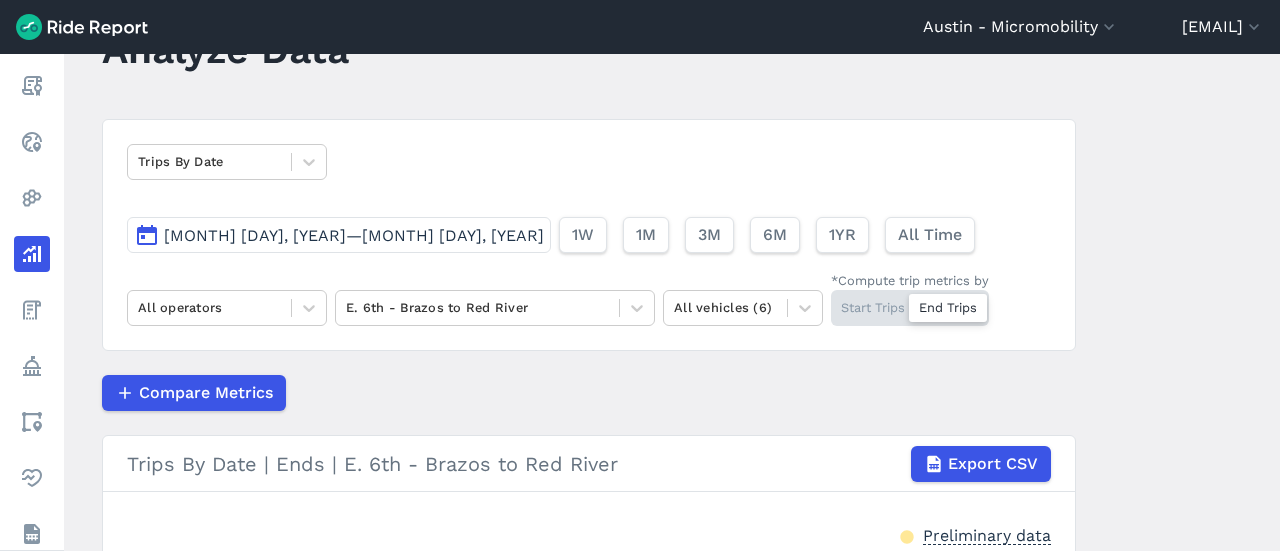 click on "Compare Metrics" at bounding box center [589, 393] 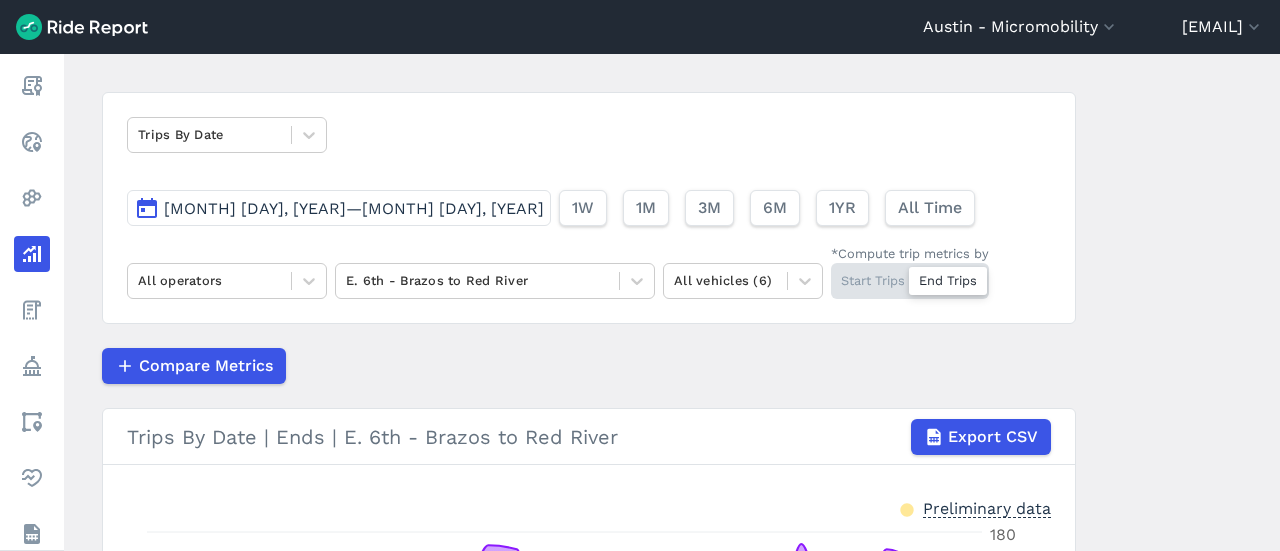 scroll, scrollTop: 84, scrollLeft: 0, axis: vertical 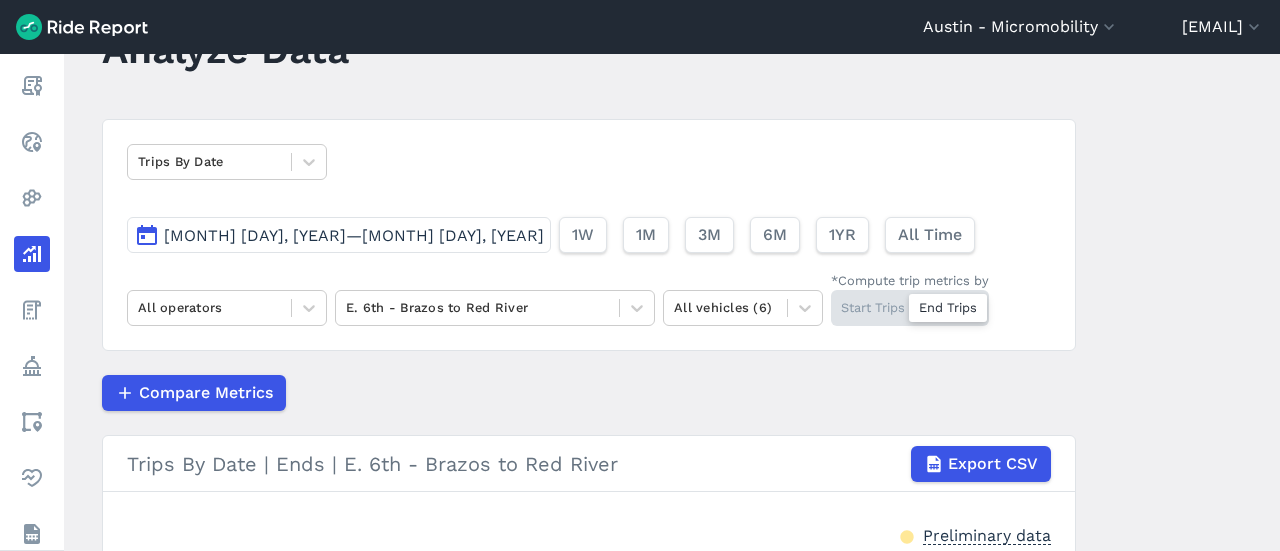click on "Apr 1, 2024—Apr 30, 2024" at bounding box center [354, 235] 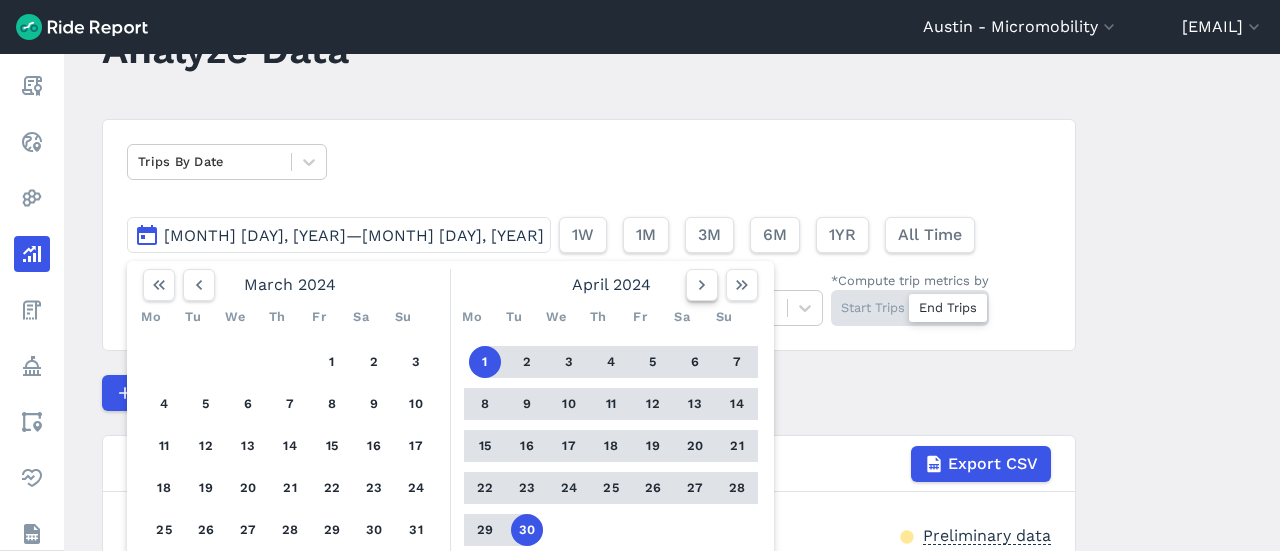 click 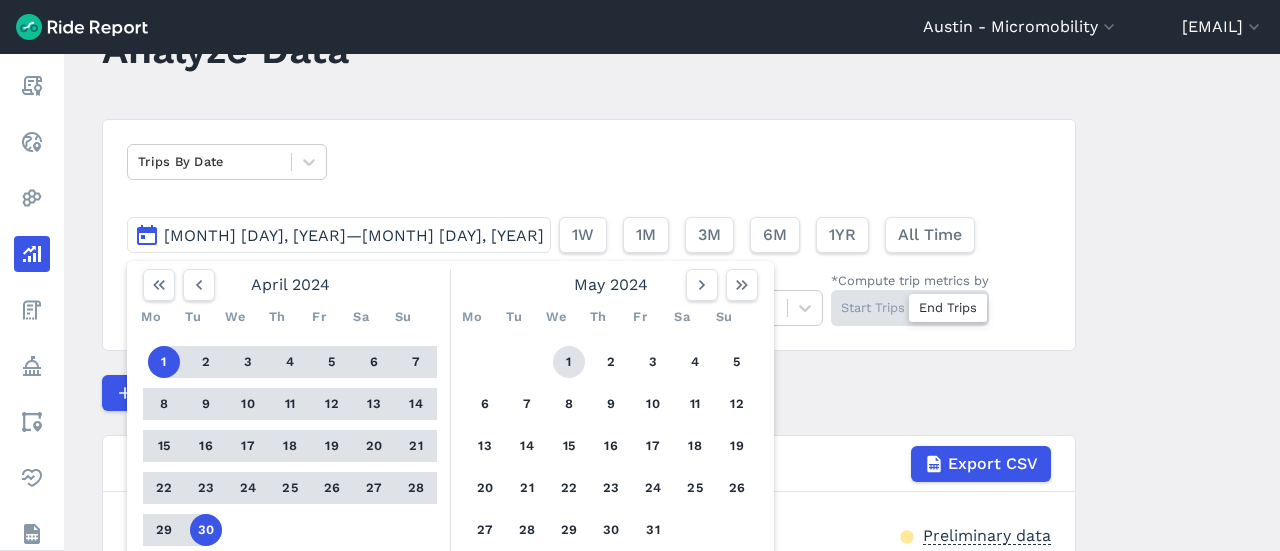 click on "1" at bounding box center (569, 362) 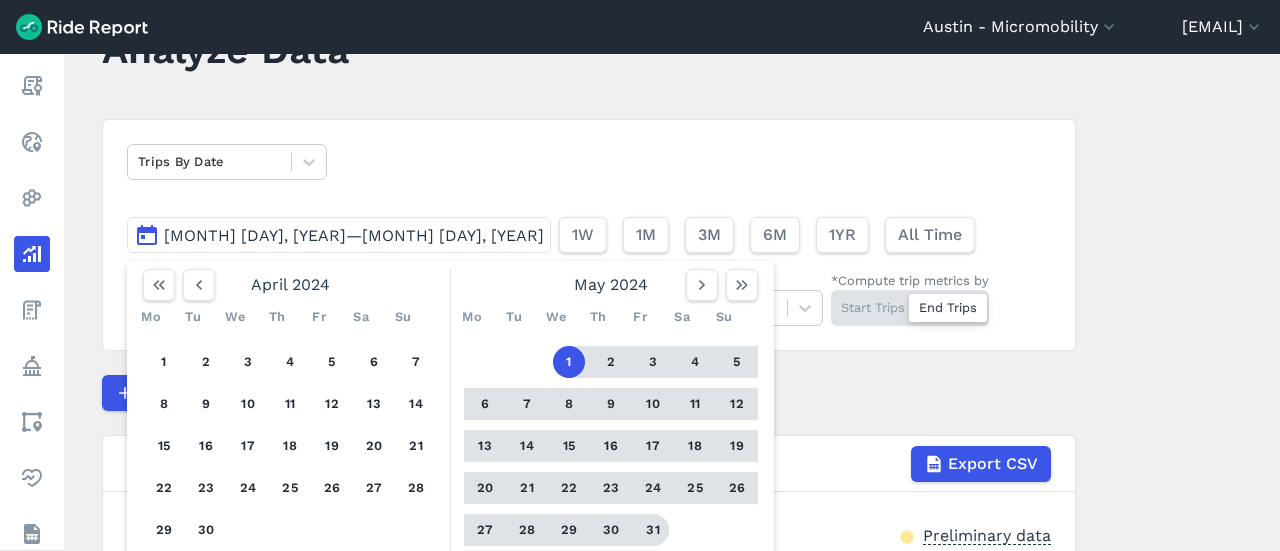 click on "31" at bounding box center [653, 530] 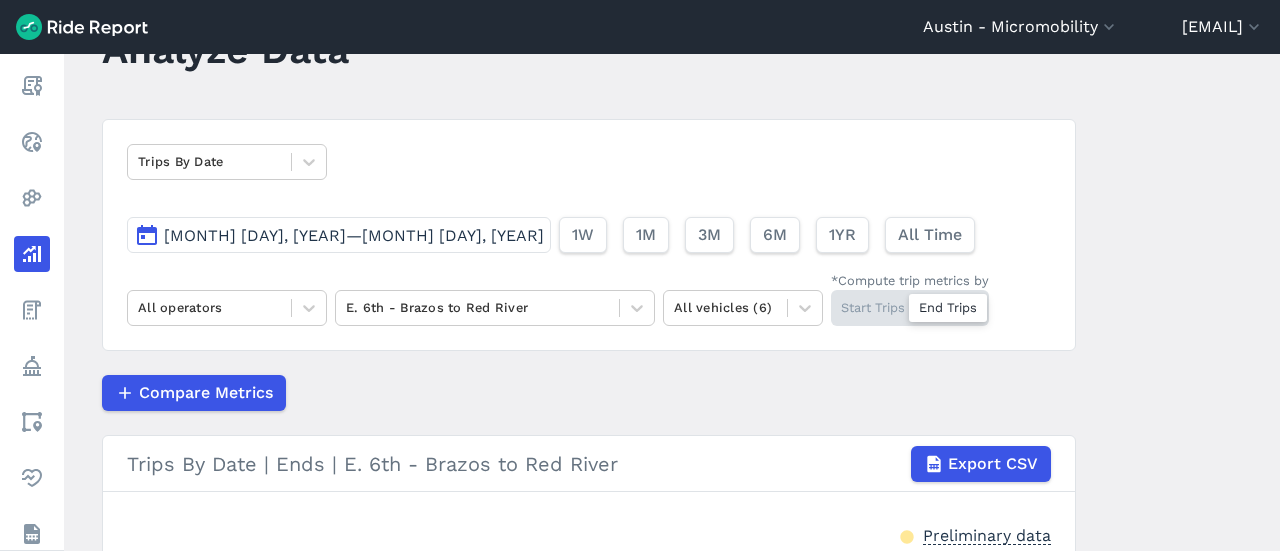 click on "Compare Metrics" at bounding box center [589, 393] 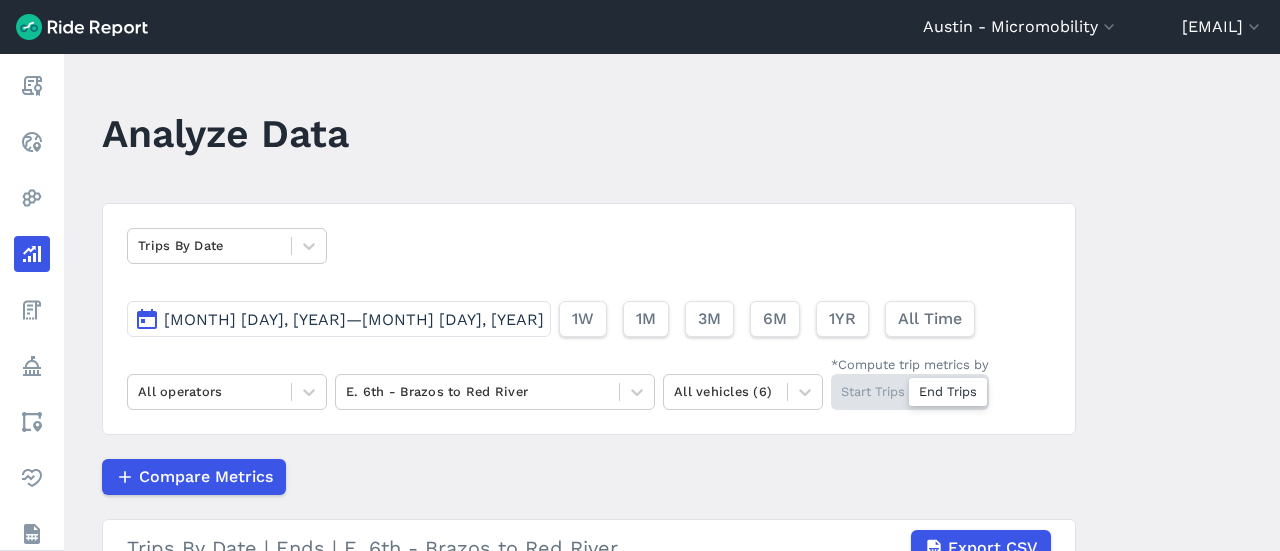 scroll, scrollTop: 0, scrollLeft: 0, axis: both 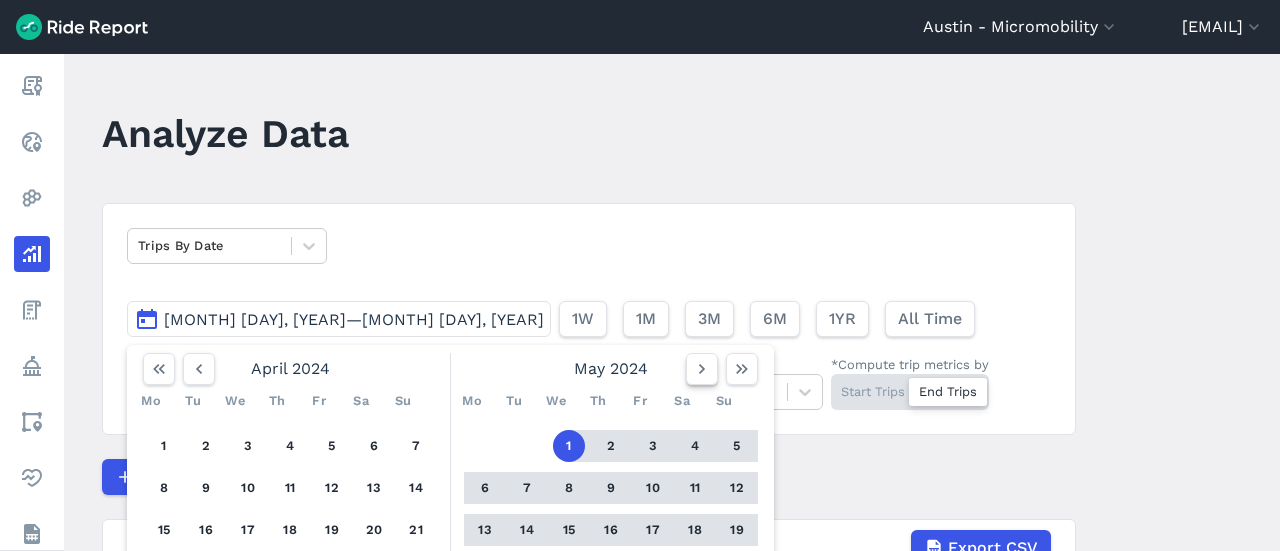 click 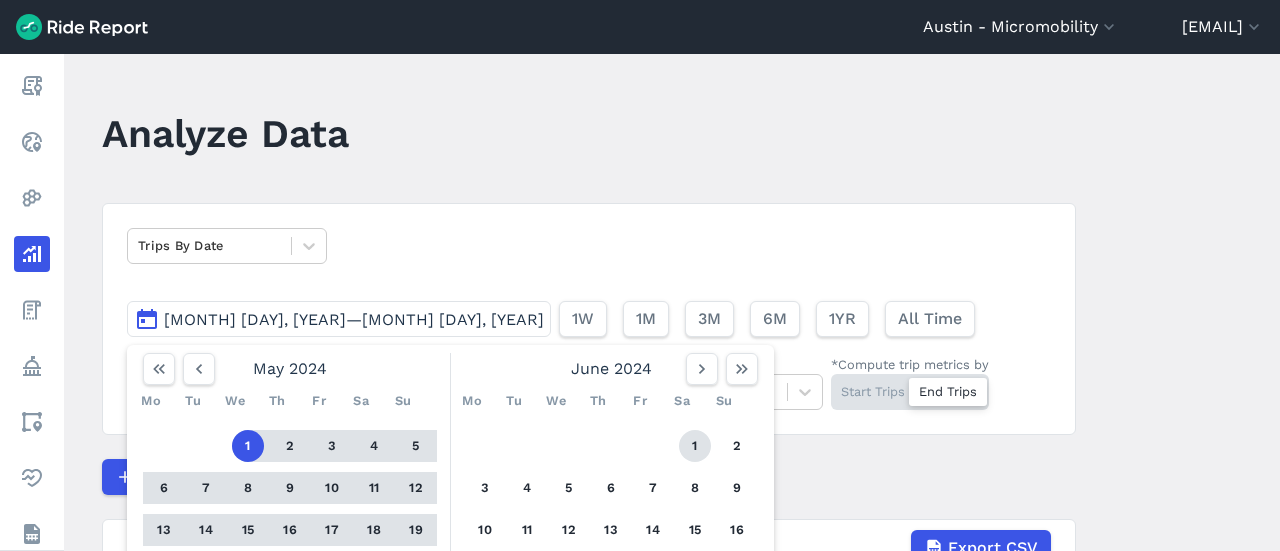 click on "1" at bounding box center [695, 446] 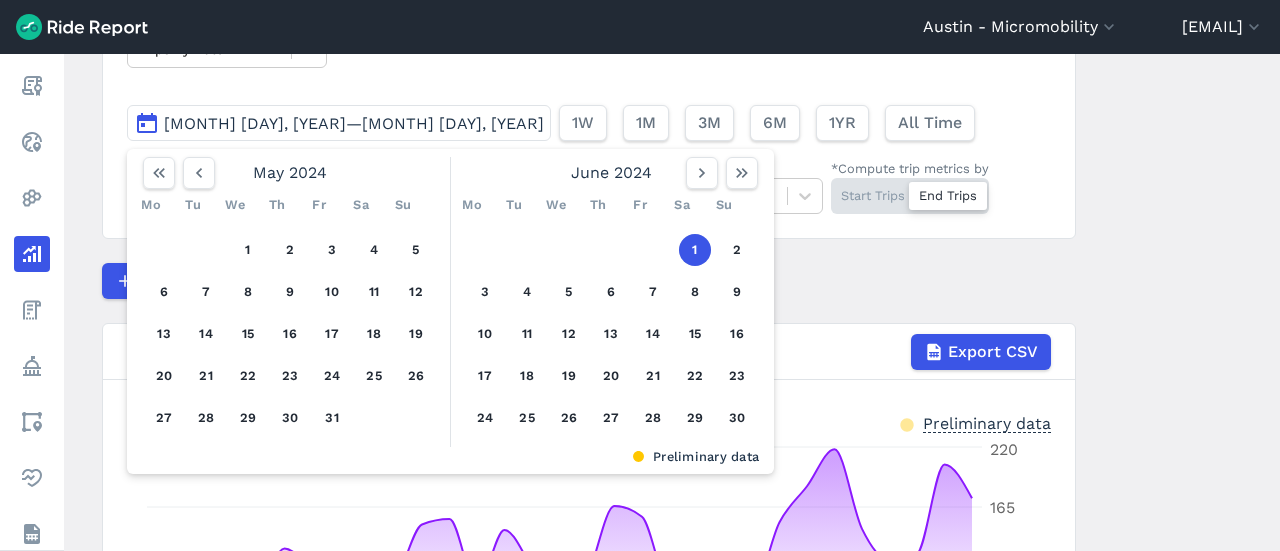 scroll, scrollTop: 200, scrollLeft: 0, axis: vertical 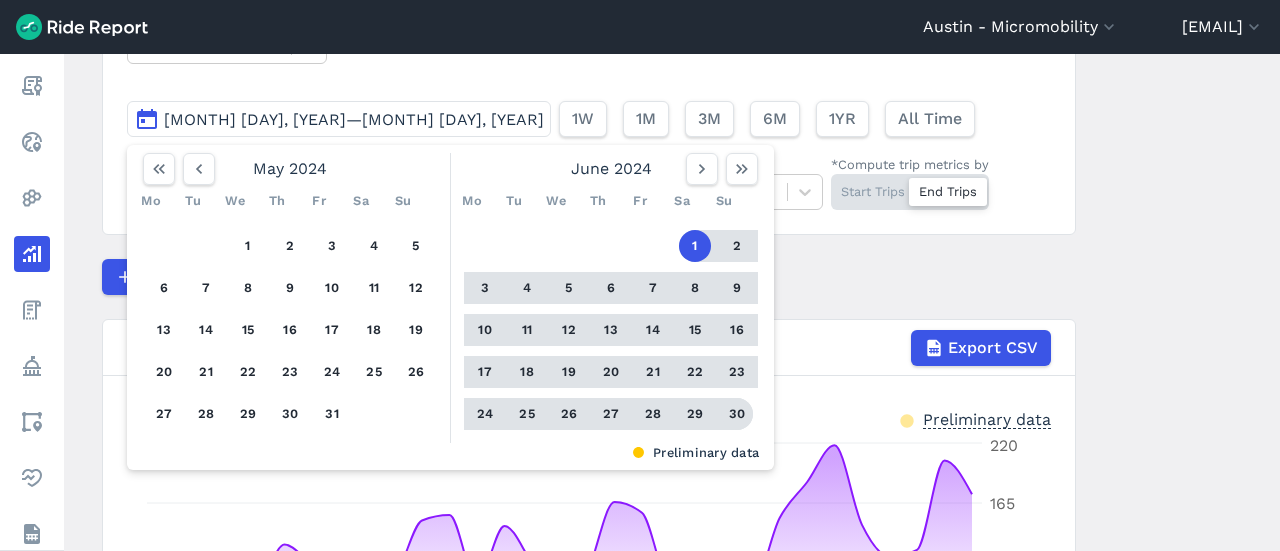 click on "30" at bounding box center [737, 414] 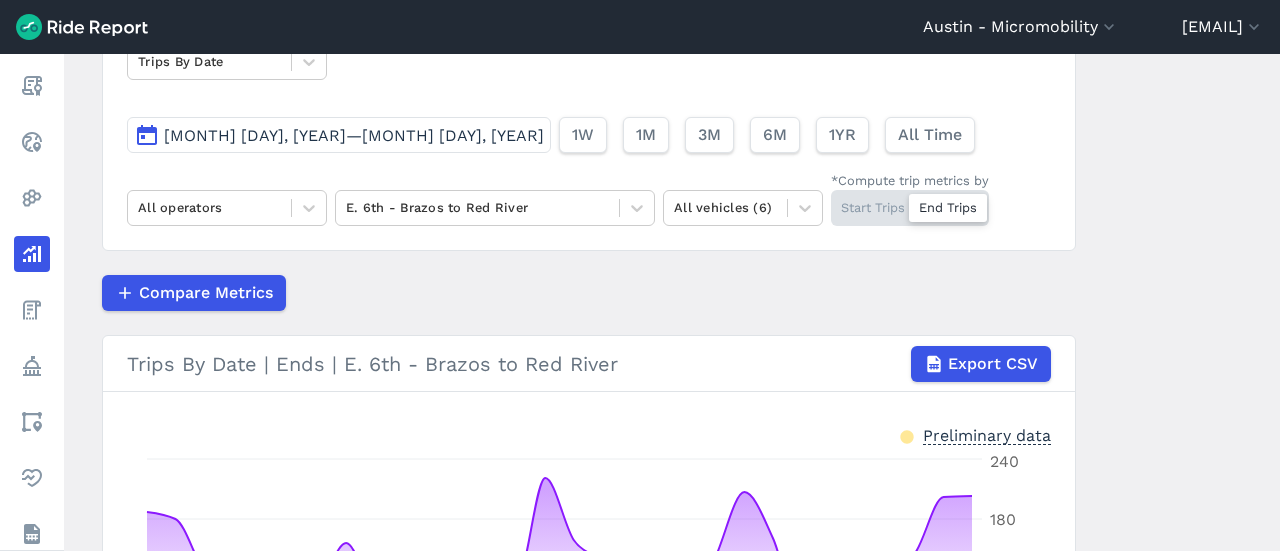 scroll, scrollTop: 84, scrollLeft: 0, axis: vertical 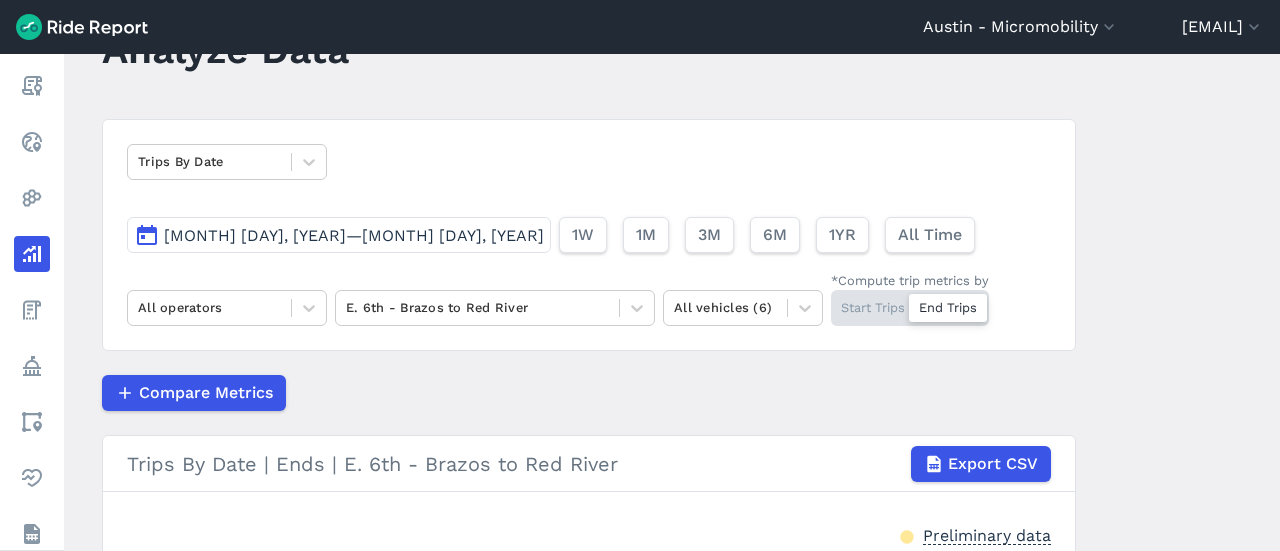 click on "Jun 1, 2024—Jun 30, 2024" at bounding box center (354, 235) 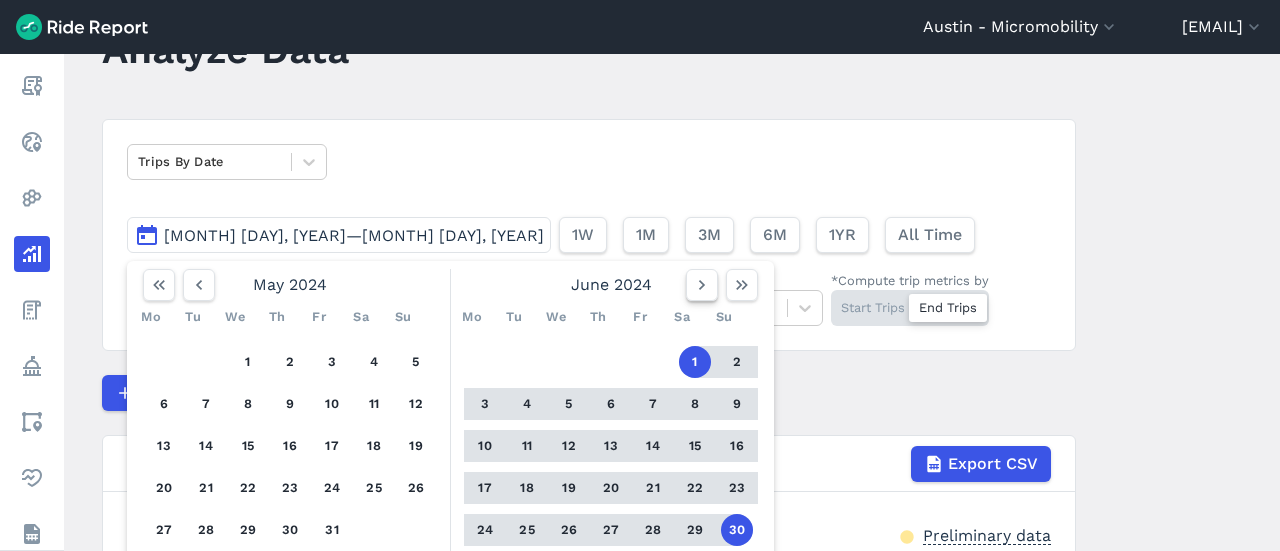 click 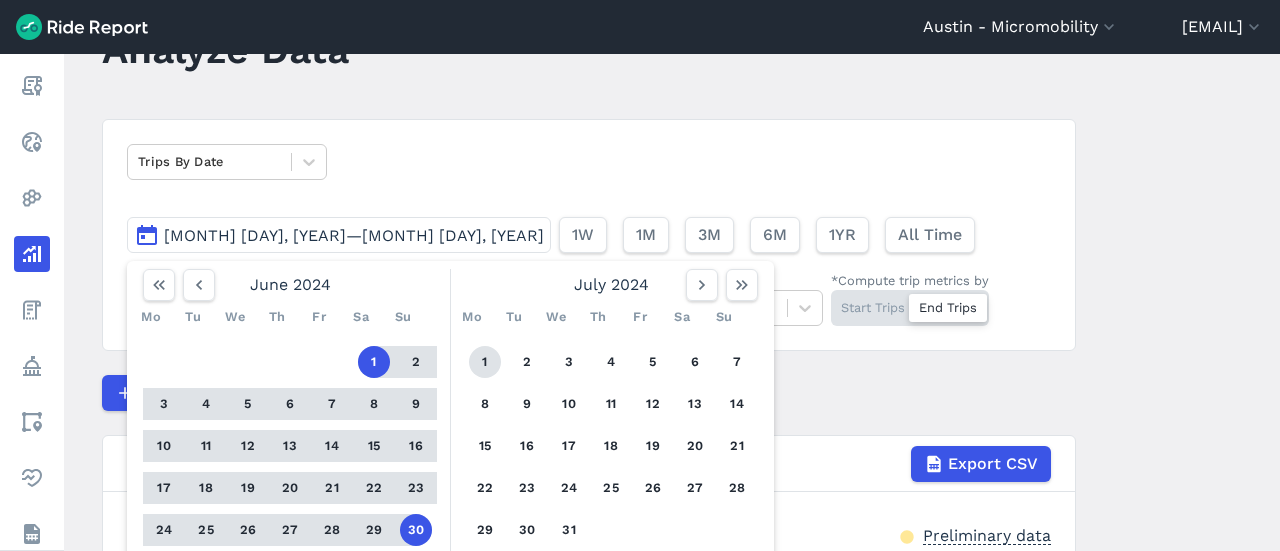 click on "1" at bounding box center [485, 362] 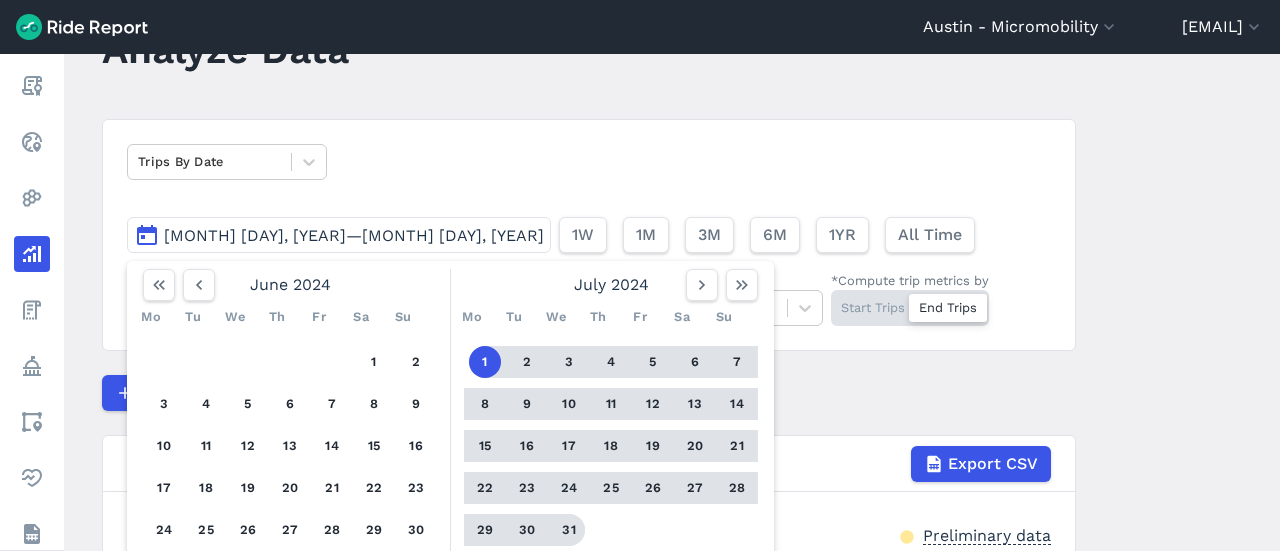click on "31" at bounding box center (569, 530) 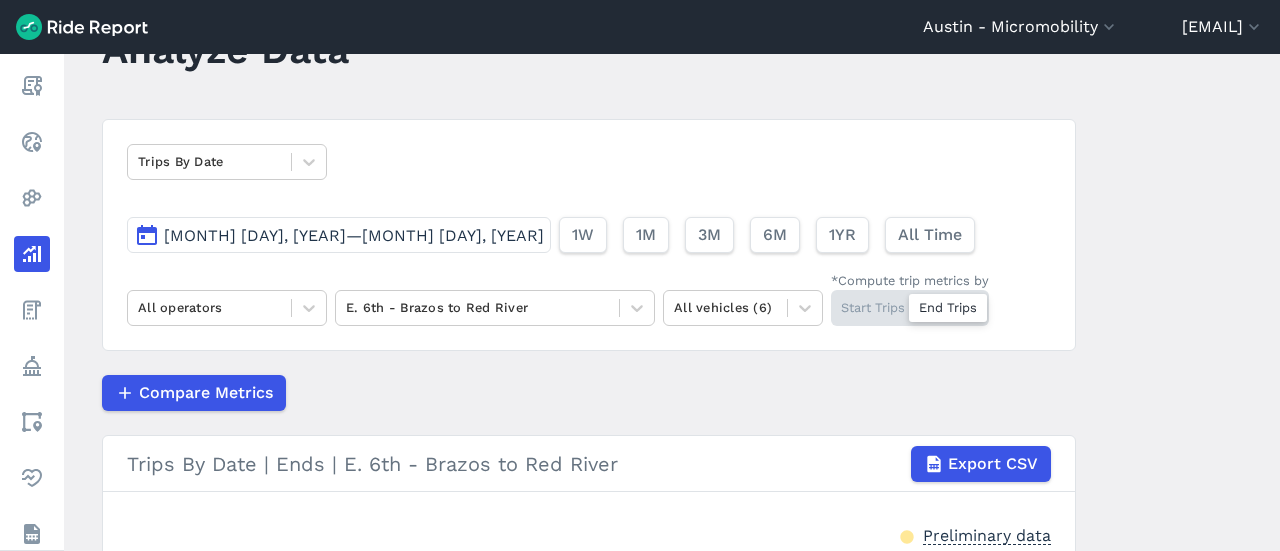 click on "Trips By Date Jul 1, 2024—Jul 31, 2024 1W 1M 3M 6M 1YR All Time All operators E. 6th - Brazos to Red River All vehicles (6) *Compute trip metrics by Start Trips End Trips Compare Metrics Trips By Date | Ends | E. 6th - Brazos to Red River Export CSV Preliminary data Jul 1 Jul 3 Jul 5 Jul 7 Jul 9 Jul 11 Jul 14 Jul 17 Jul 20 Jul 23 Jul 26 Jul 31 0 trips 65  130  195  260  Trips By Date   | Ends | E. 6th - Brazos to Red River Total 3,887 trips Median Per Day 121 trips" at bounding box center (589, 536) 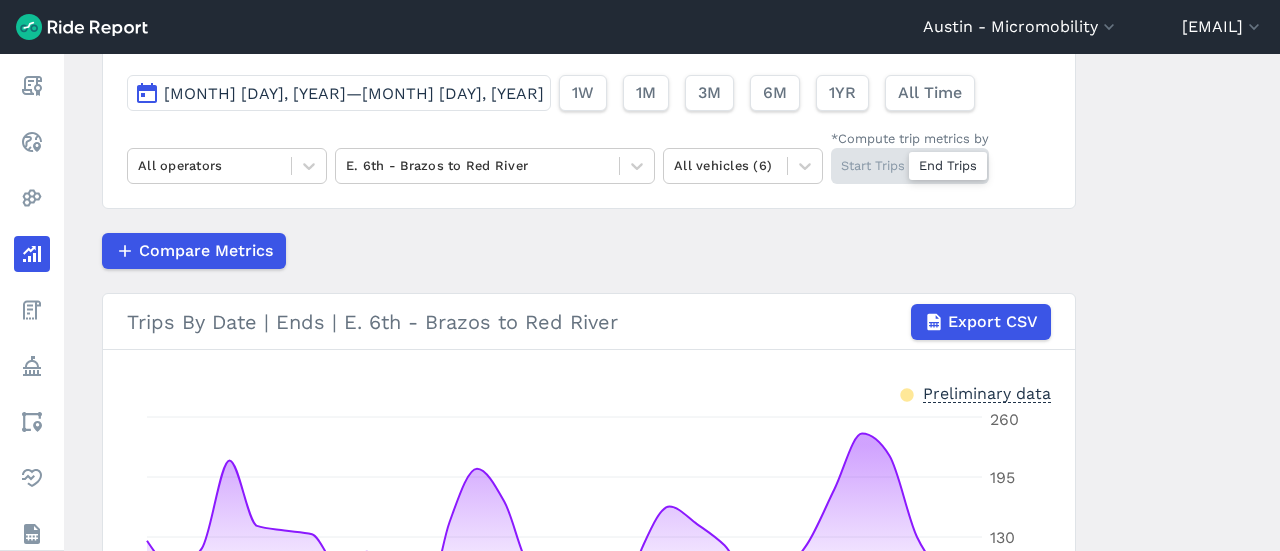 scroll, scrollTop: 84, scrollLeft: 0, axis: vertical 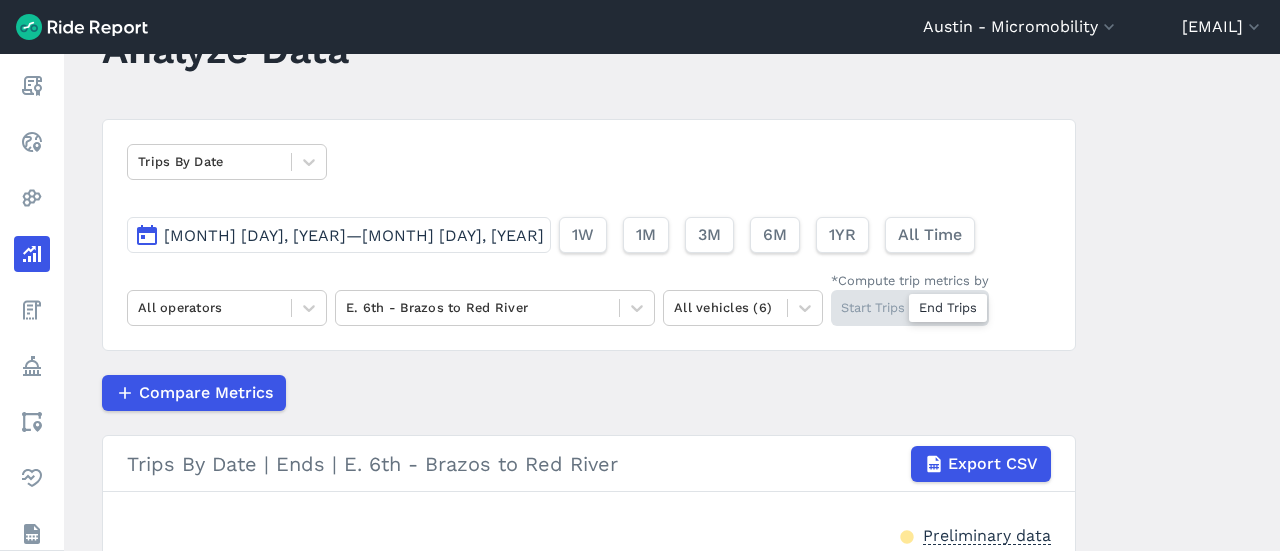 click on "Jul 1, 2024—Jul 31, 2024" at bounding box center [354, 235] 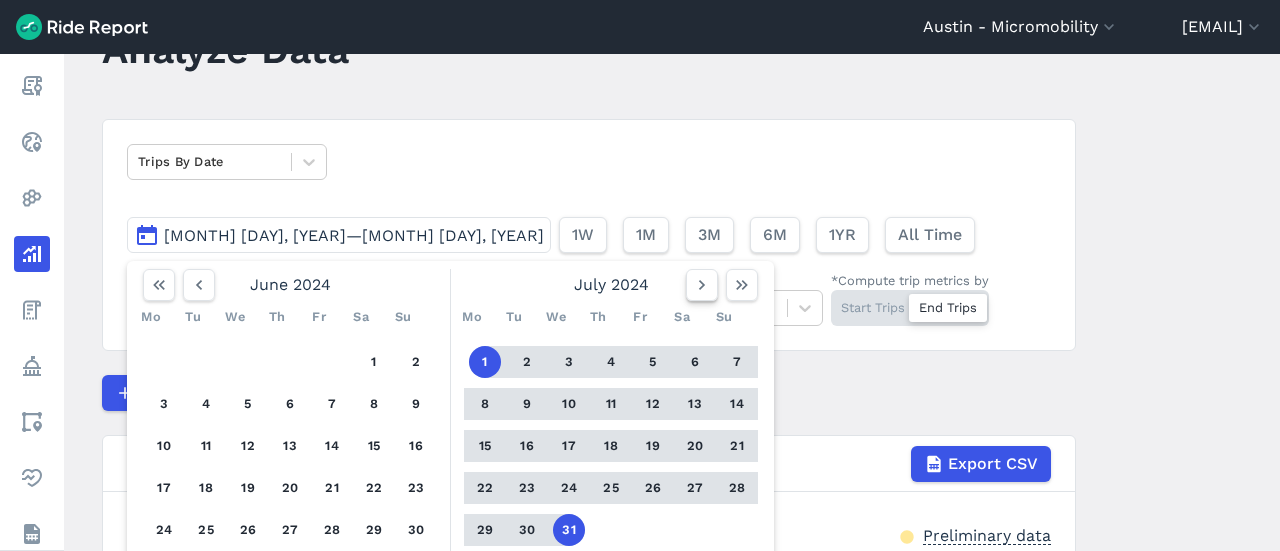 click 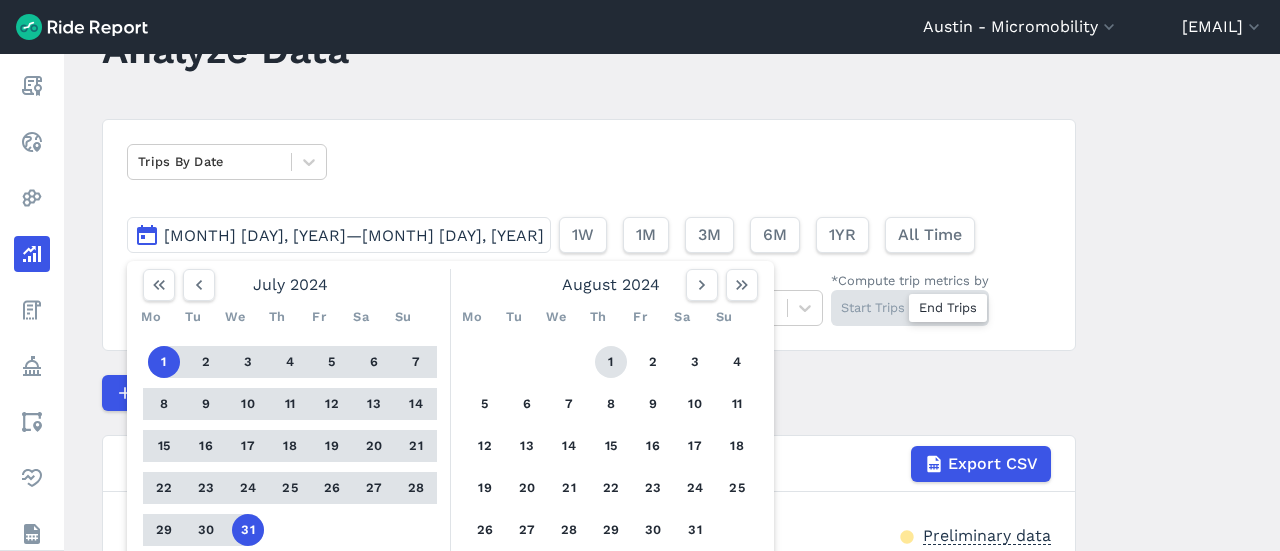 click on "1" at bounding box center [611, 362] 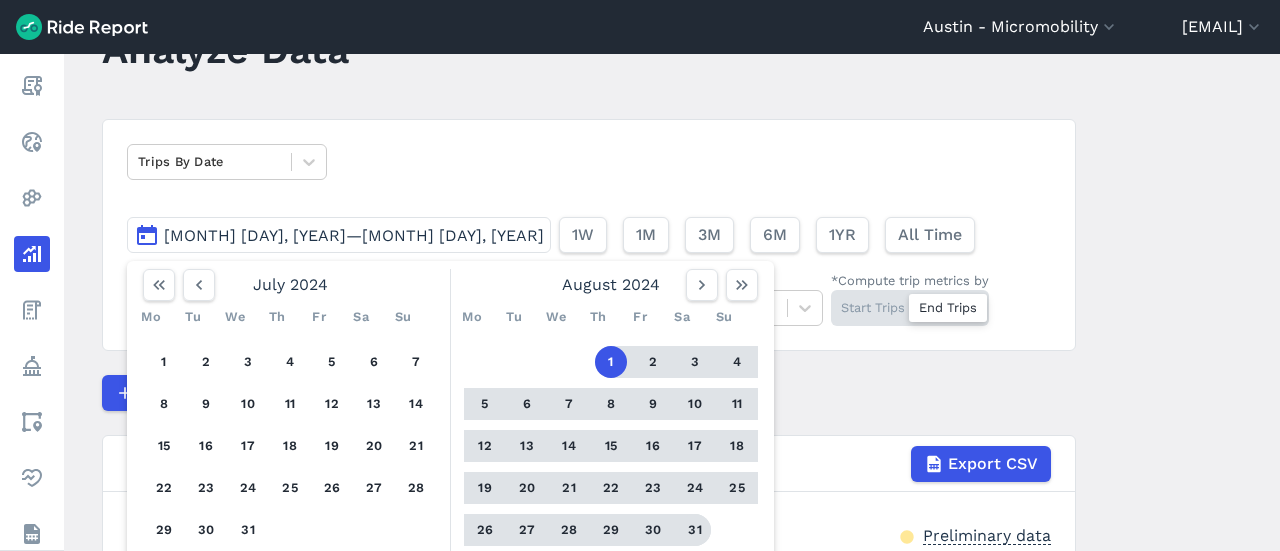 click on "31" at bounding box center (695, 530) 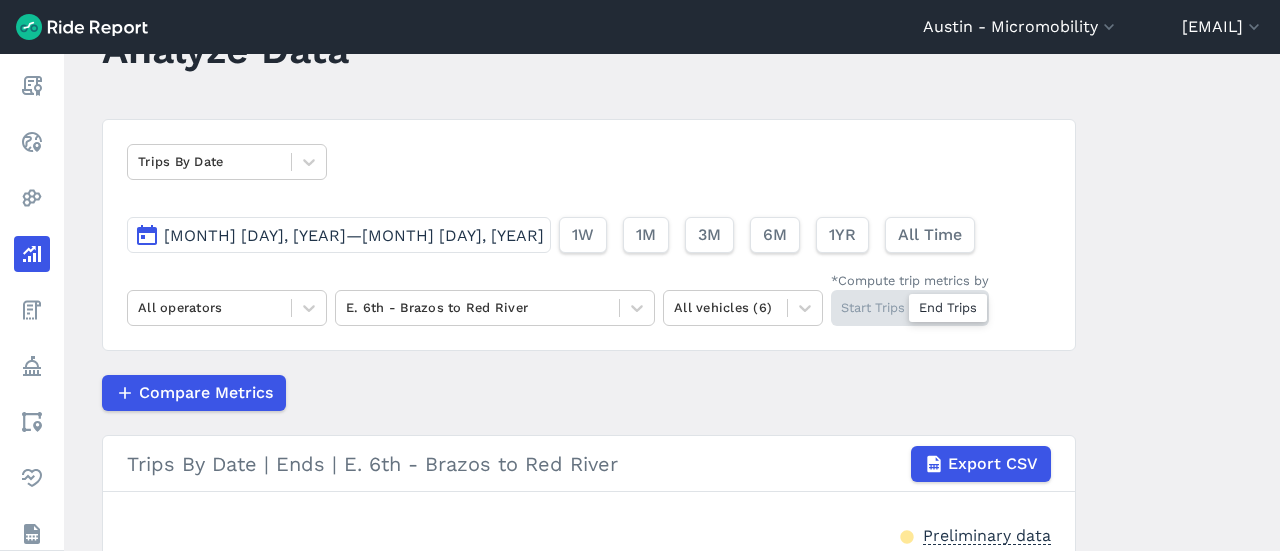 click on "Compare Metrics" at bounding box center (589, 393) 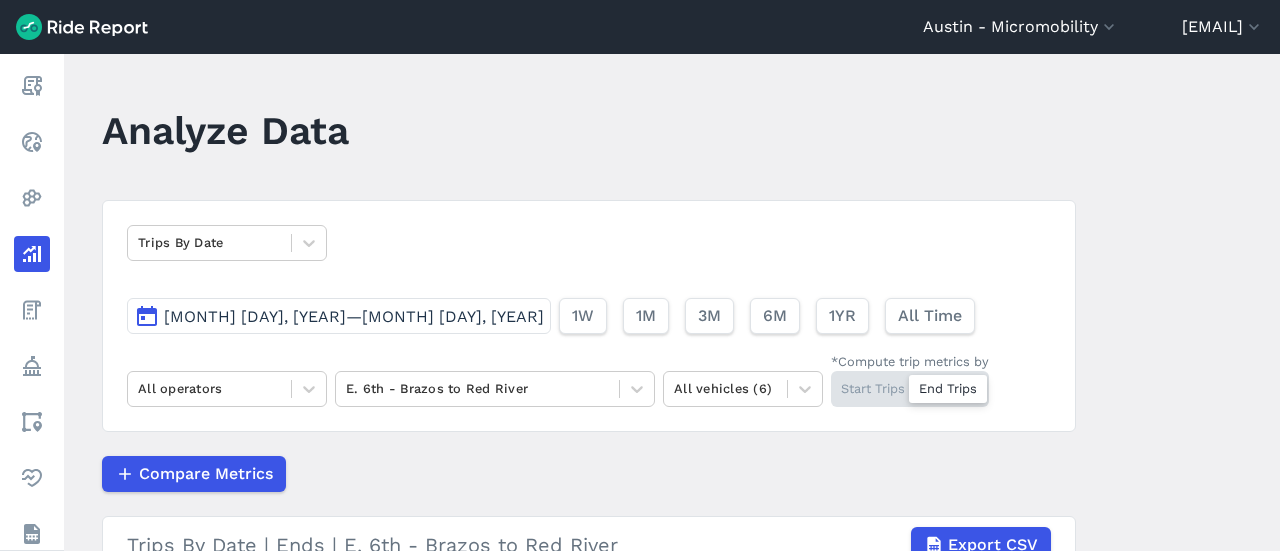 scroll, scrollTop: 0, scrollLeft: 0, axis: both 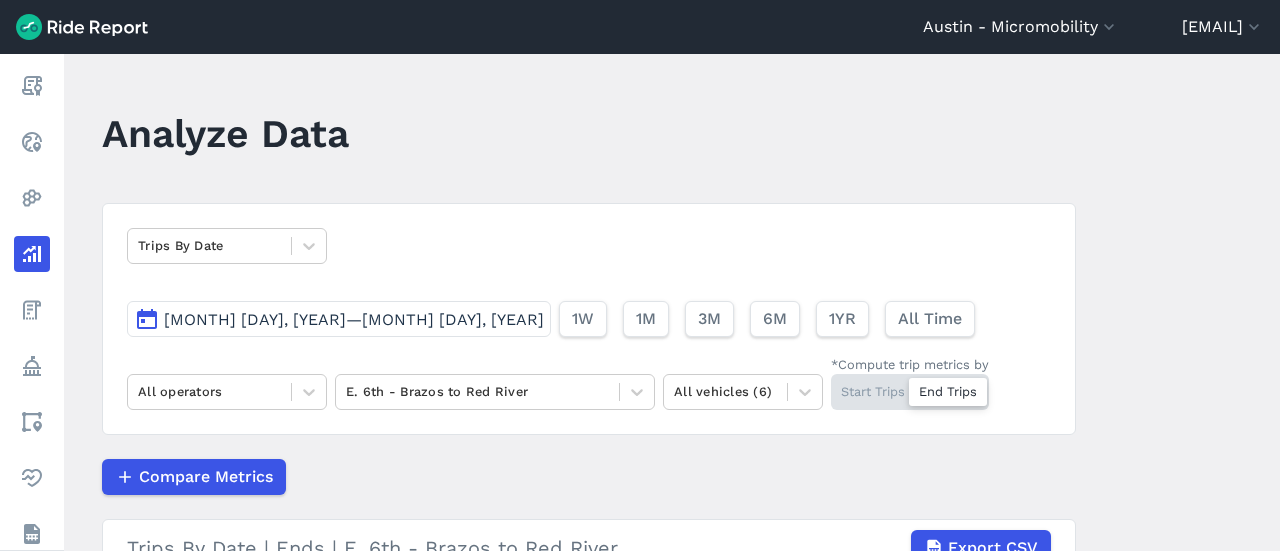 click on "Aug 1, 2024—Aug 31, 2024" at bounding box center (354, 319) 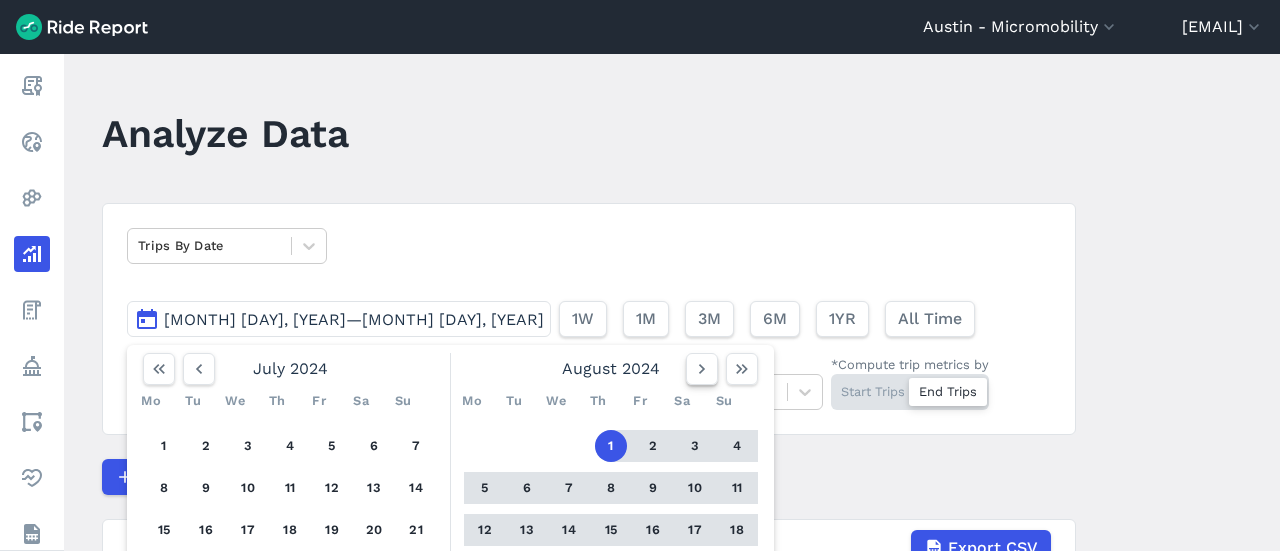 click 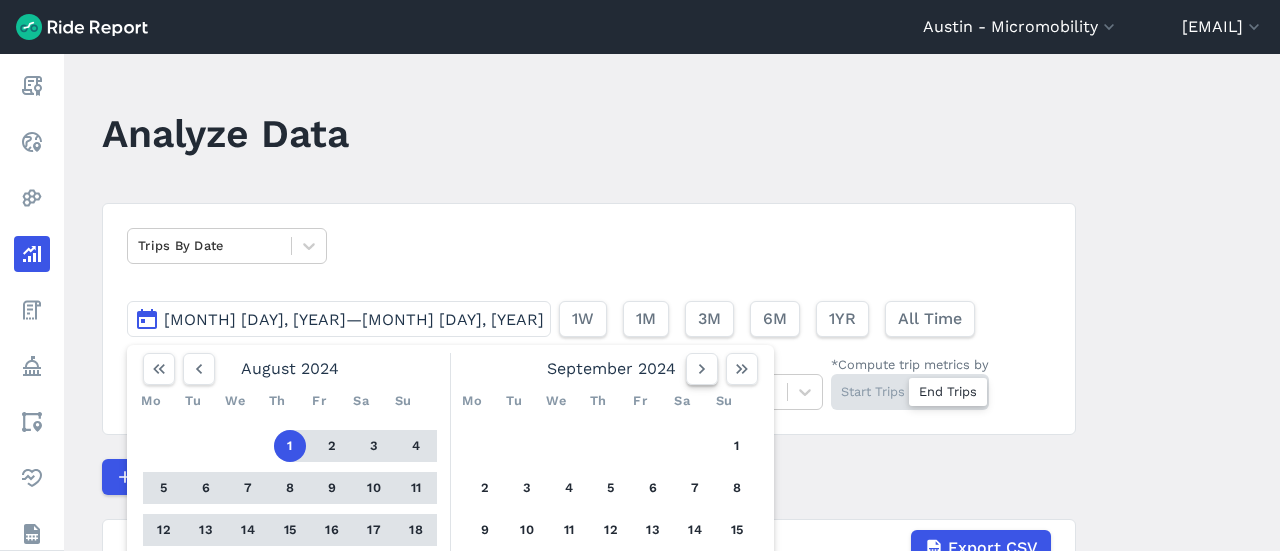 click 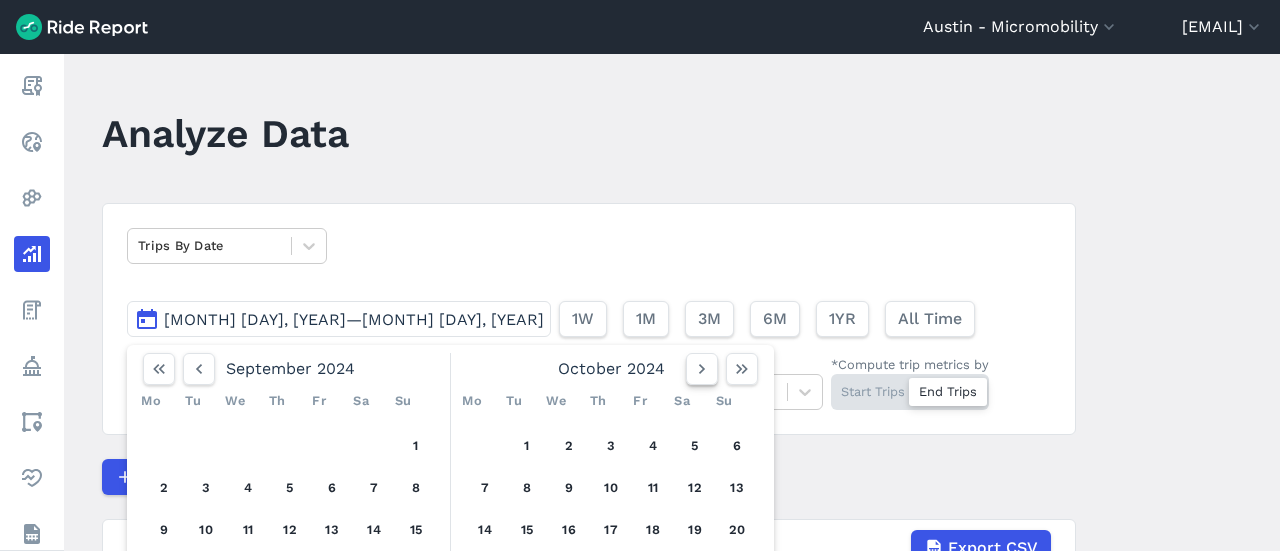 click 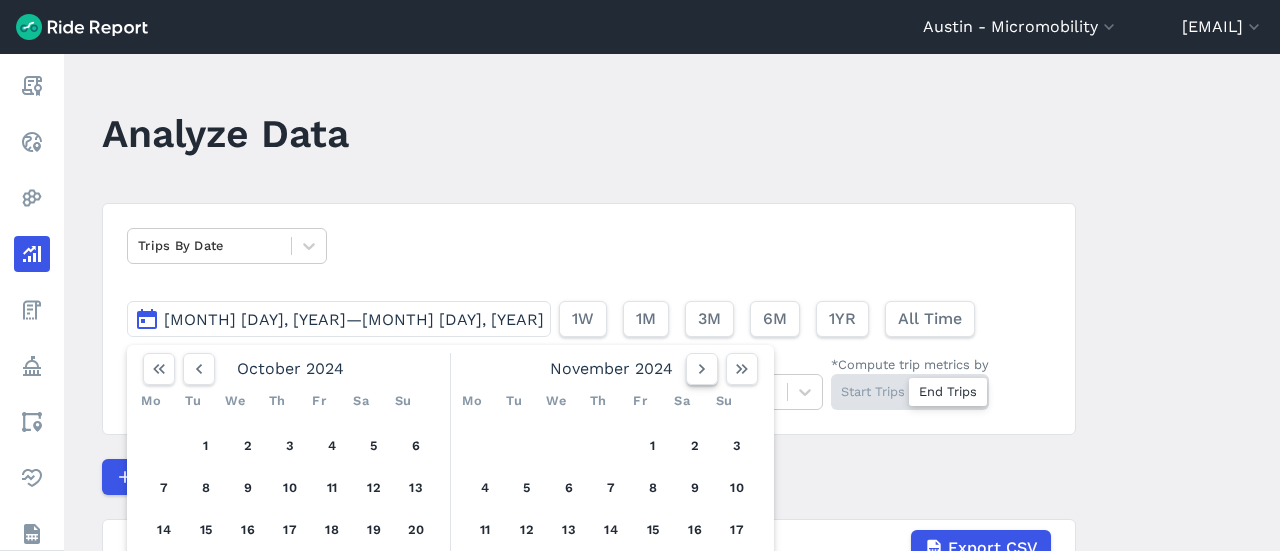 click 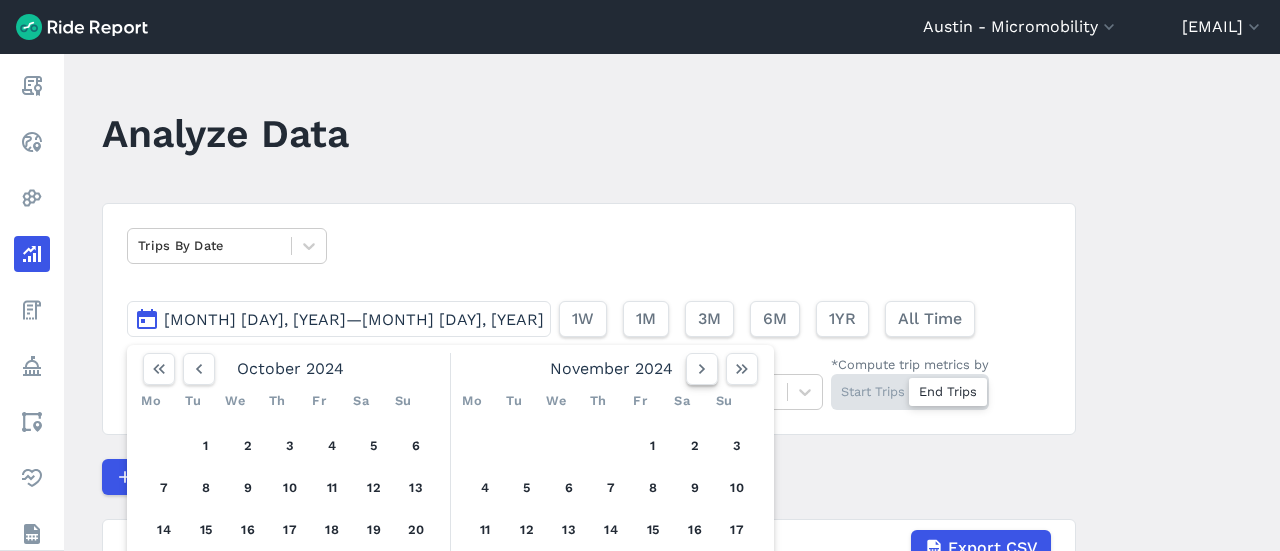 click 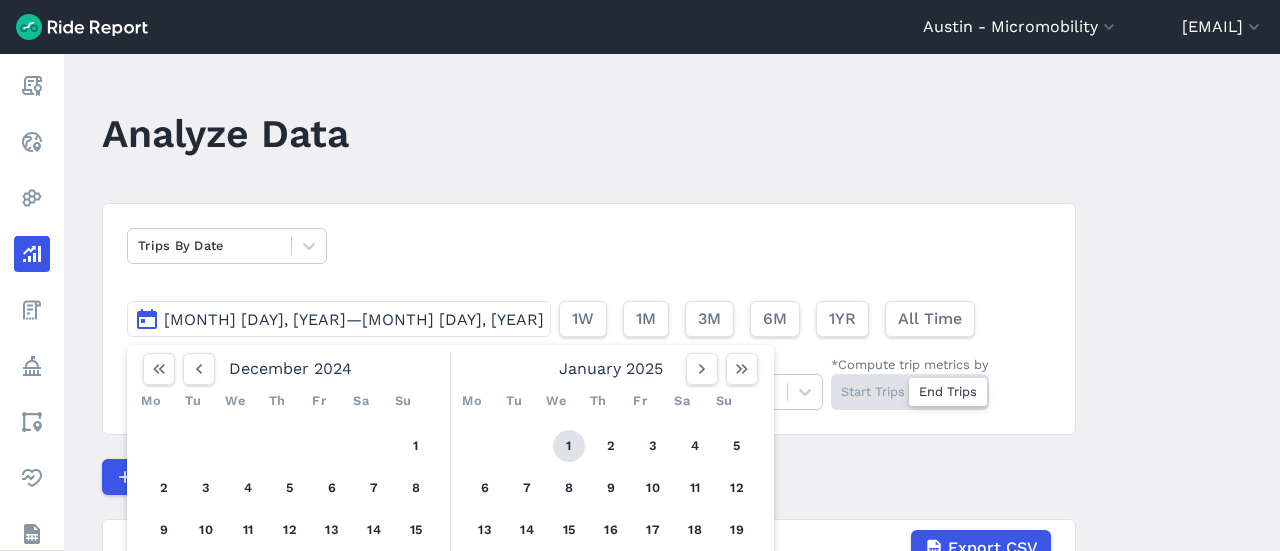 click on "1" at bounding box center [569, 446] 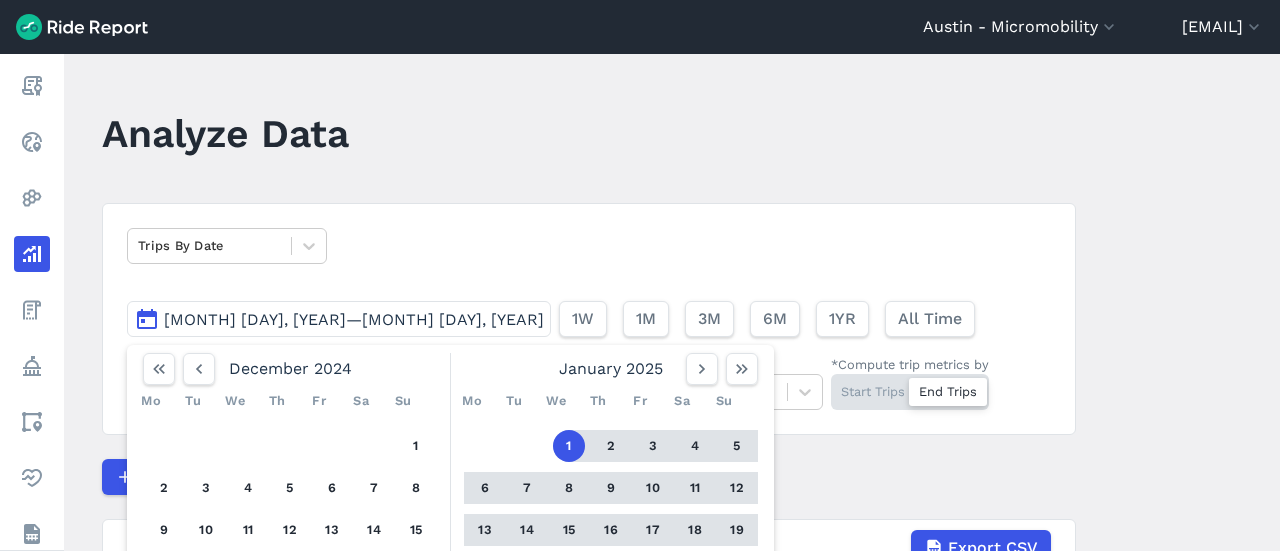 click on "31" at bounding box center [653, 614] 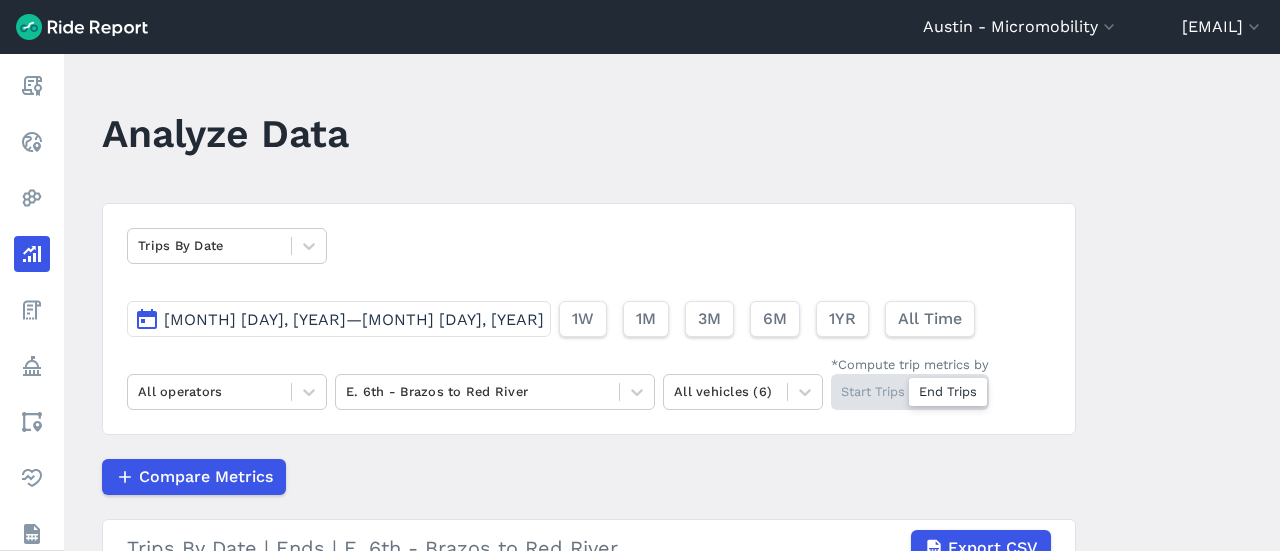 click on "Compare Metrics" at bounding box center (589, 477) 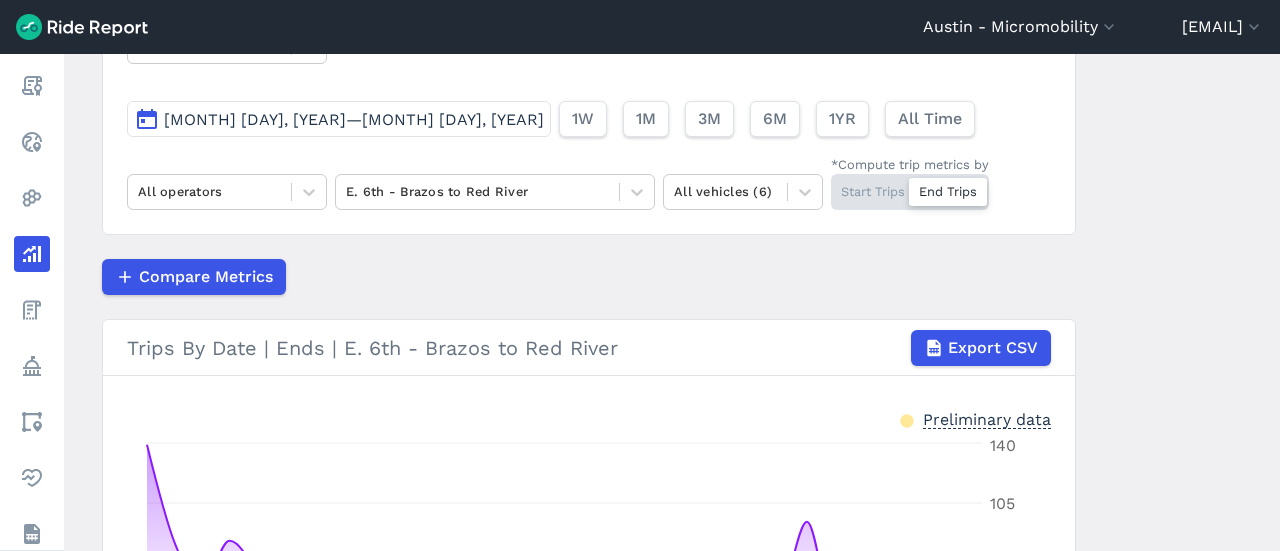 scroll, scrollTop: 100, scrollLeft: 0, axis: vertical 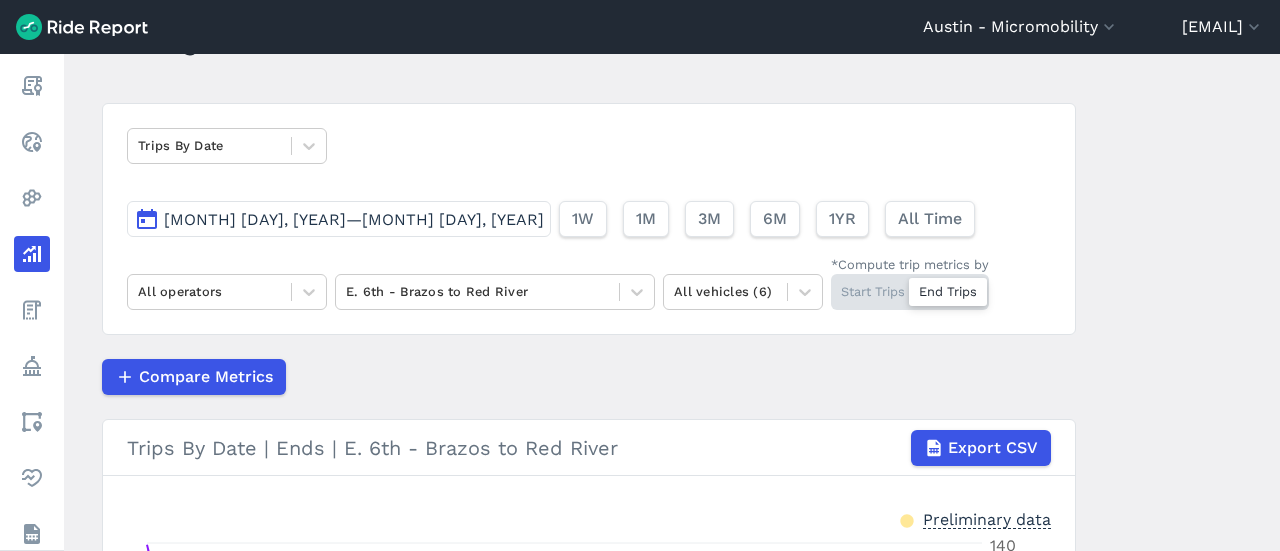 click on "Jan 1, 2025—Jan 31, 2025" at bounding box center [339, 219] 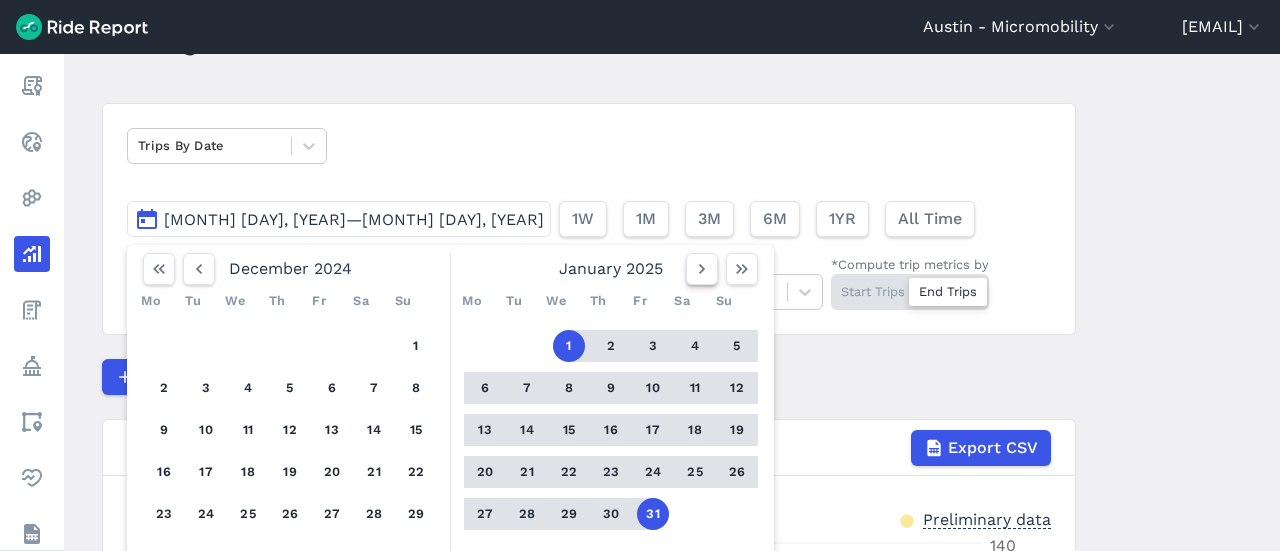 click at bounding box center (702, 269) 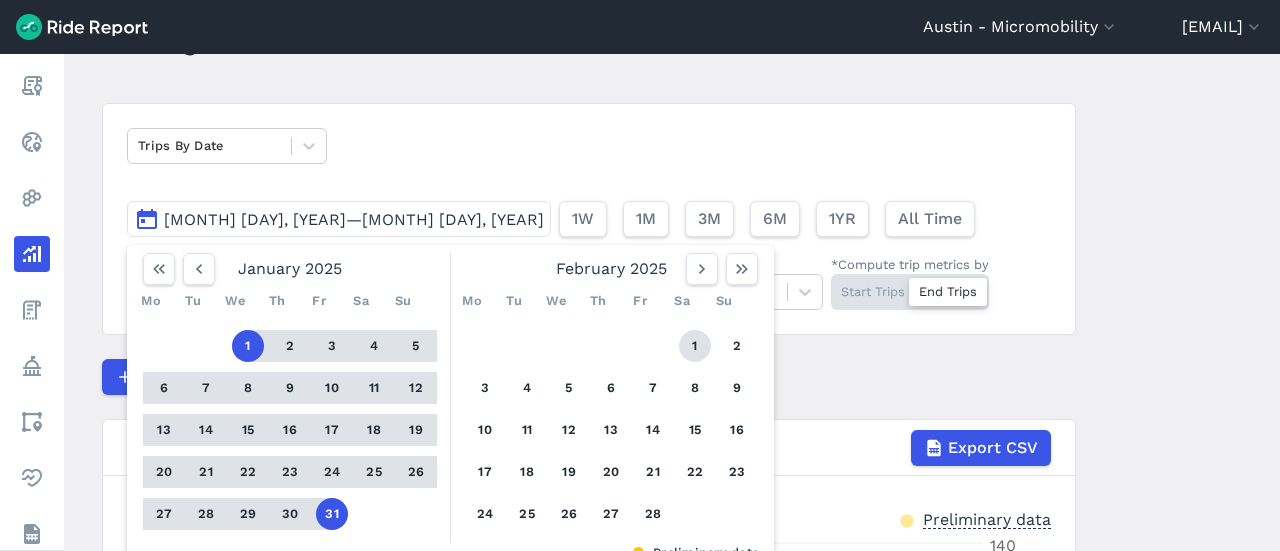 click on "1" at bounding box center [695, 346] 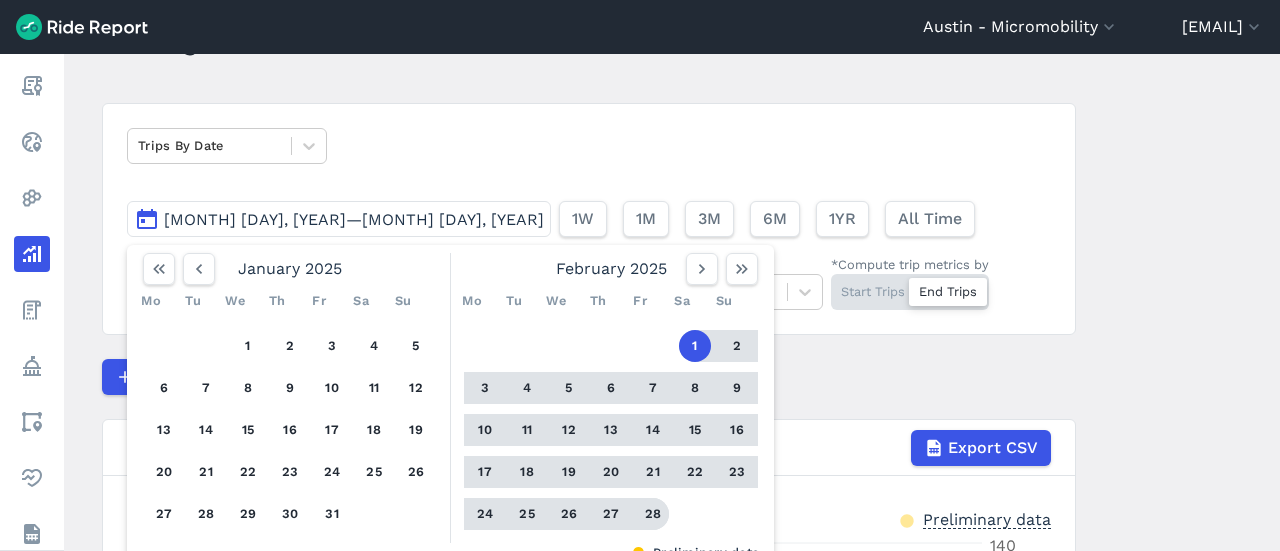 click on "28" at bounding box center (653, 514) 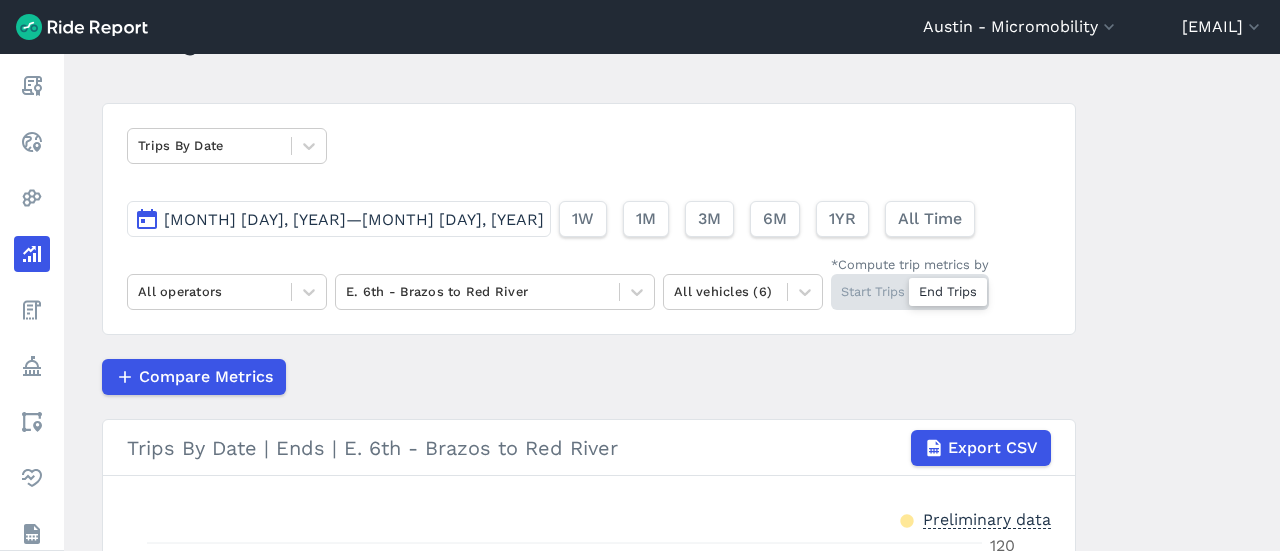 click on "Compare Metrics" at bounding box center [589, 377] 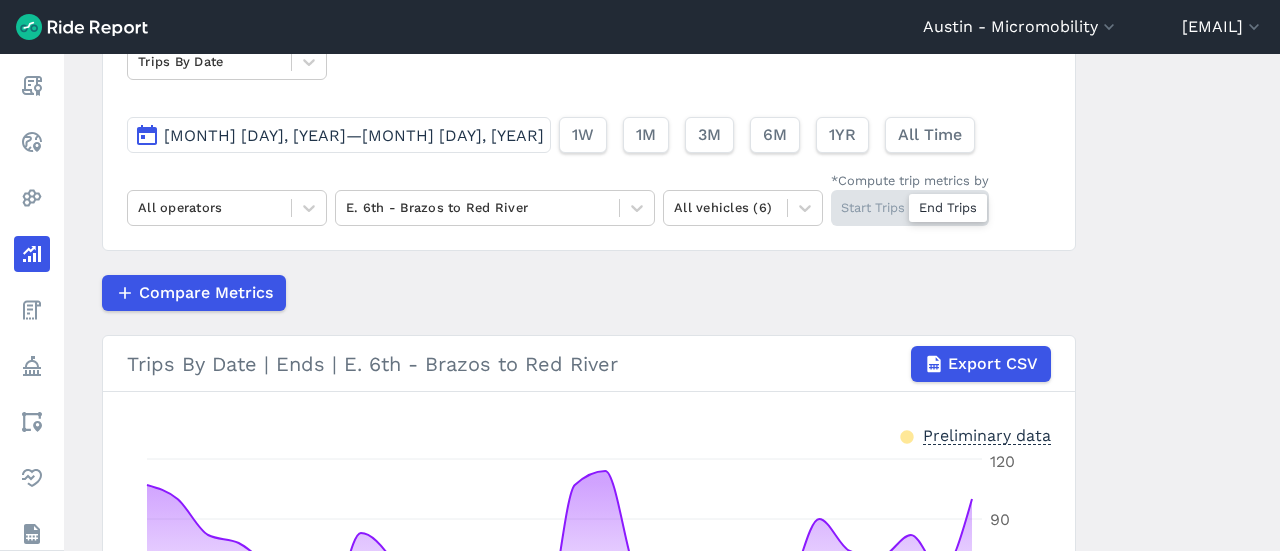 scroll, scrollTop: 84, scrollLeft: 0, axis: vertical 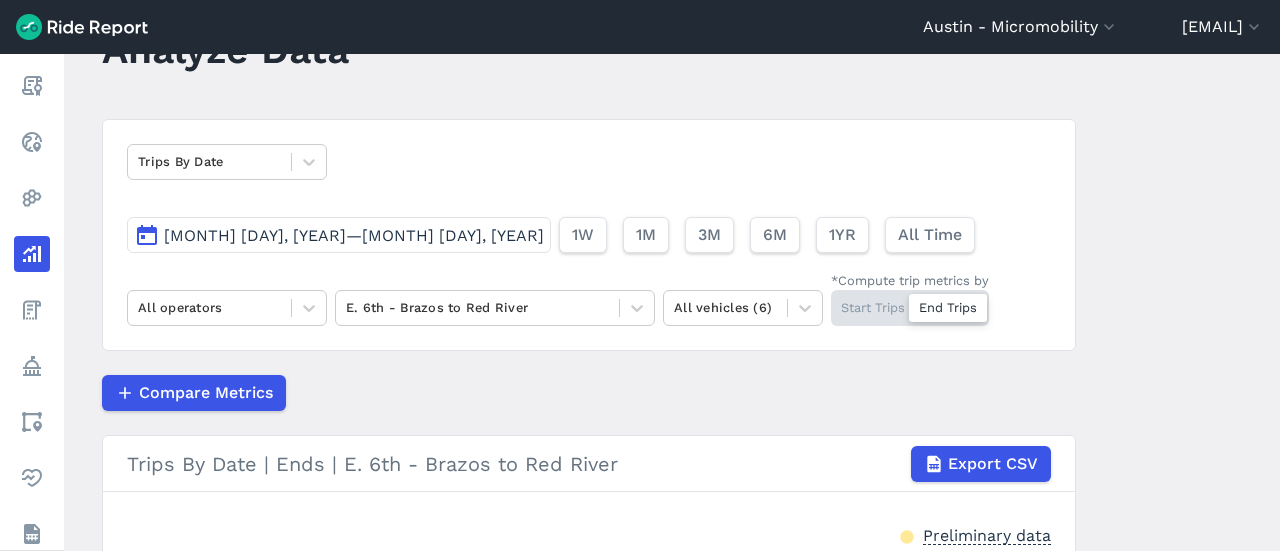 click on "Feb 1, 2025—Feb 28, 2025" at bounding box center [354, 235] 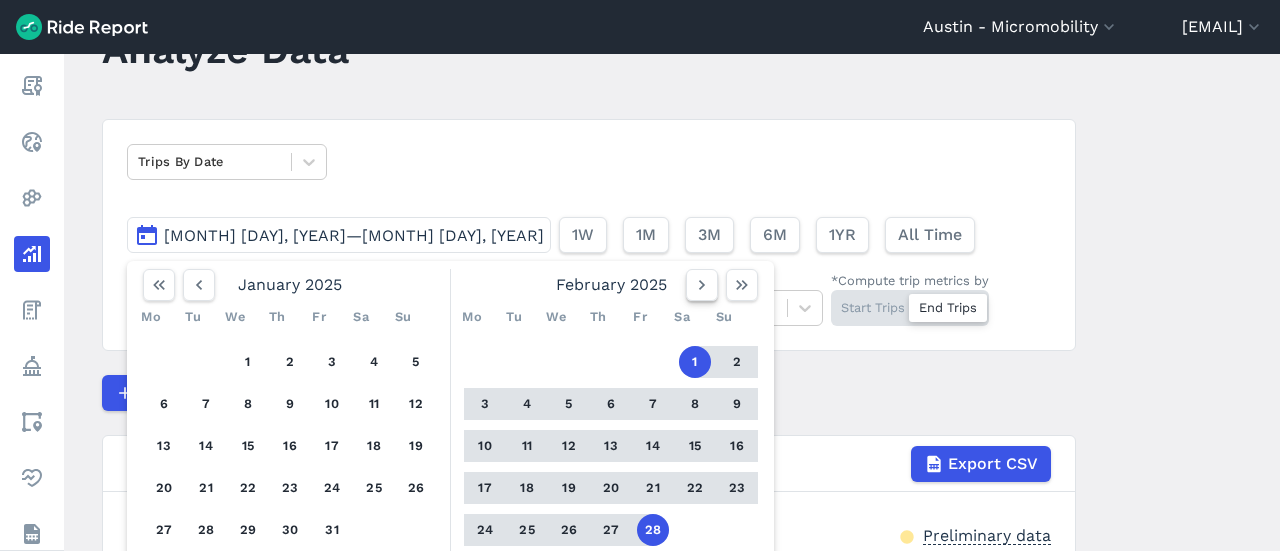 click 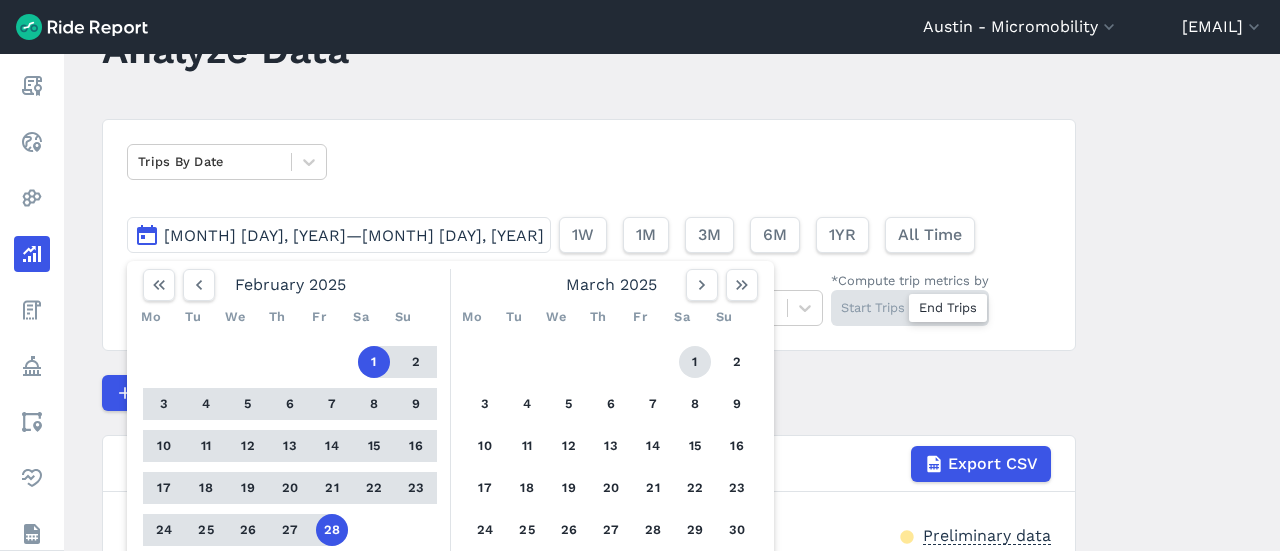 click on "1" at bounding box center (695, 362) 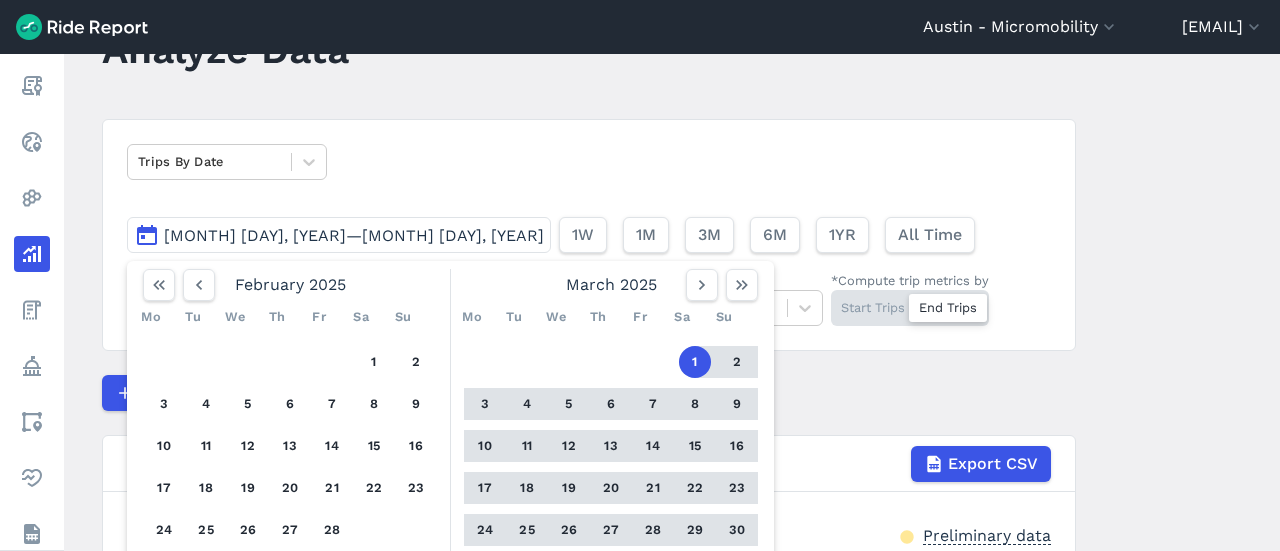 click on "31" at bounding box center [485, 572] 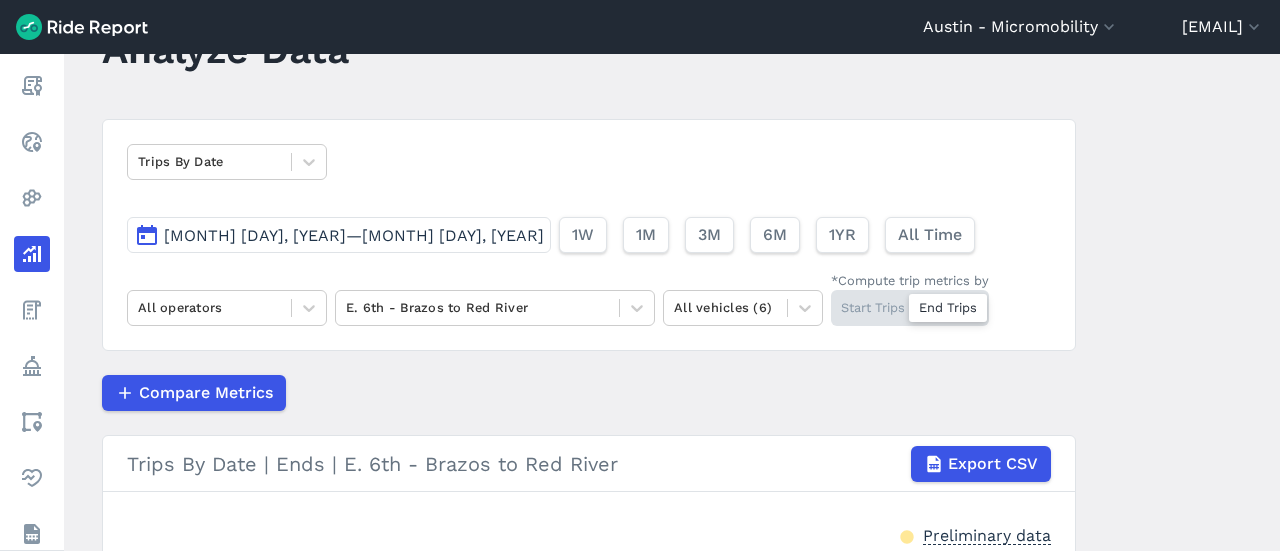 click on "Compare Metrics" at bounding box center (589, 393) 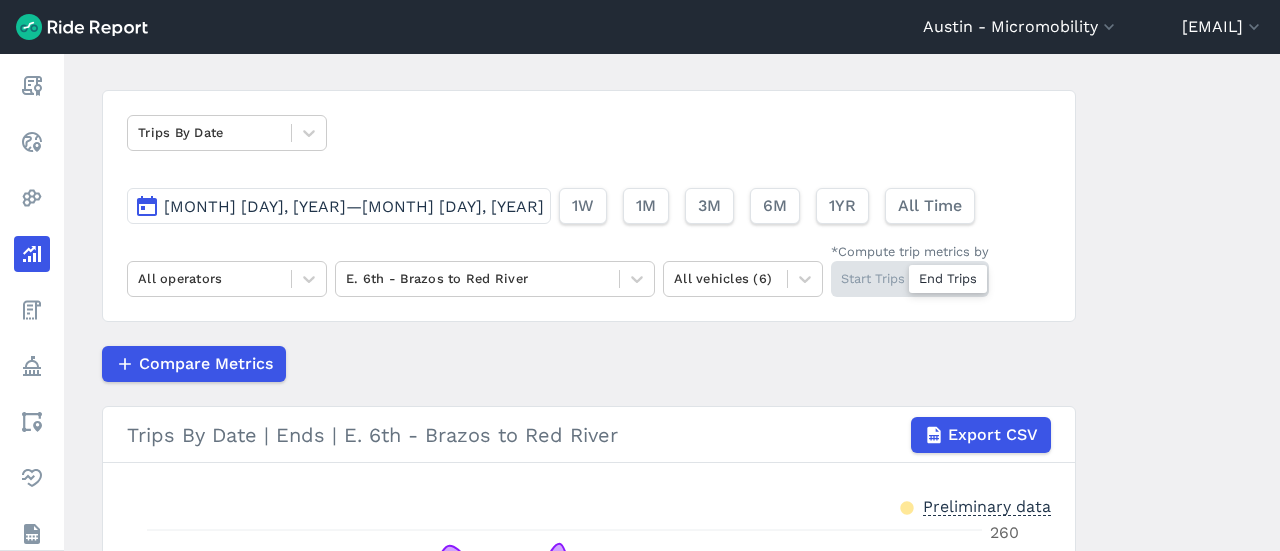 scroll, scrollTop: 84, scrollLeft: 0, axis: vertical 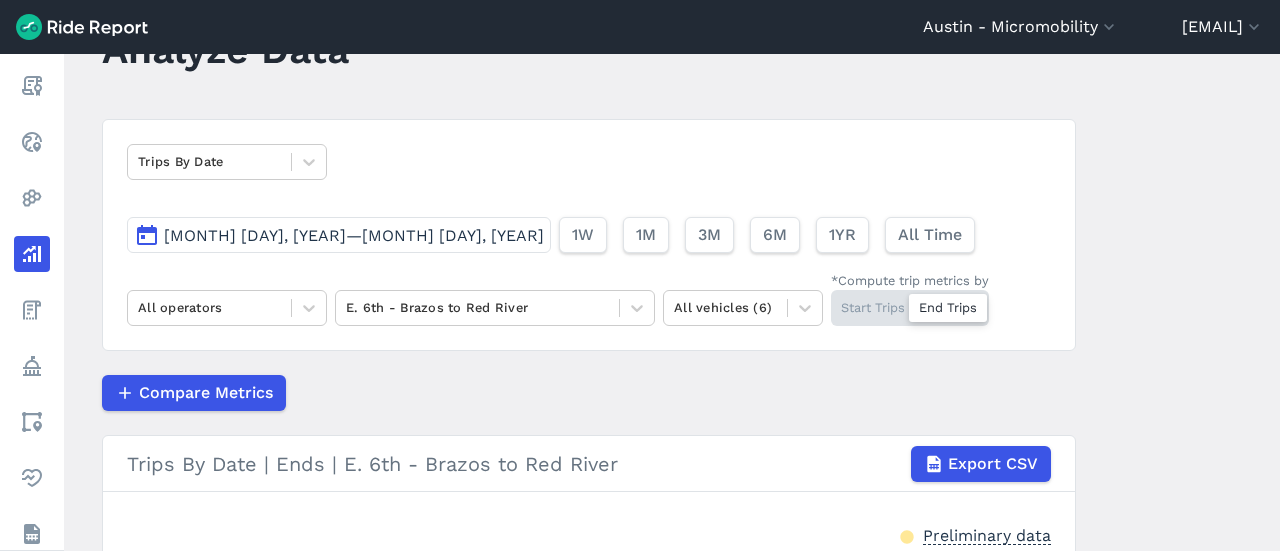 click on "Mar 1, 2025—Mar 31, 2025" at bounding box center [354, 235] 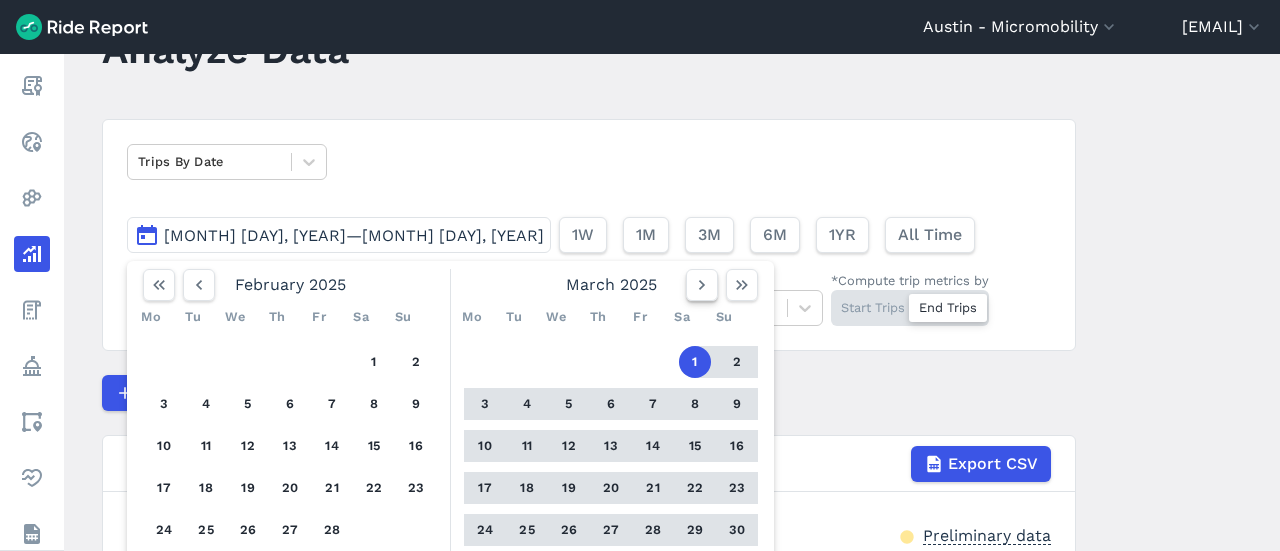 click 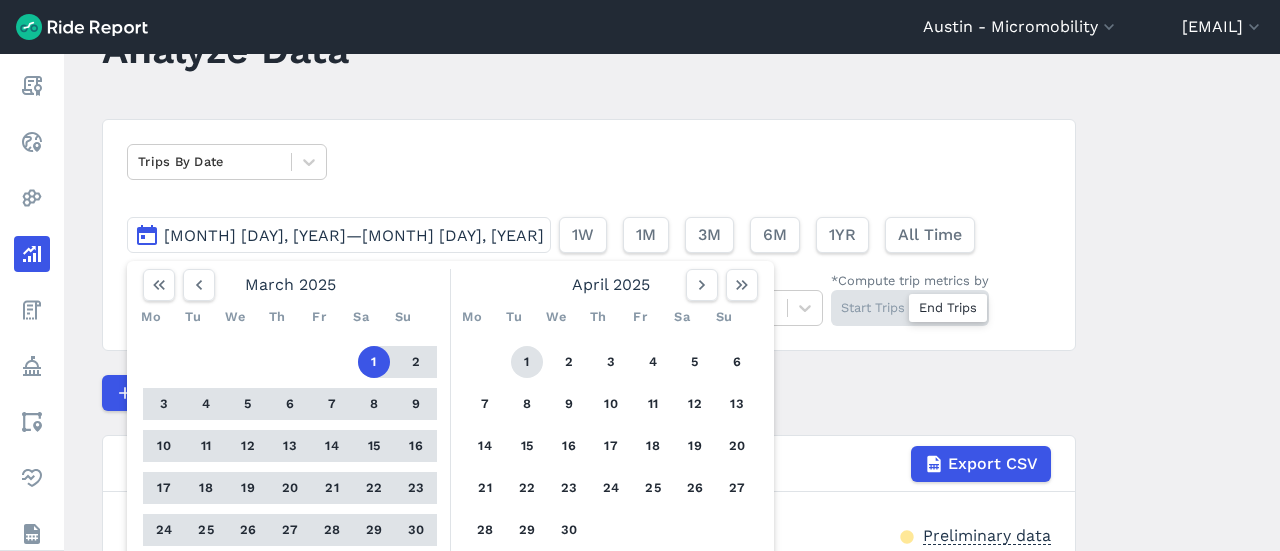 click on "1" at bounding box center [527, 362] 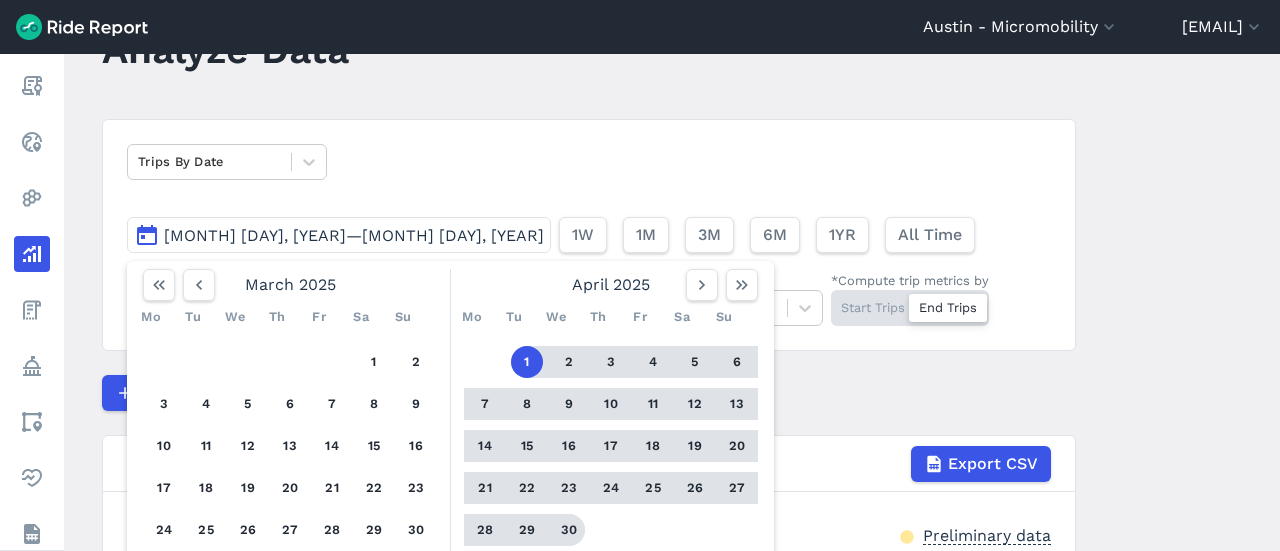 click on "30" at bounding box center (569, 530) 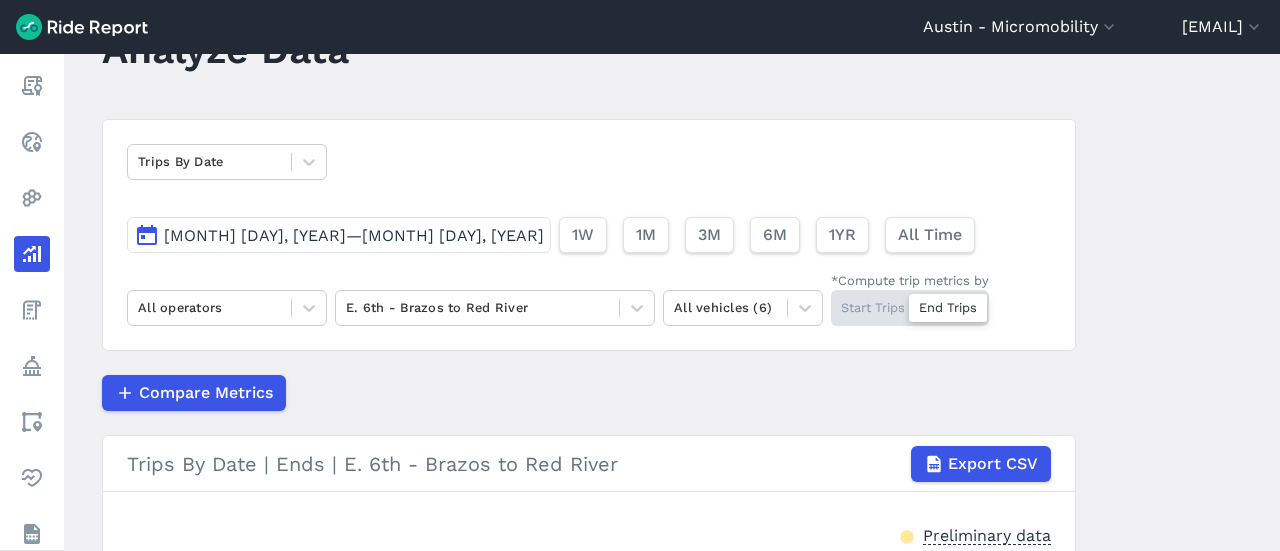 click on "Compare Metrics" at bounding box center [589, 393] 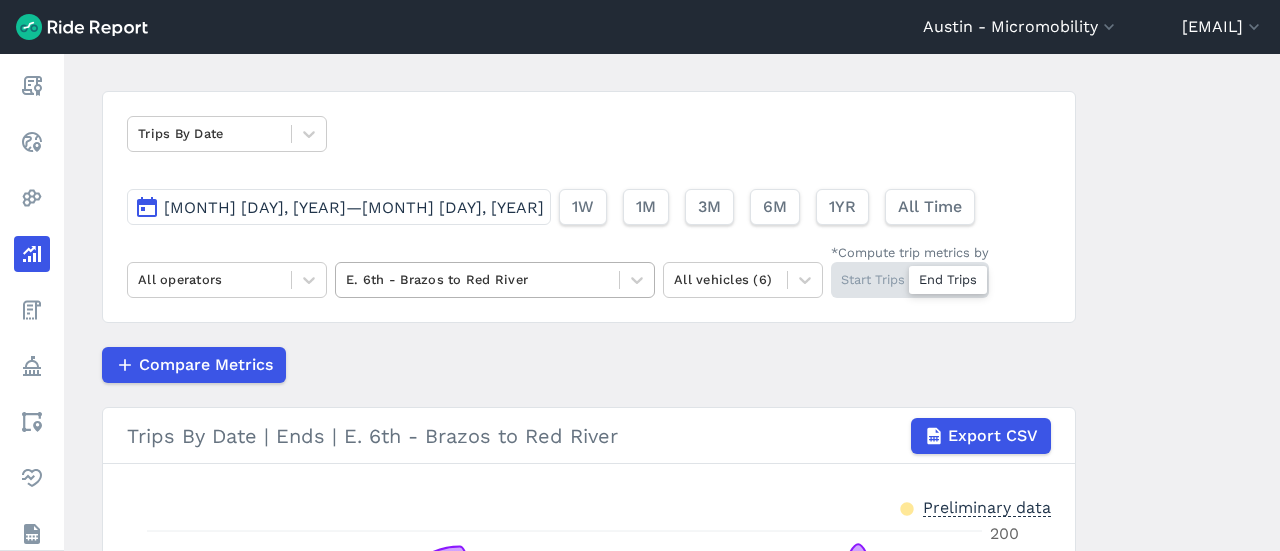 scroll, scrollTop: 84, scrollLeft: 0, axis: vertical 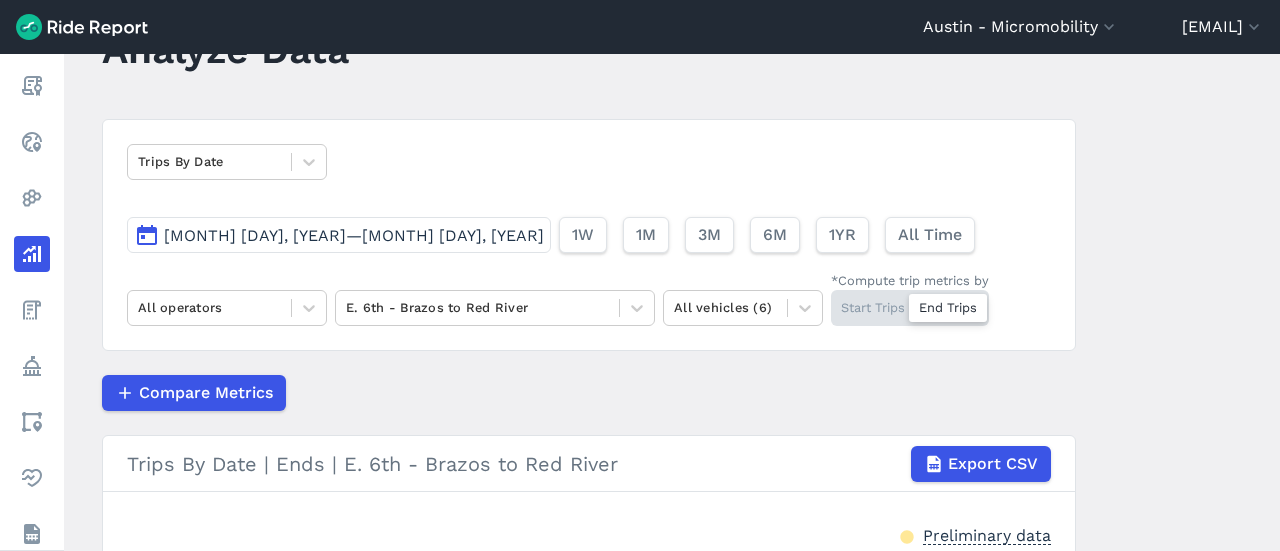 click on "Apr 1, 2025—Apr 30, 2025" at bounding box center [354, 235] 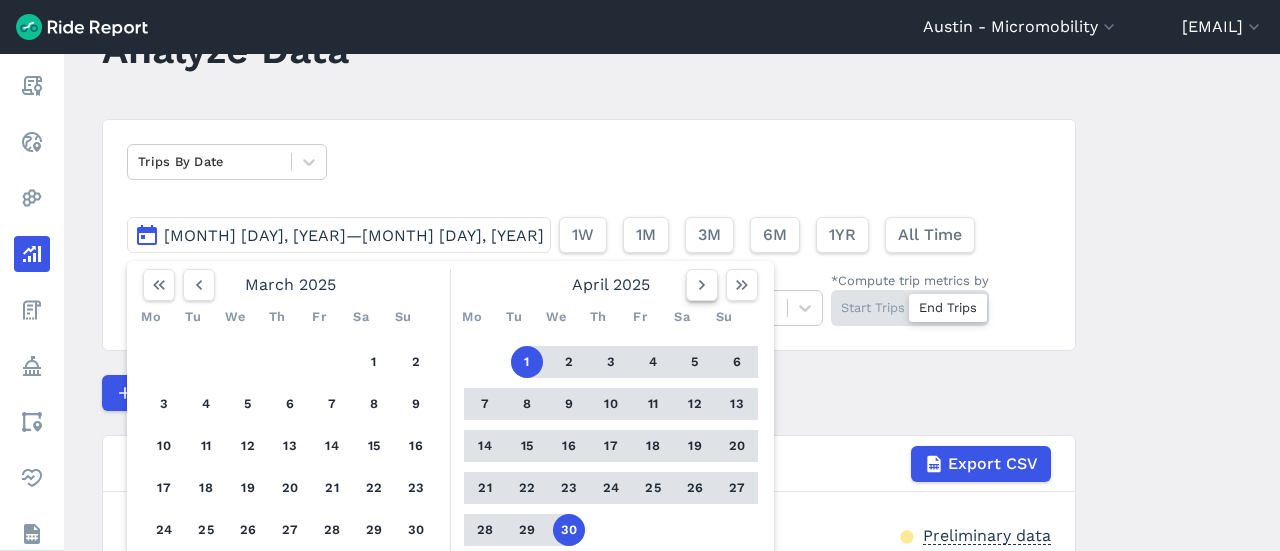 click 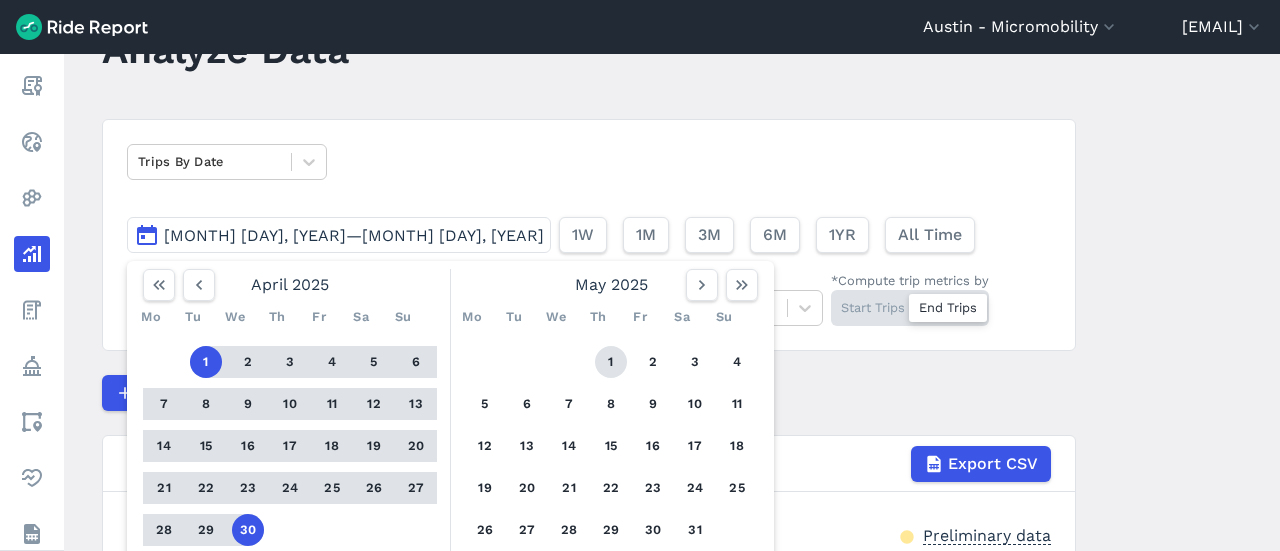 click on "1" at bounding box center [611, 362] 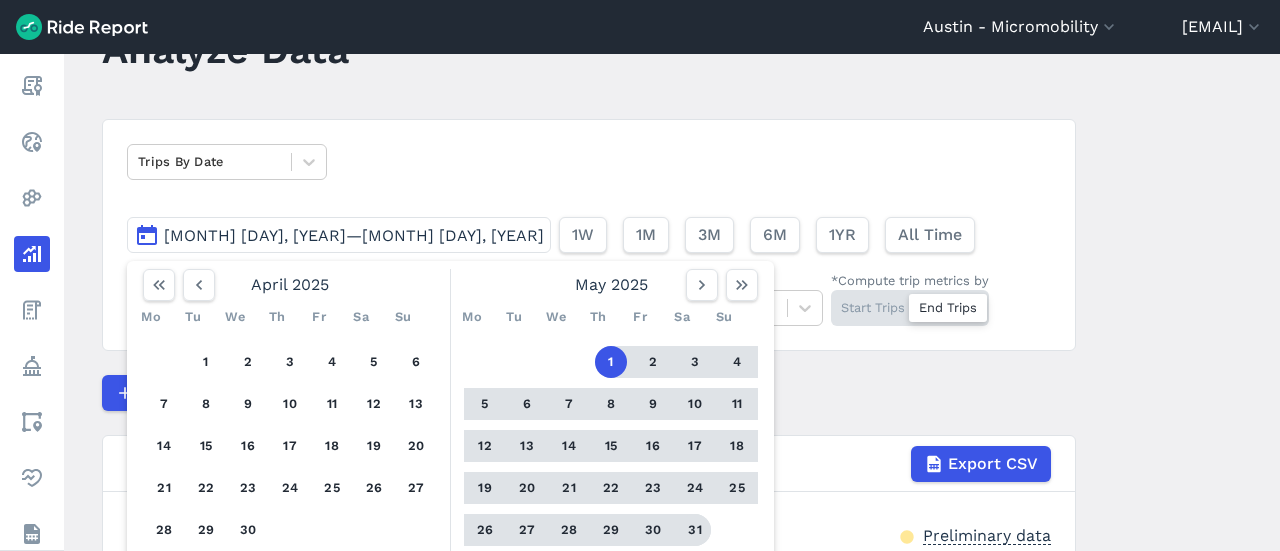 click on "31" at bounding box center [695, 530] 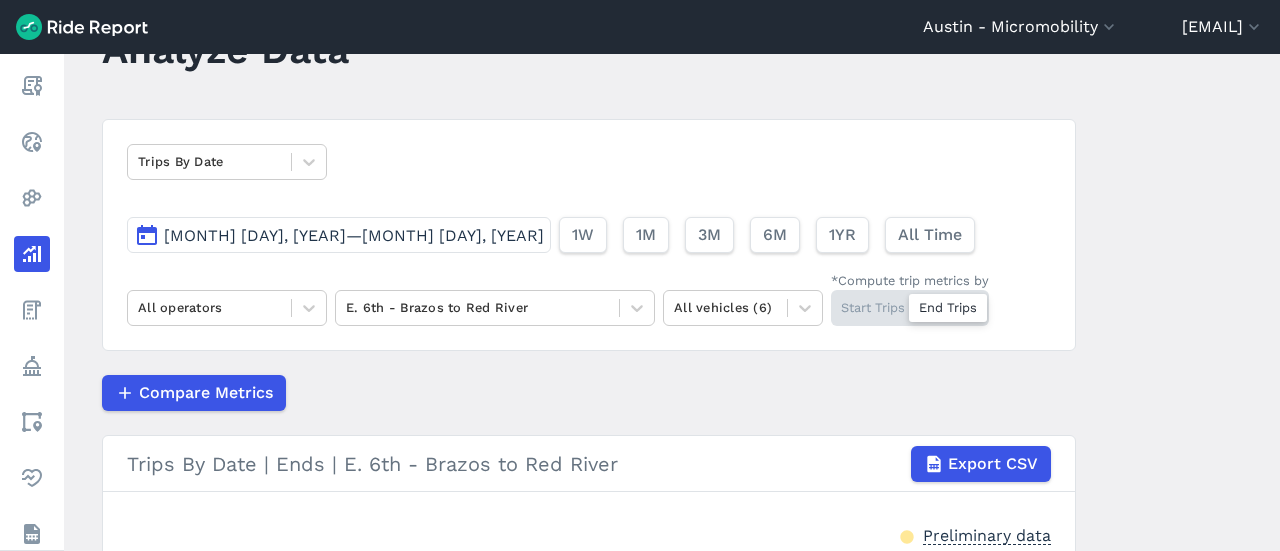 click on "Compare Metrics" at bounding box center (589, 393) 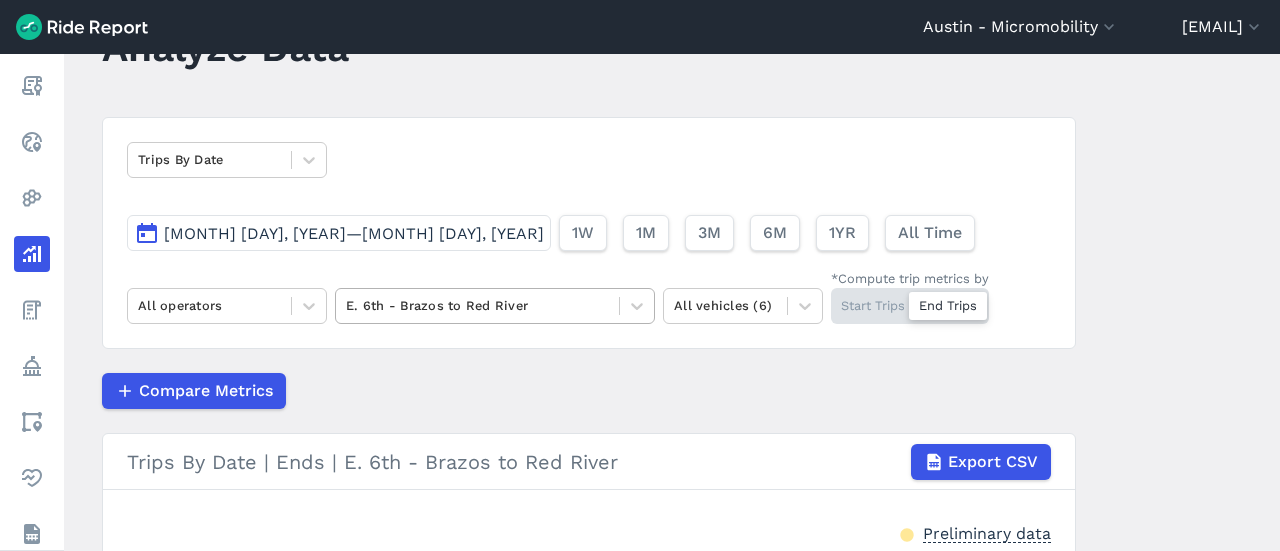 scroll, scrollTop: 84, scrollLeft: 0, axis: vertical 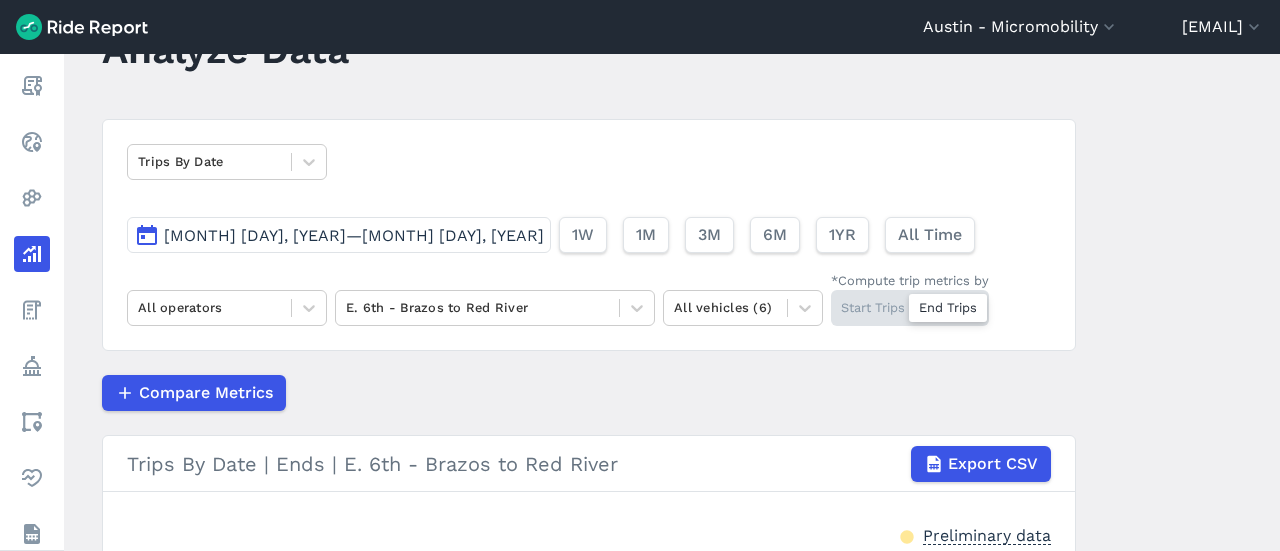 click on "May 1, 2025—May 31, 2025" at bounding box center [354, 235] 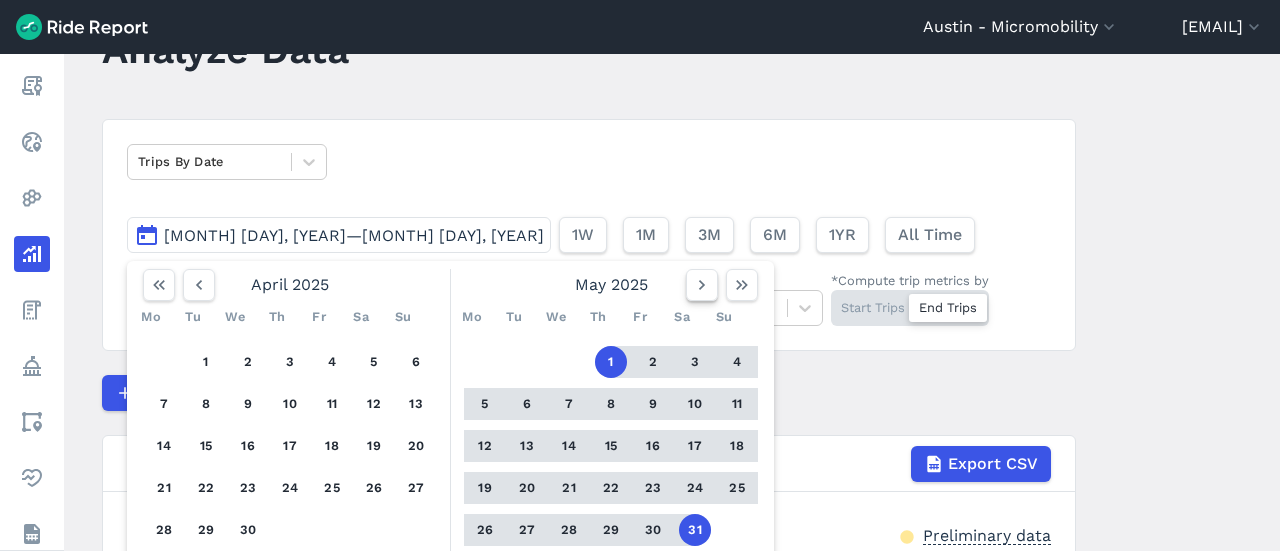 click 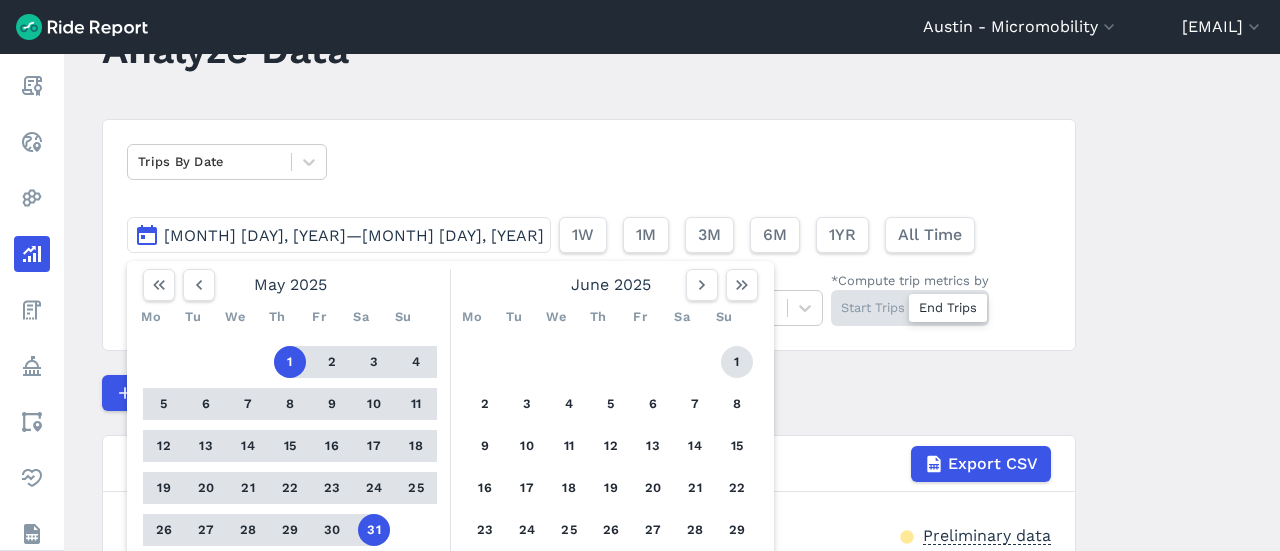 click on "1" at bounding box center [737, 362] 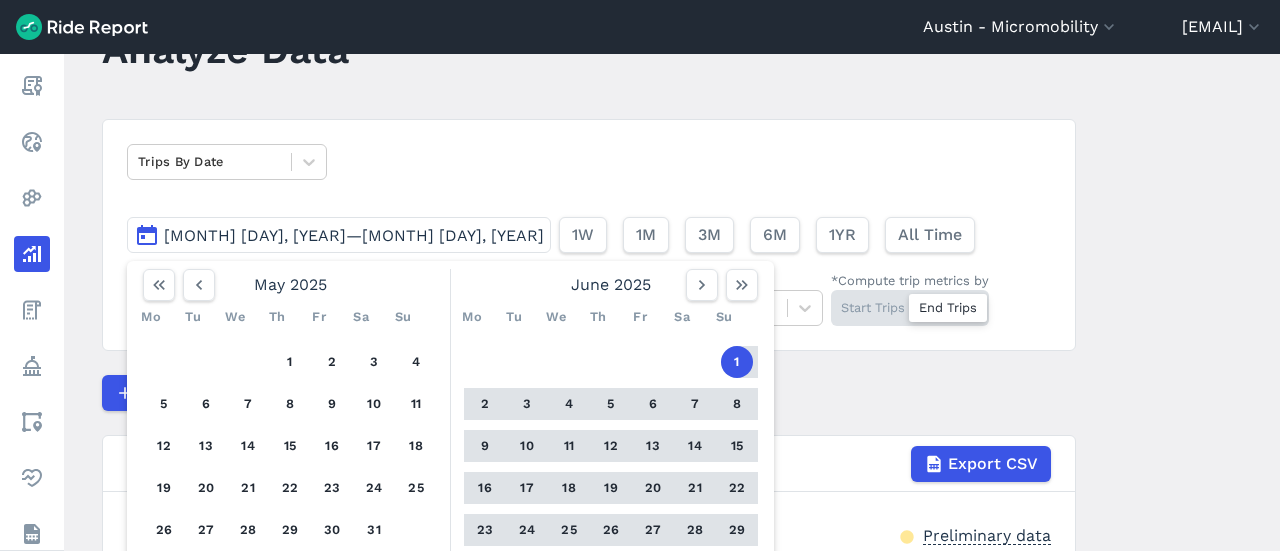 click on "30" at bounding box center (485, 572) 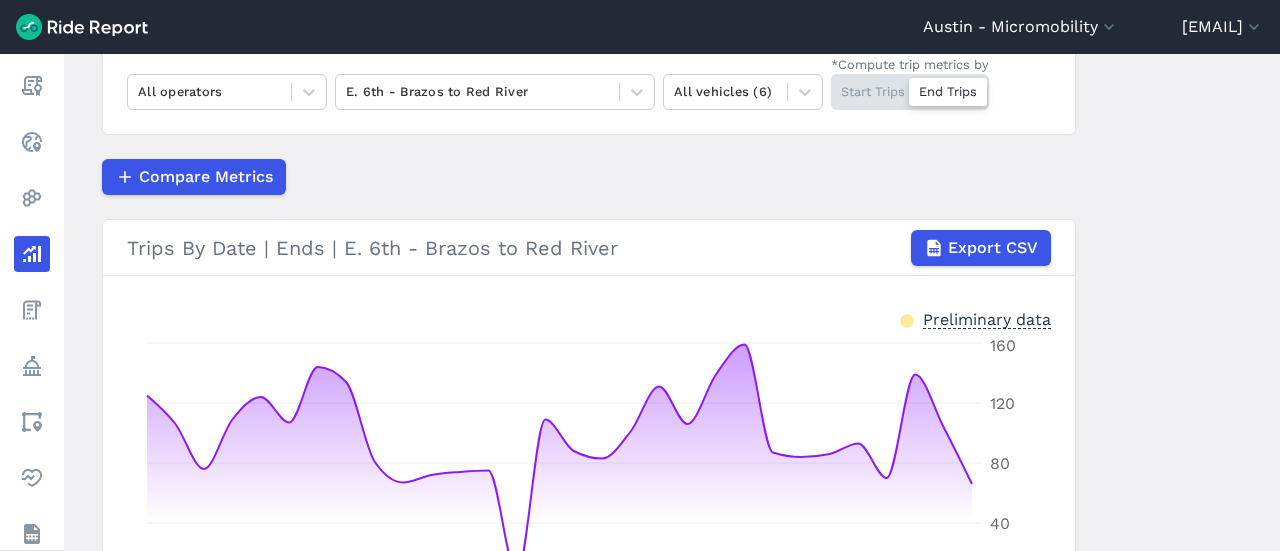 scroll, scrollTop: 384, scrollLeft: 0, axis: vertical 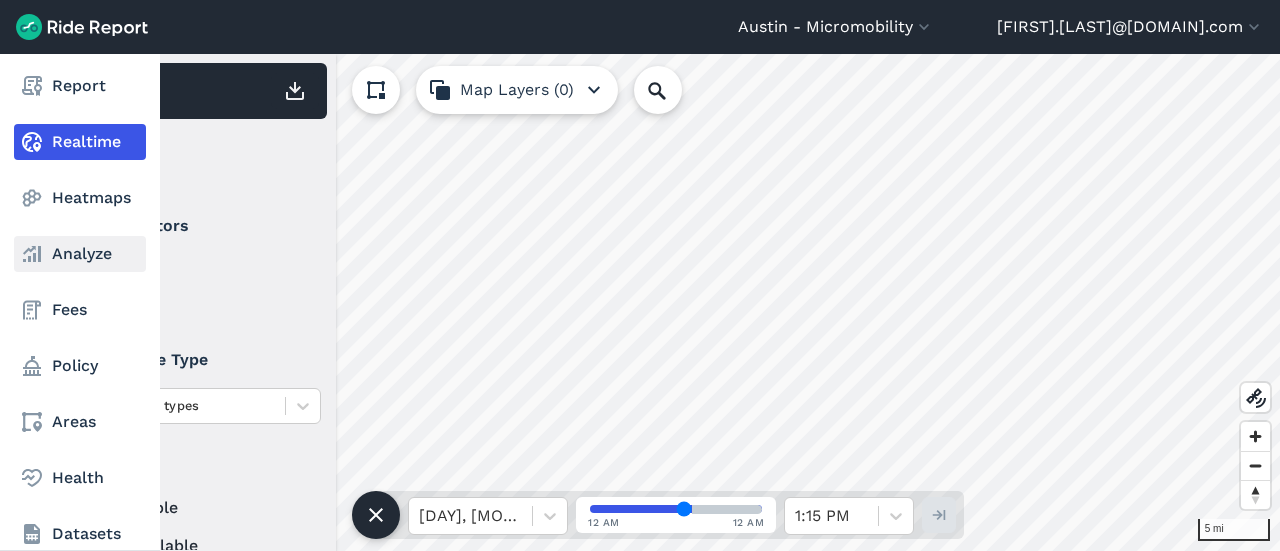 click on "Analyze" at bounding box center (80, 254) 